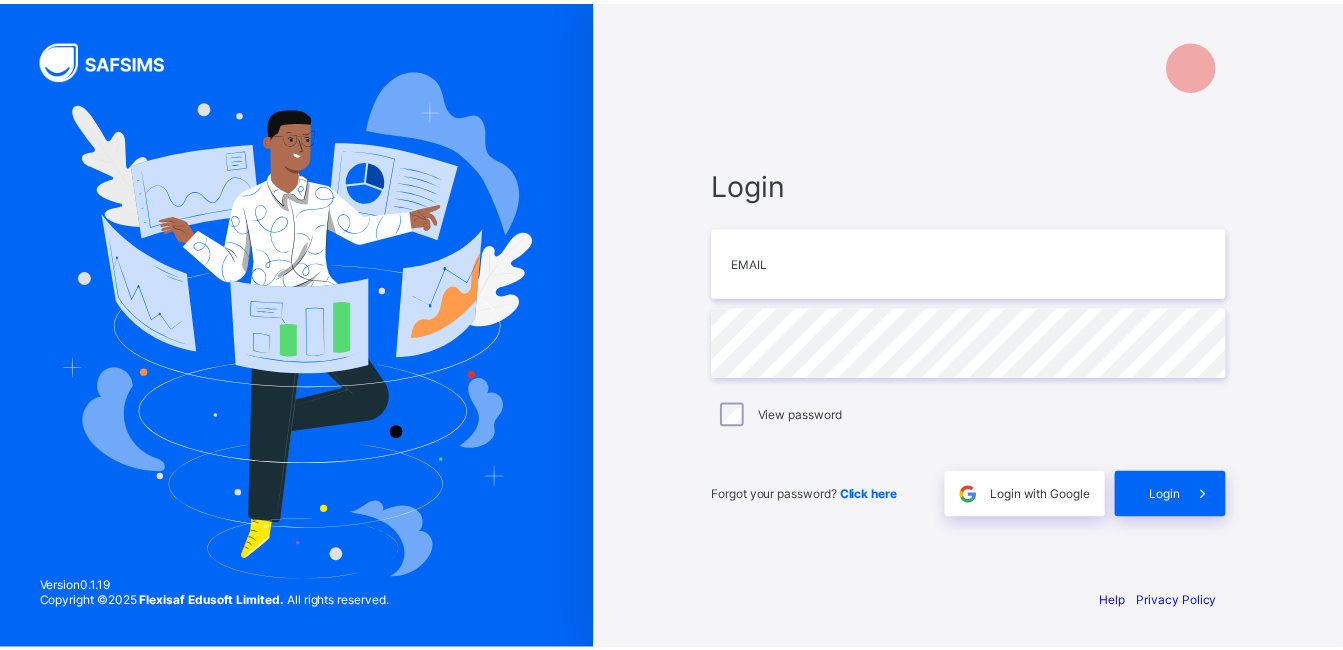 scroll, scrollTop: 0, scrollLeft: 0, axis: both 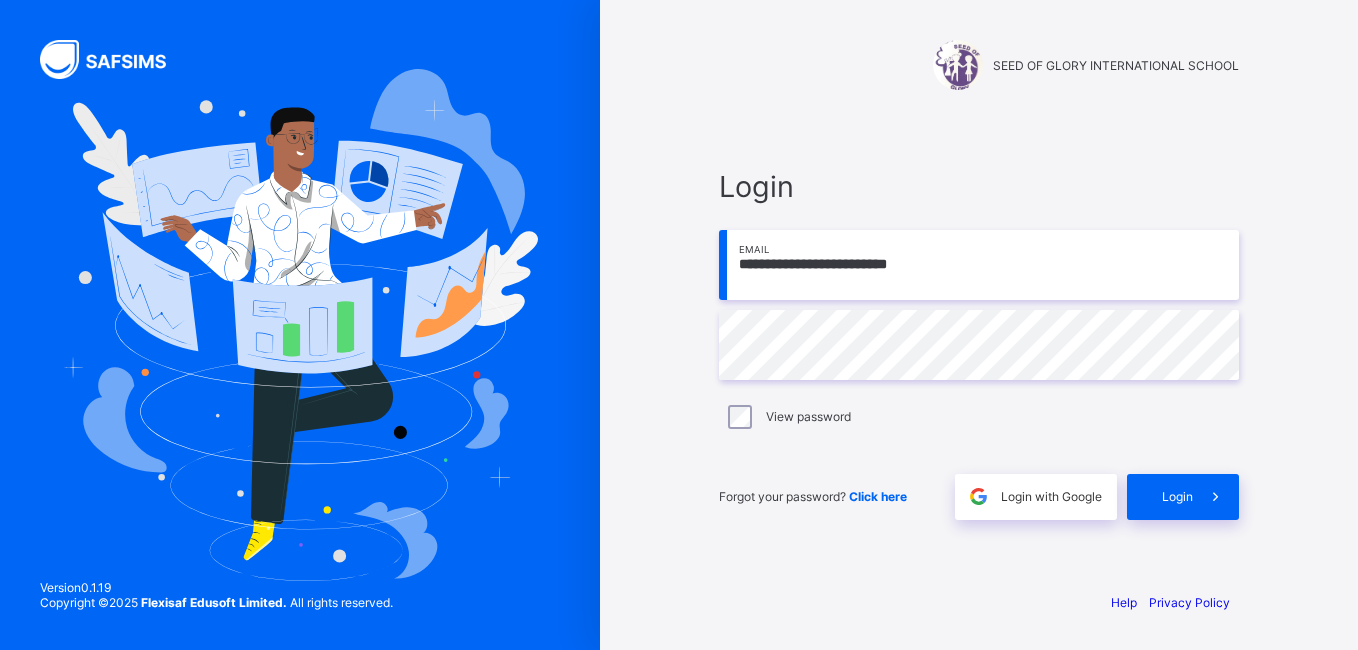 type on "**********" 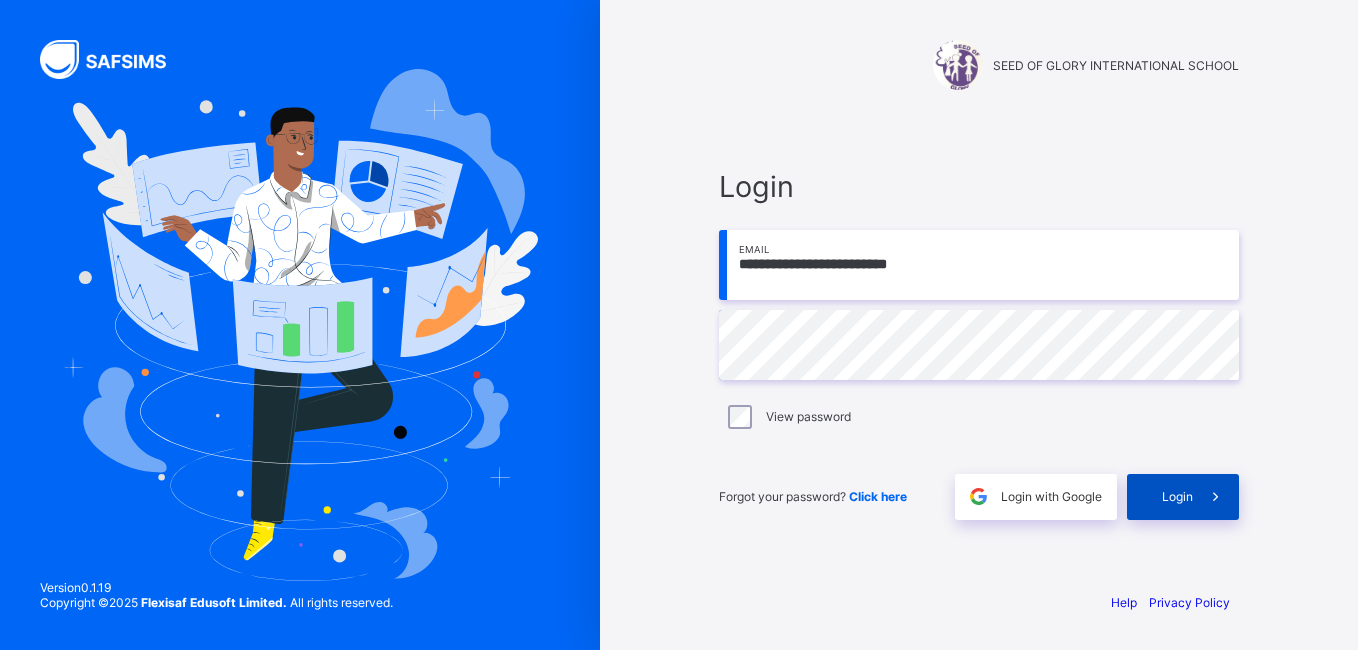 click on "Login" at bounding box center (1183, 497) 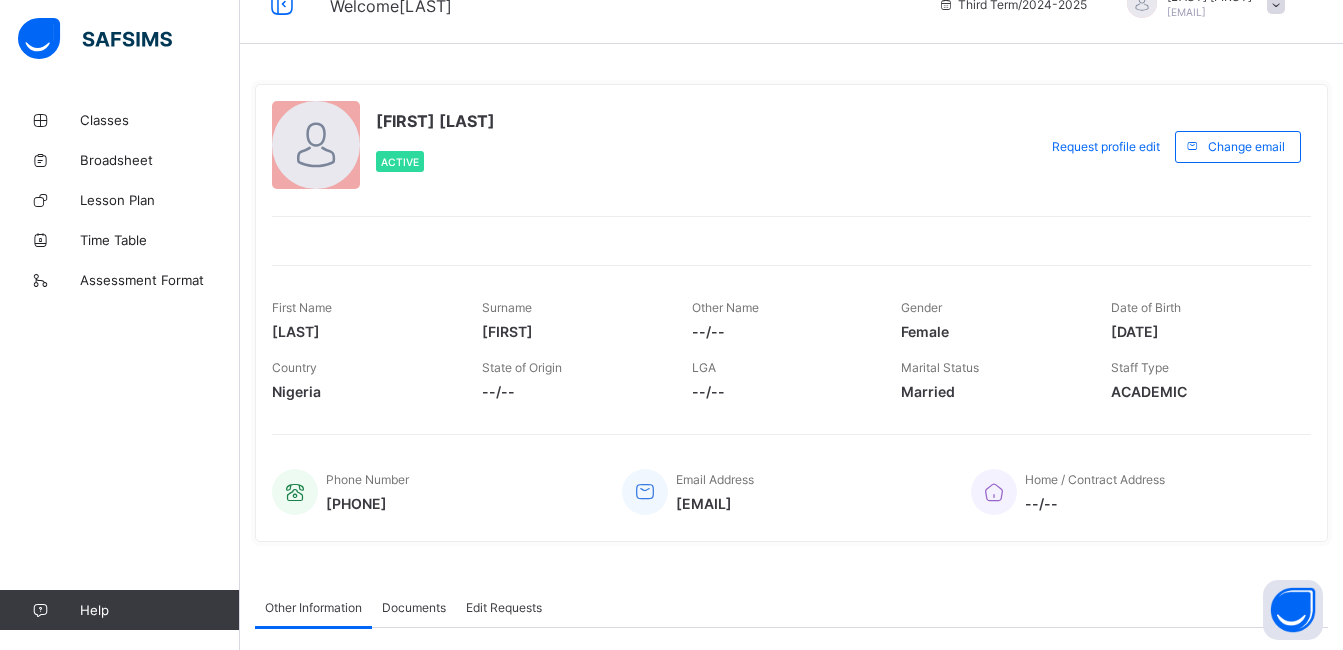 scroll, scrollTop: 0, scrollLeft: 0, axis: both 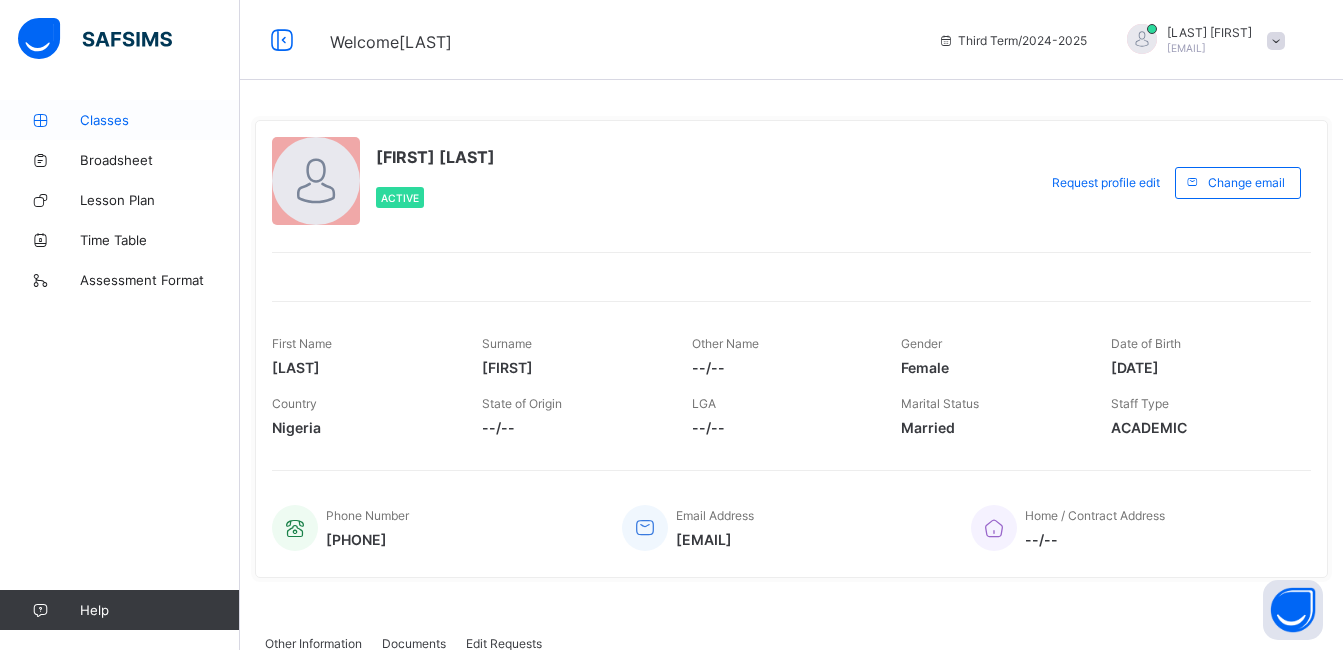 click on "Classes" at bounding box center (160, 120) 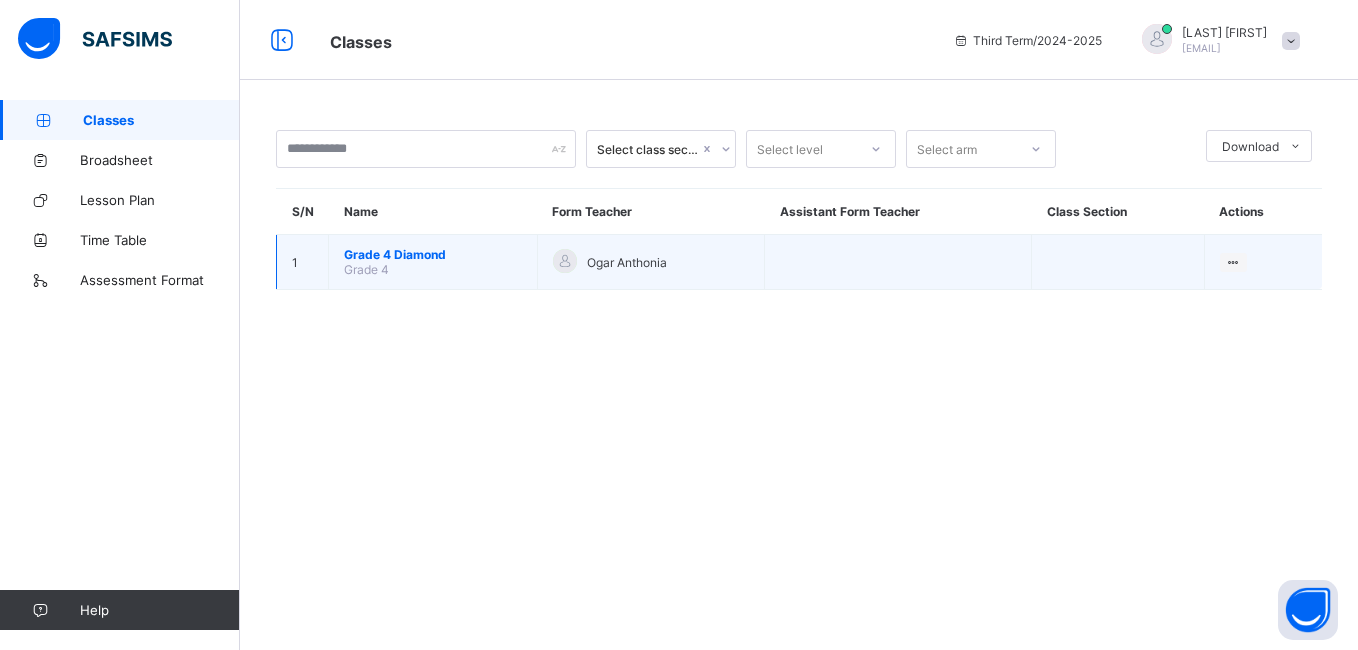 click on "Ogar Anthonia" at bounding box center (651, 262) 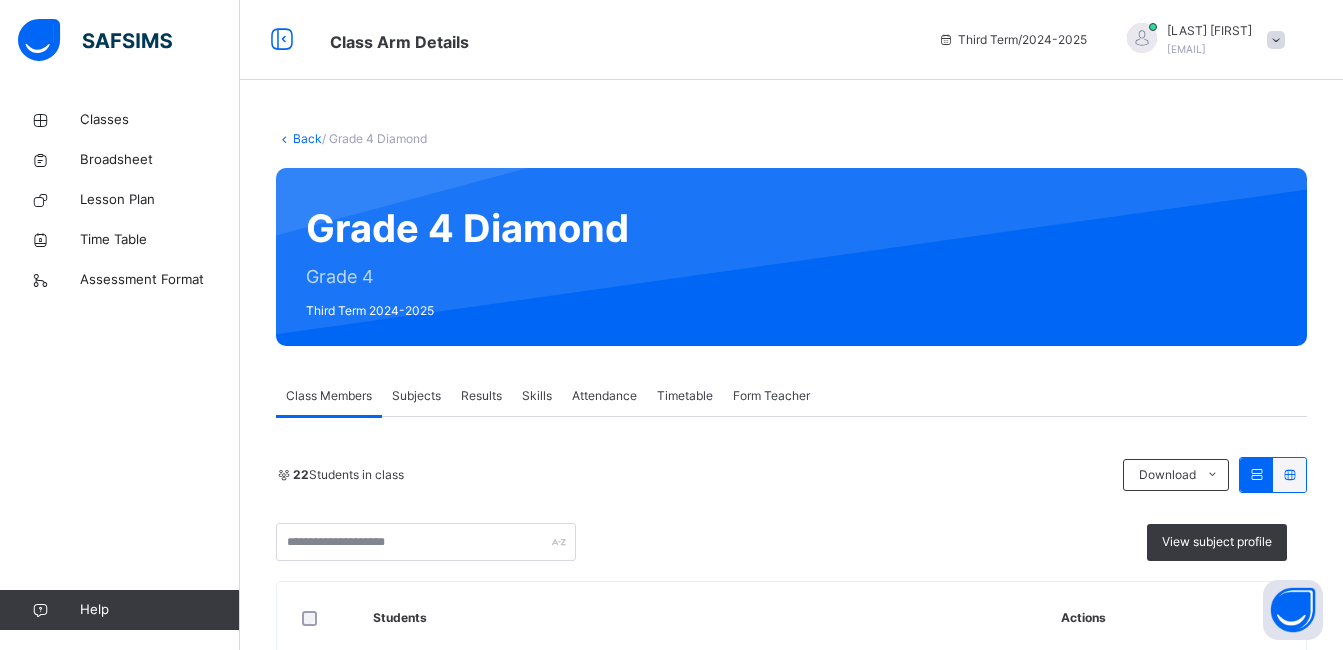 click on "Subjects" at bounding box center (416, 396) 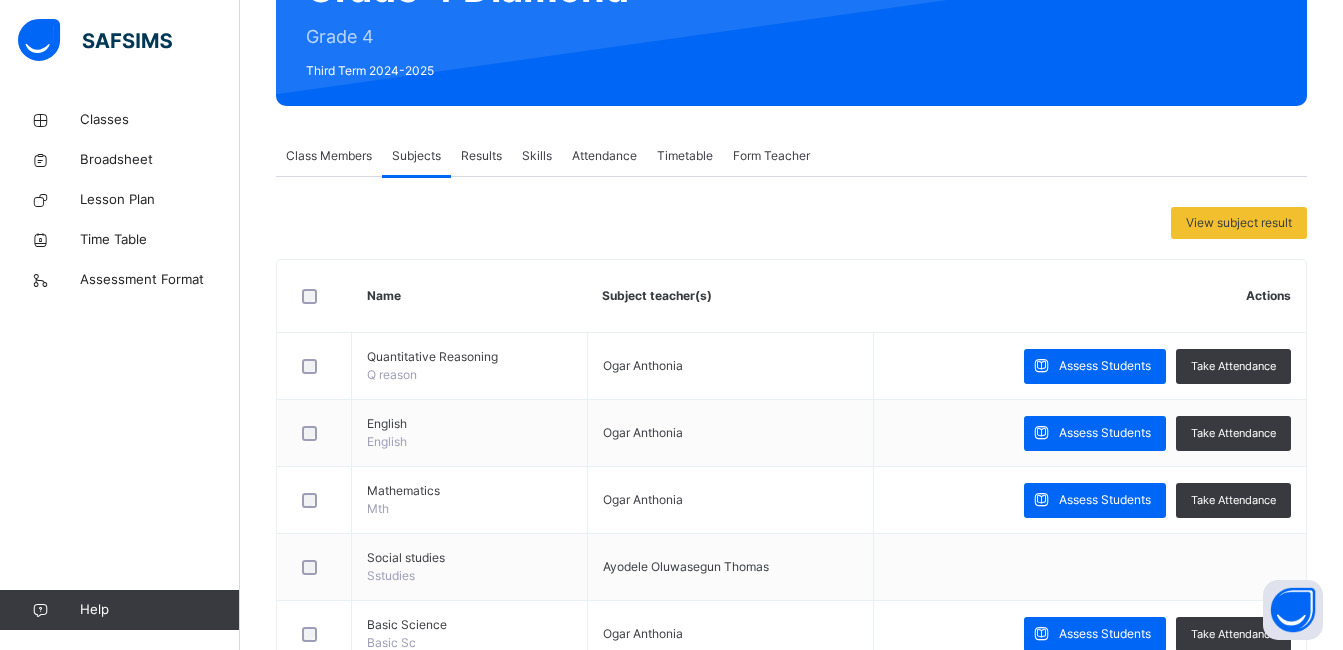 scroll, scrollTop: 243, scrollLeft: 0, axis: vertical 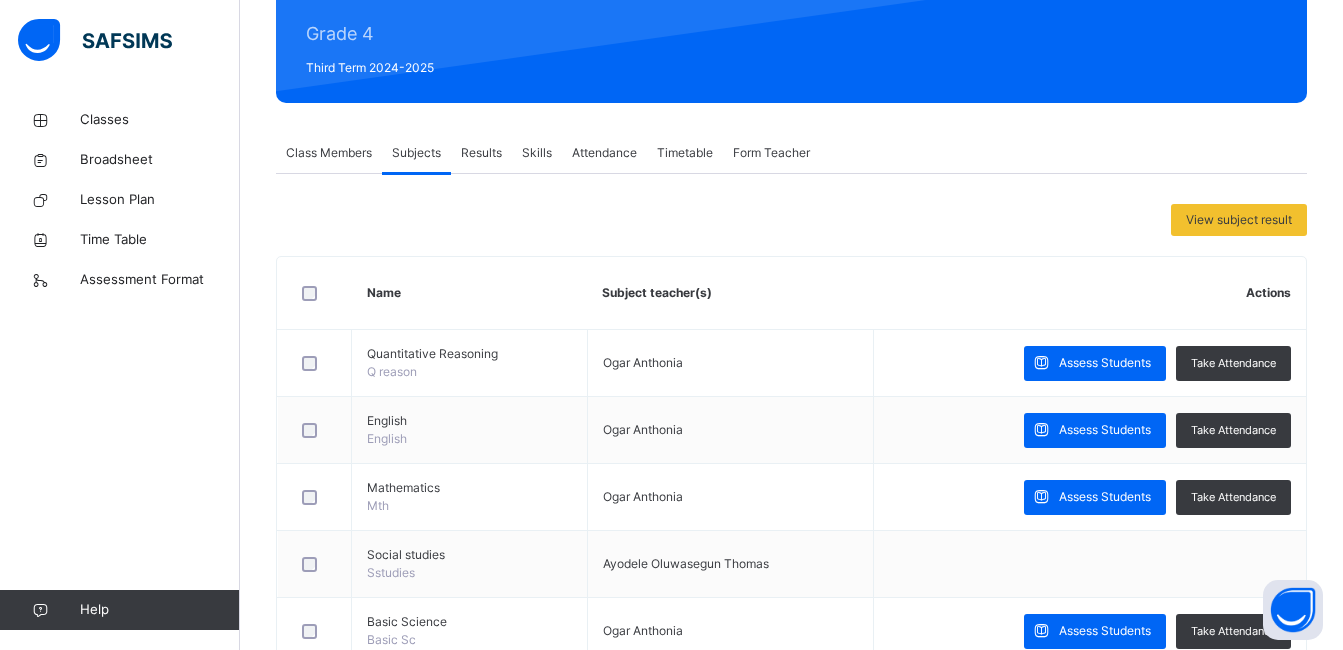 click on "Attendance" at bounding box center (604, 153) 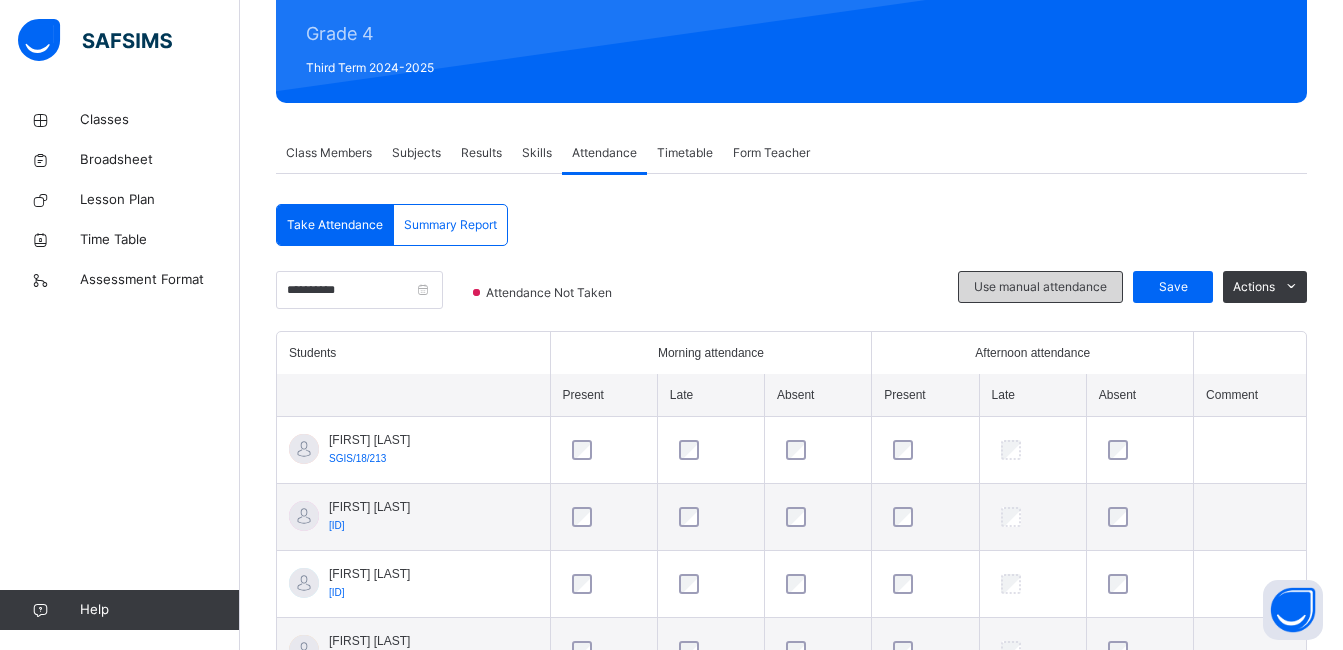 click on "Use manual attendance" at bounding box center [1040, 287] 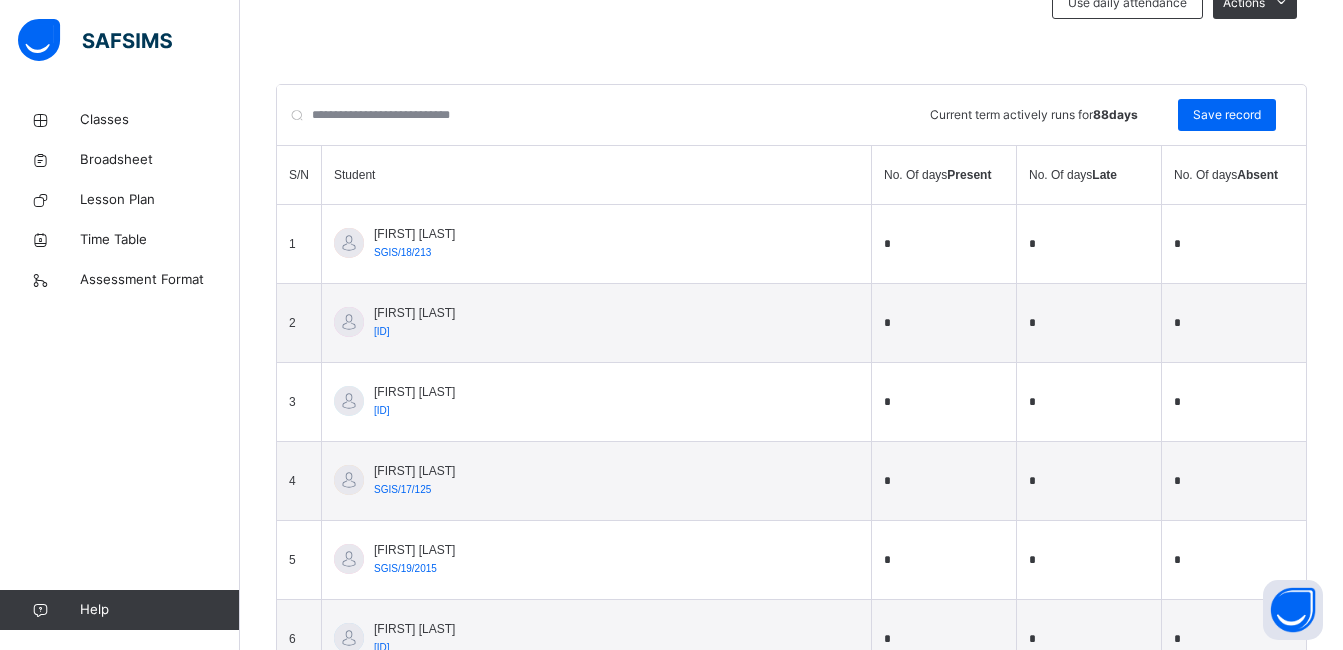 scroll, scrollTop: 511, scrollLeft: 0, axis: vertical 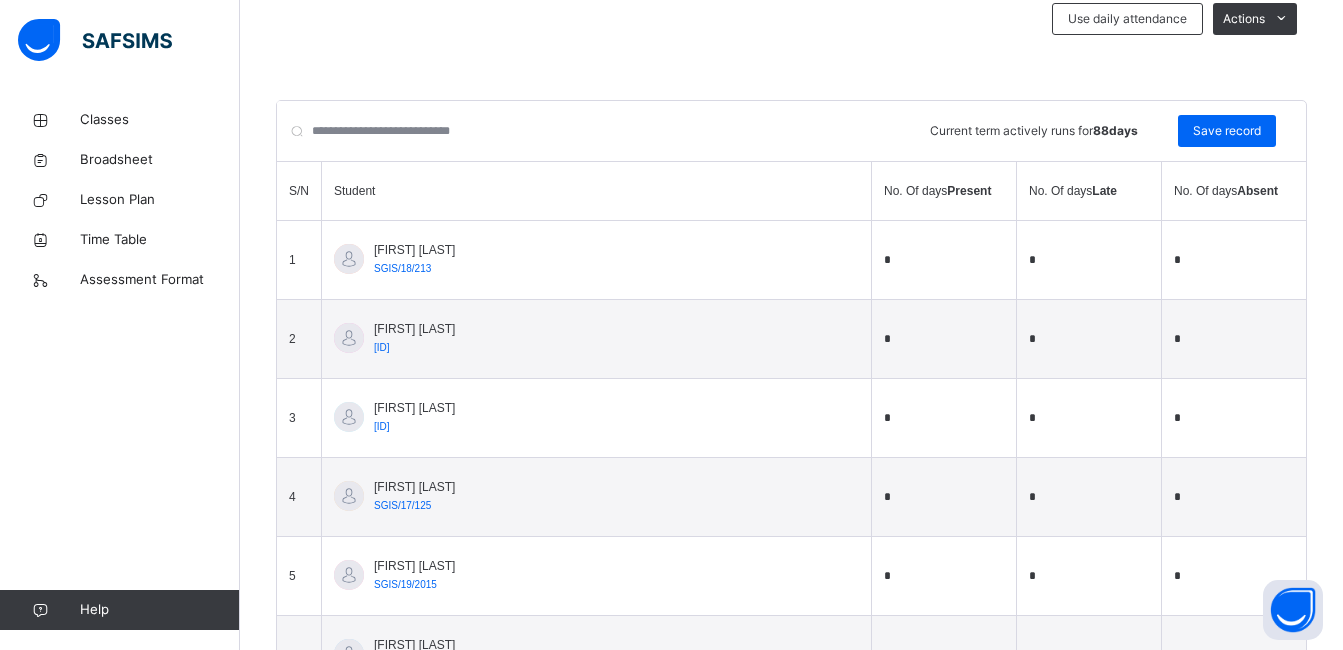 click on "*" at bounding box center (944, 260) 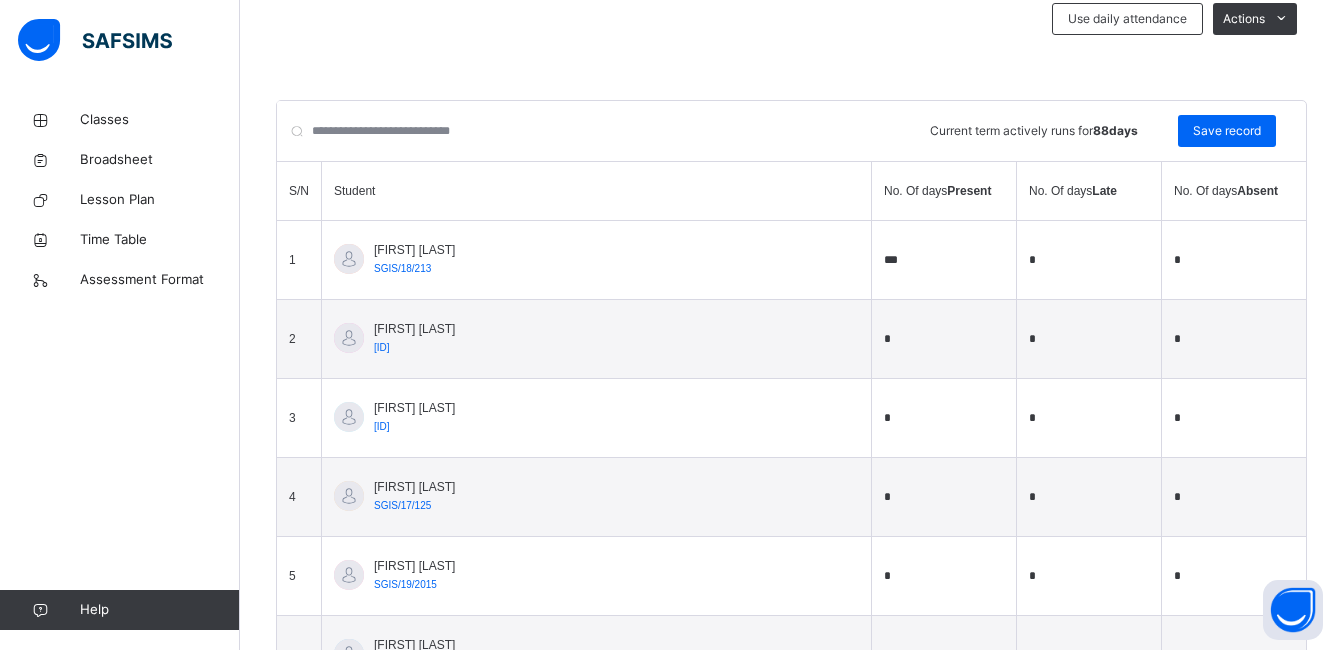 type on "***" 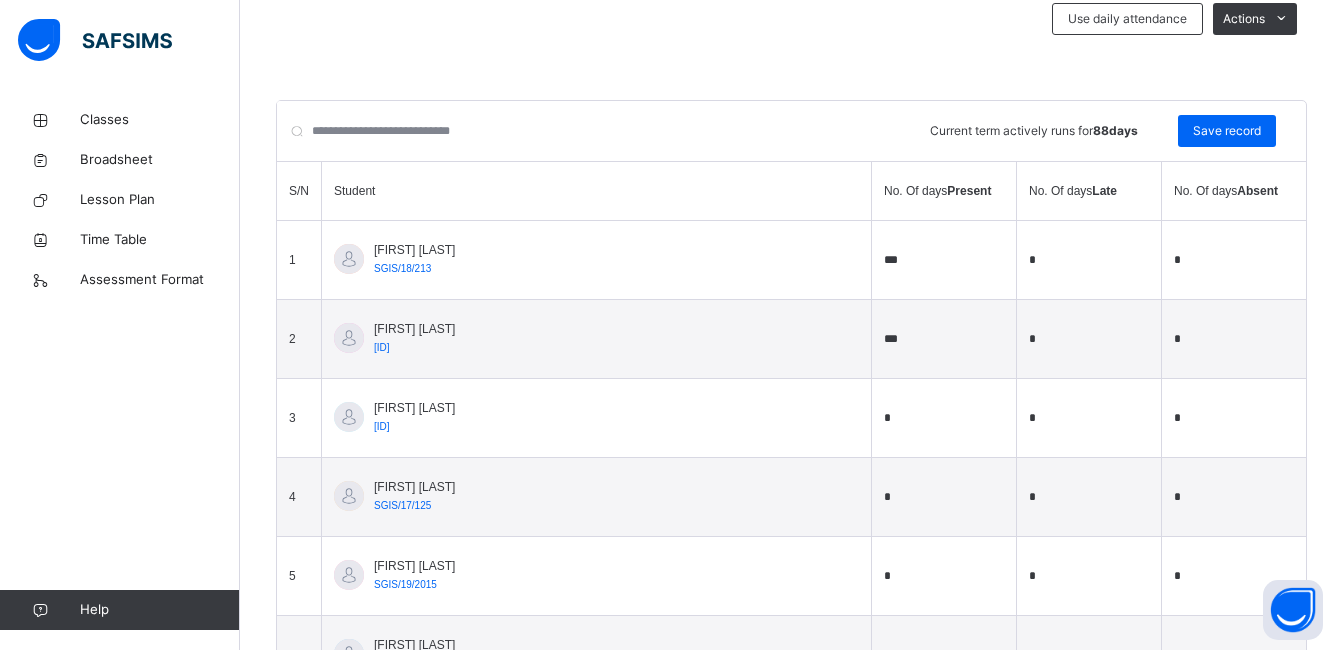 type on "***" 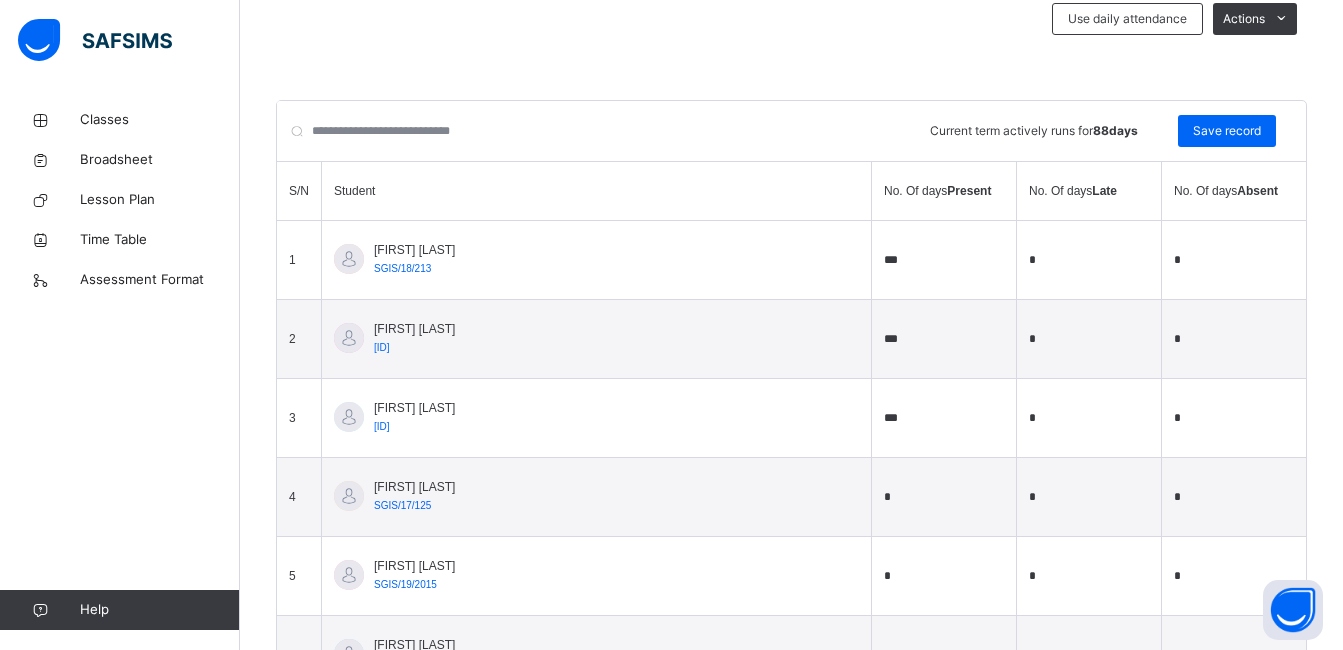 type on "***" 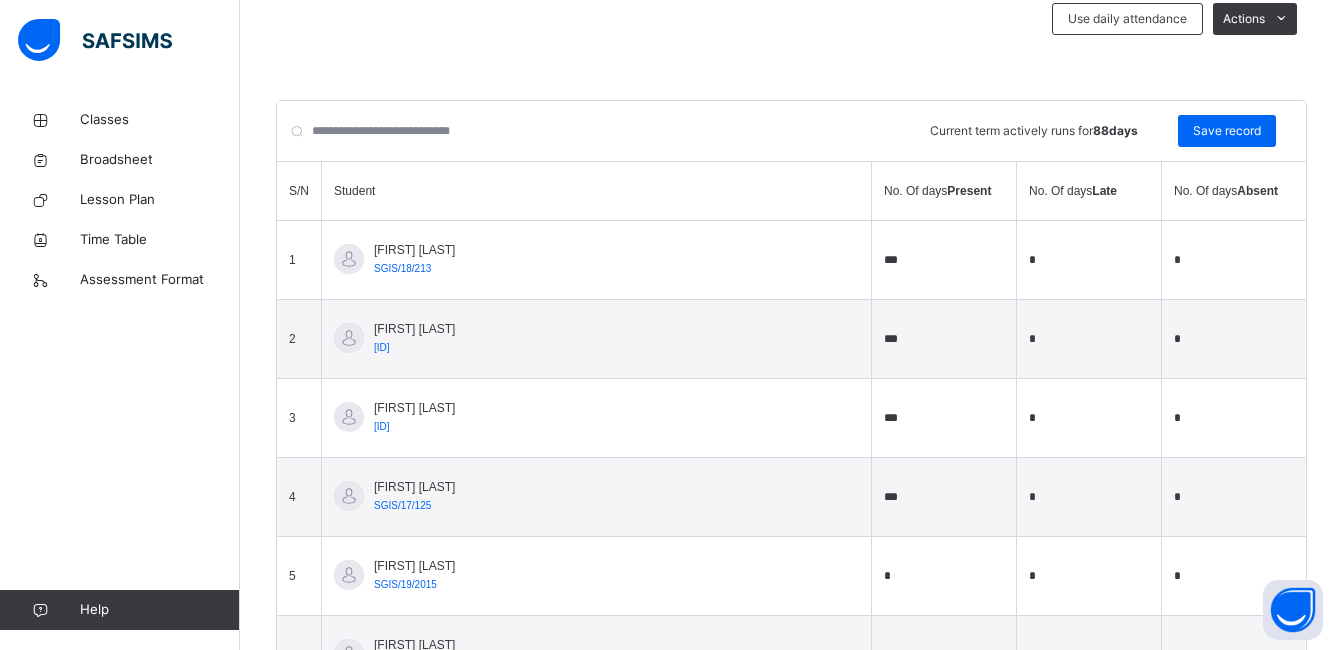 type on "***" 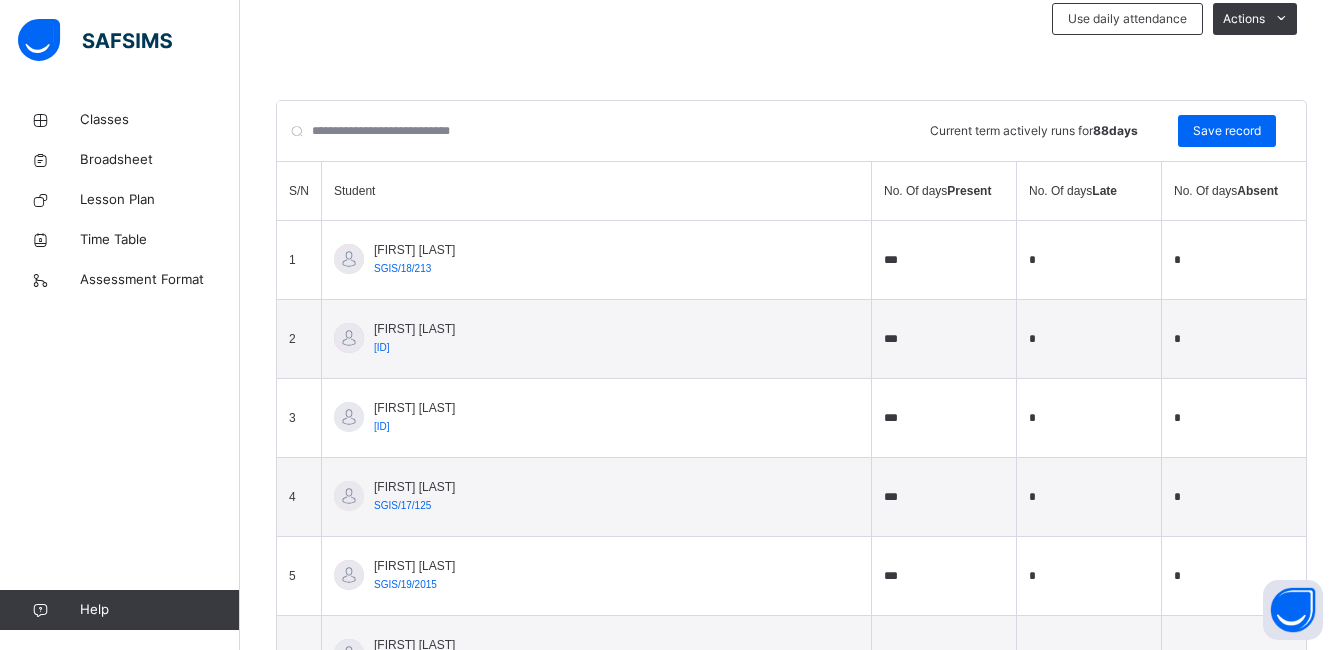 type on "***" 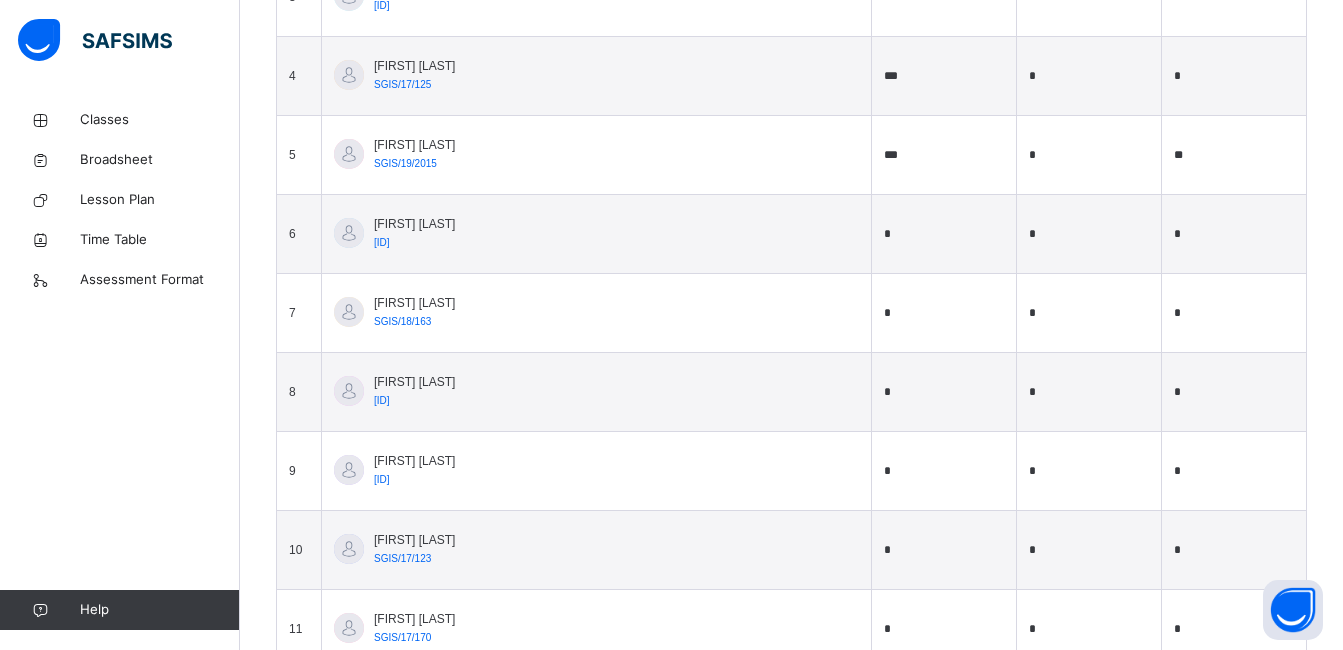 scroll, scrollTop: 941, scrollLeft: 0, axis: vertical 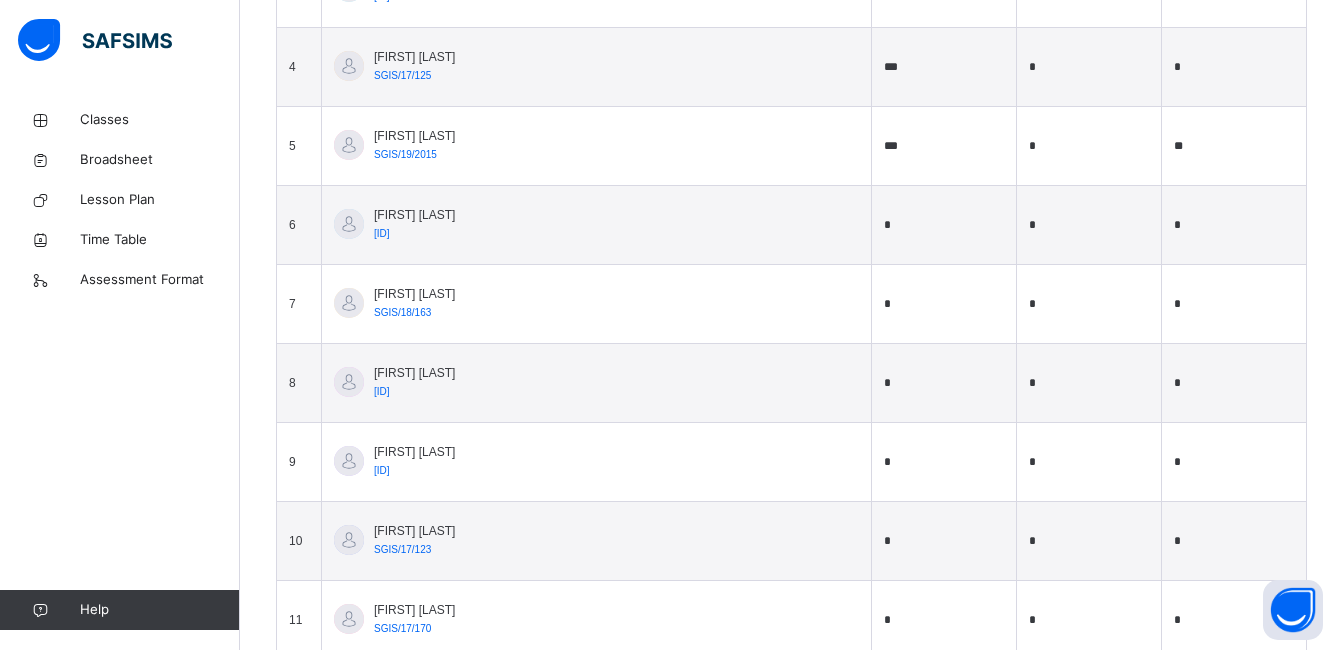 type on "**" 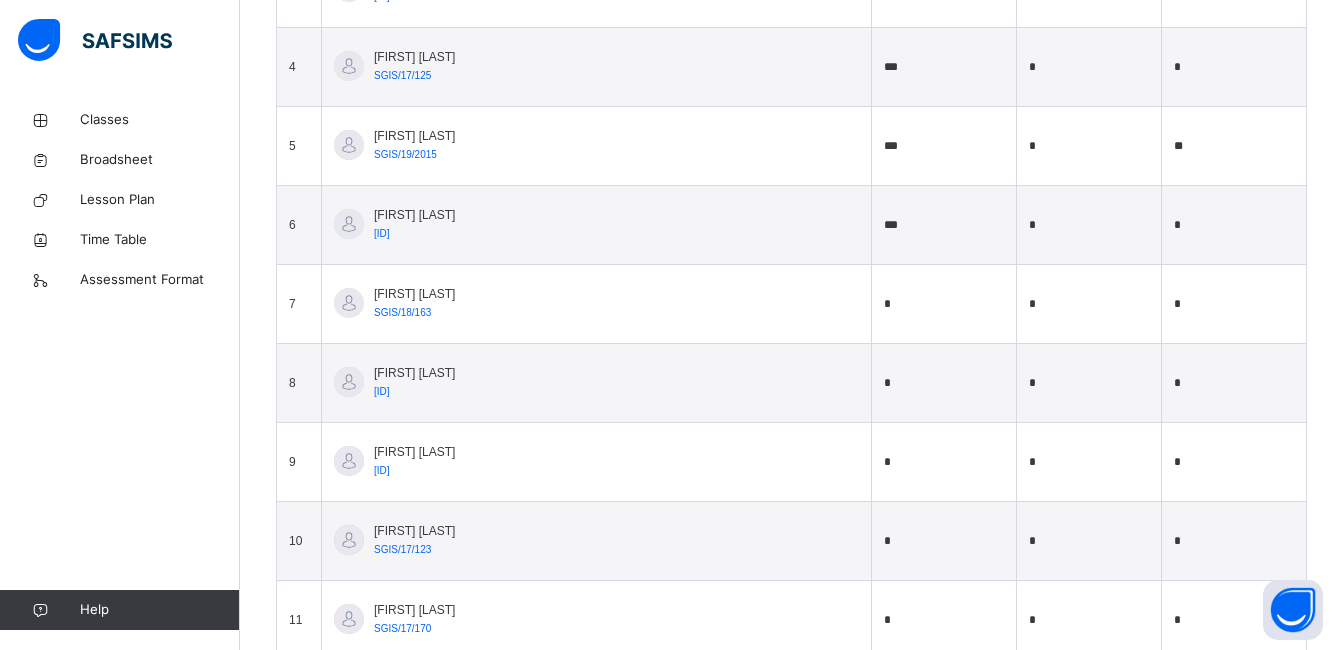 type on "***" 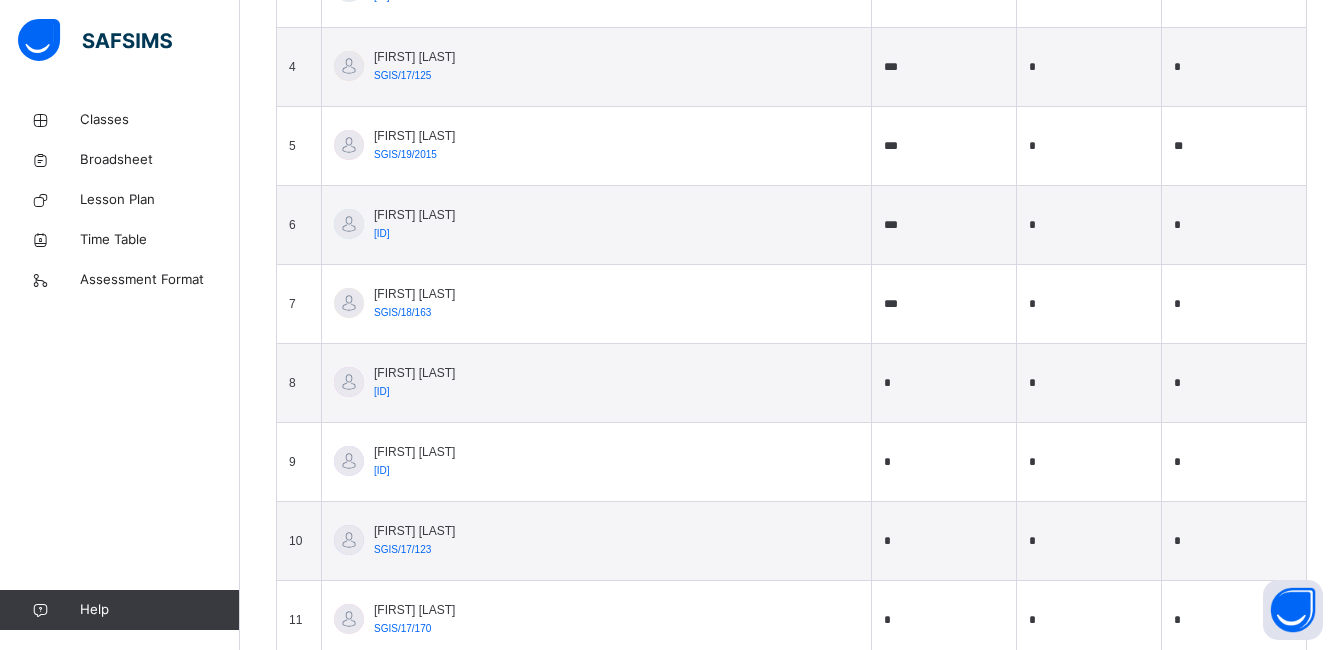 type on "***" 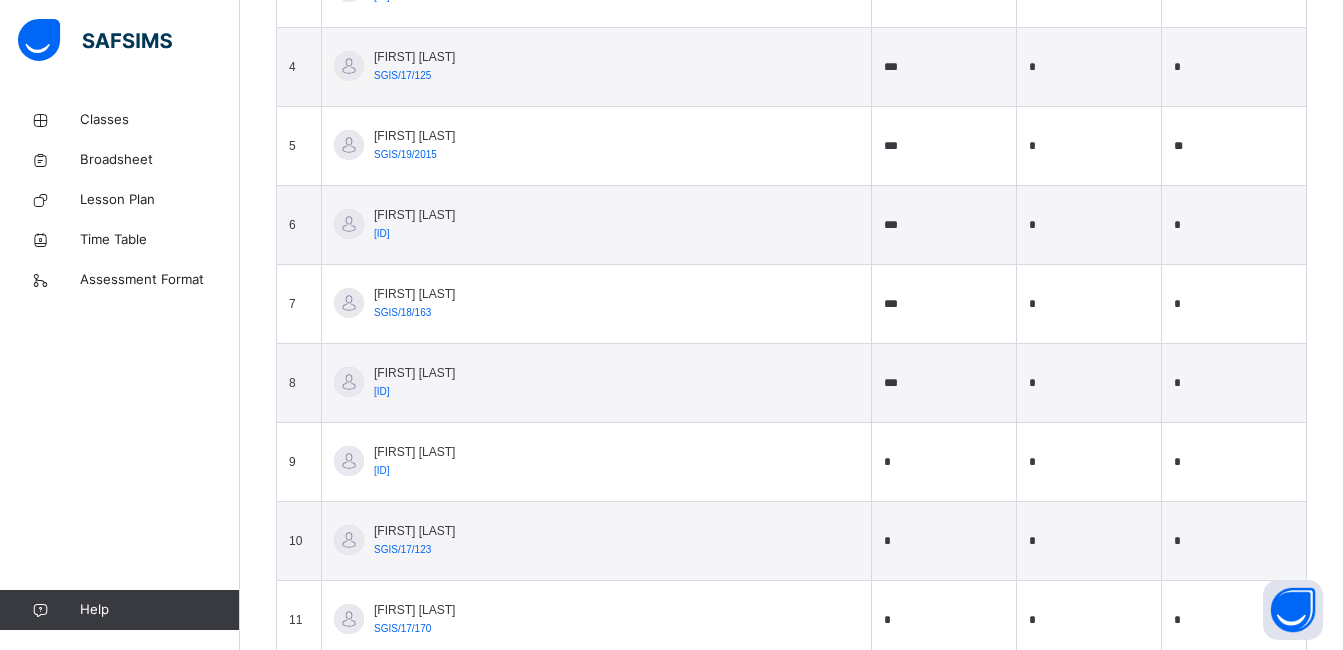 type on "***" 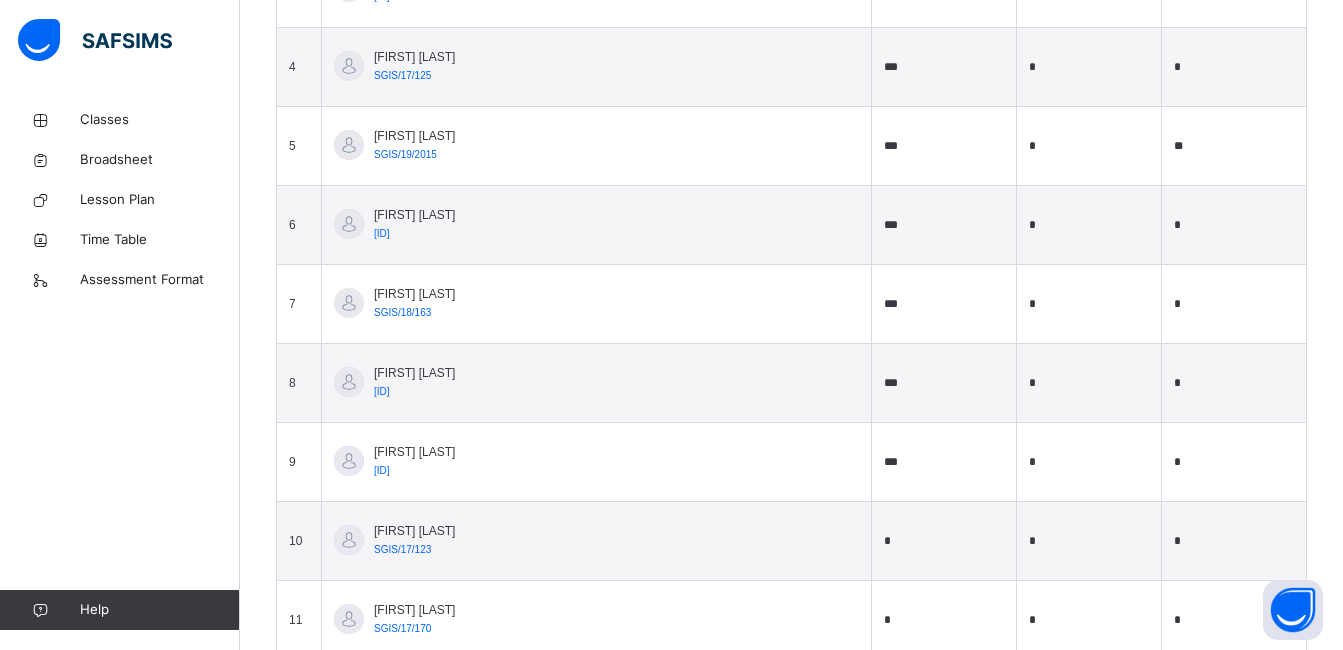 type on "***" 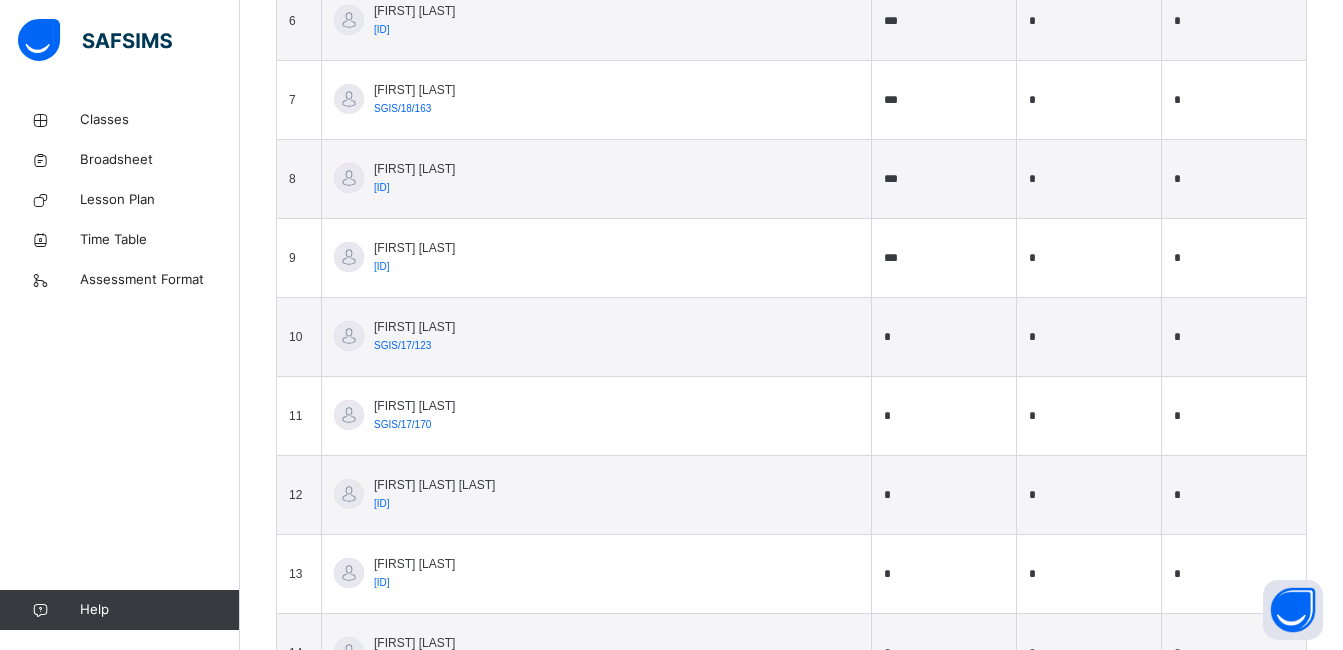 scroll, scrollTop: 1162, scrollLeft: 0, axis: vertical 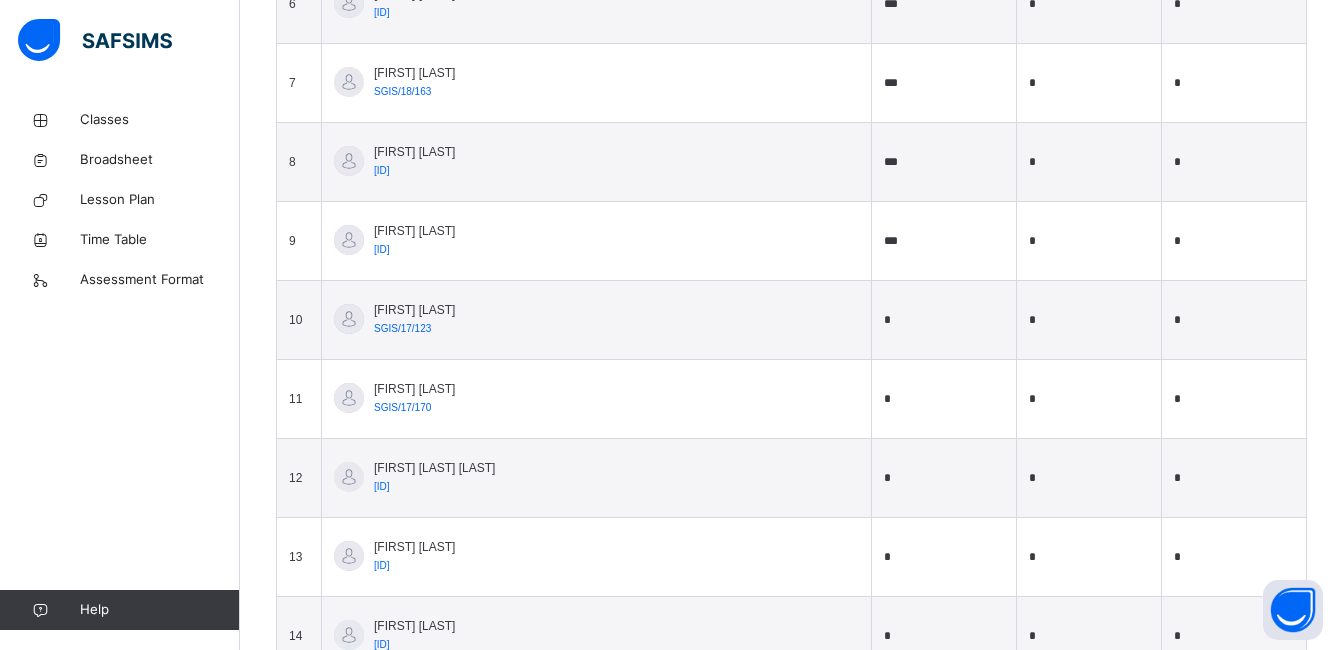 type on "*" 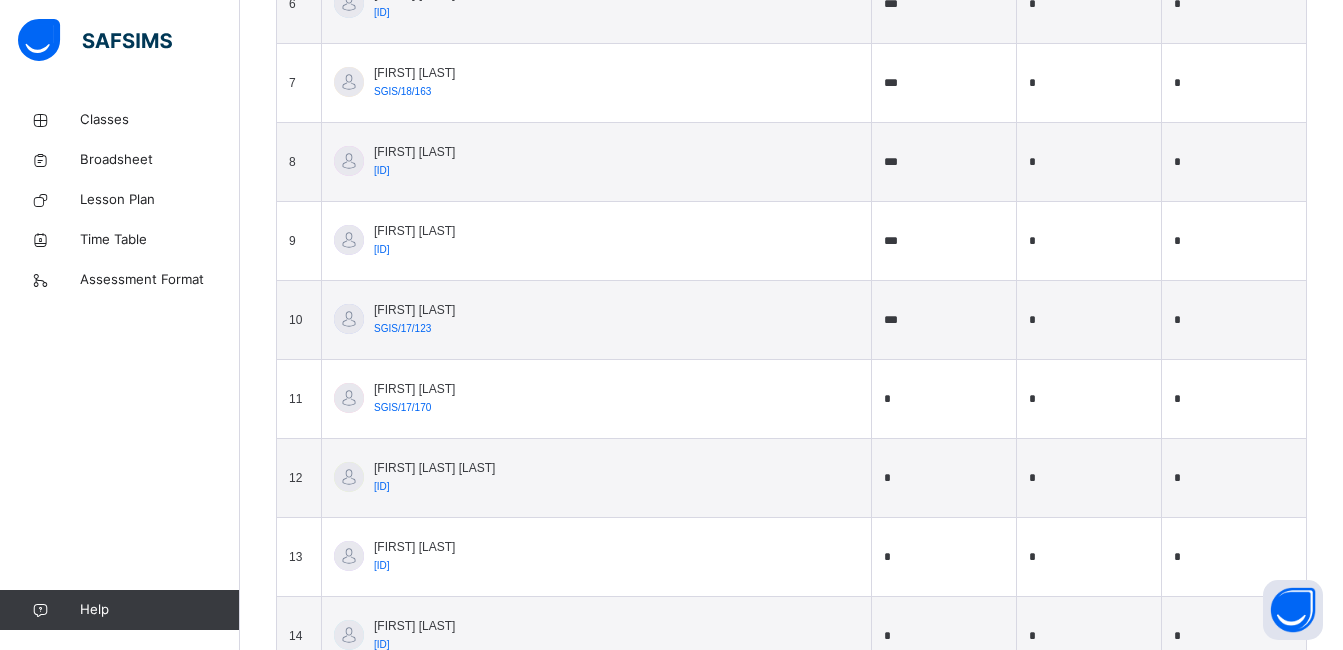 type on "***" 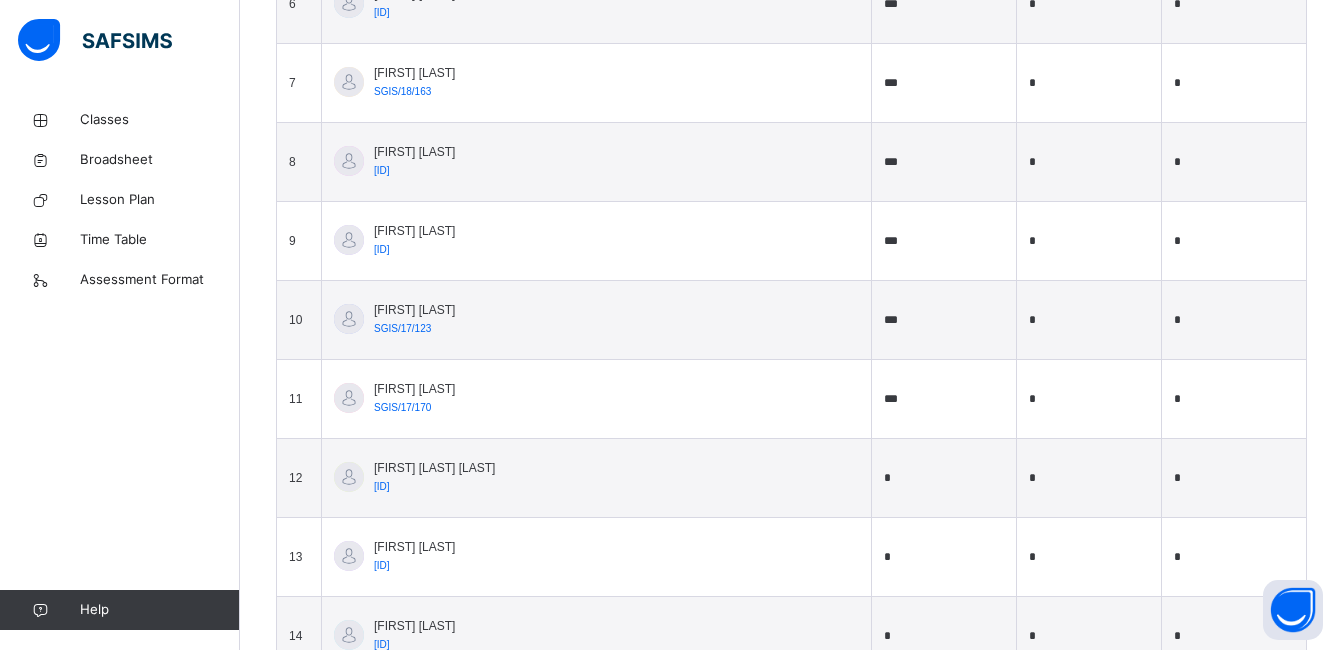 type on "***" 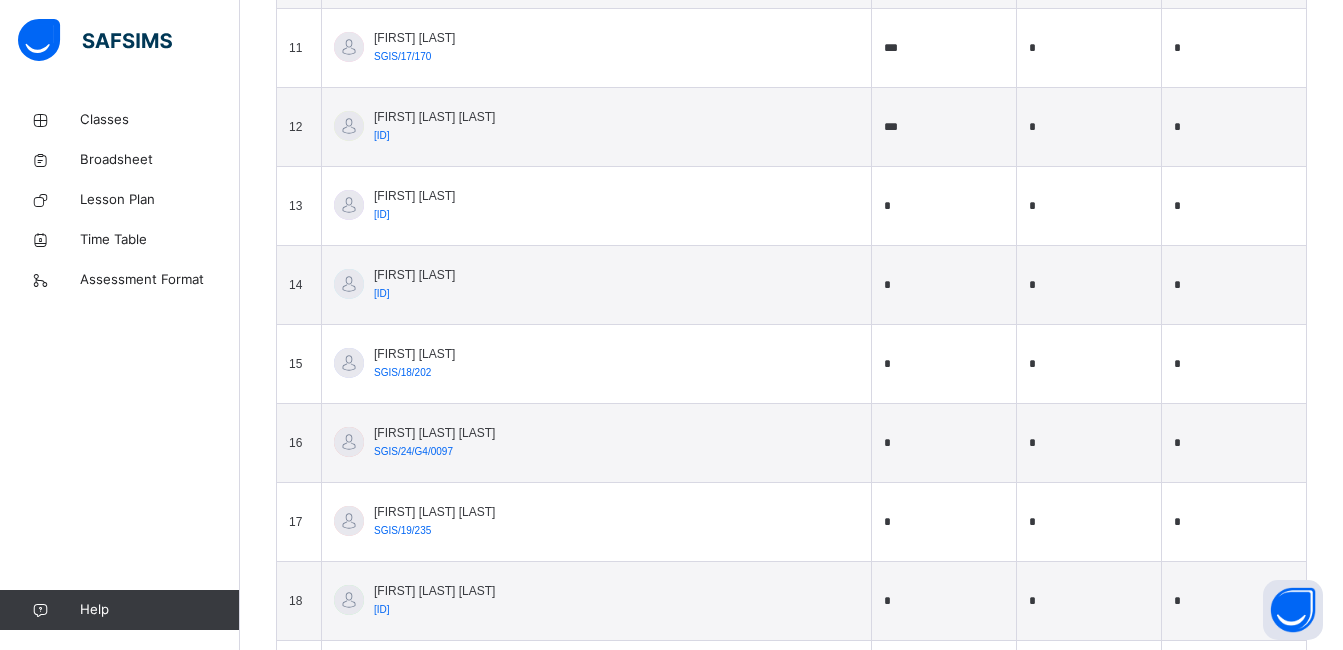 scroll, scrollTop: 1517, scrollLeft: 0, axis: vertical 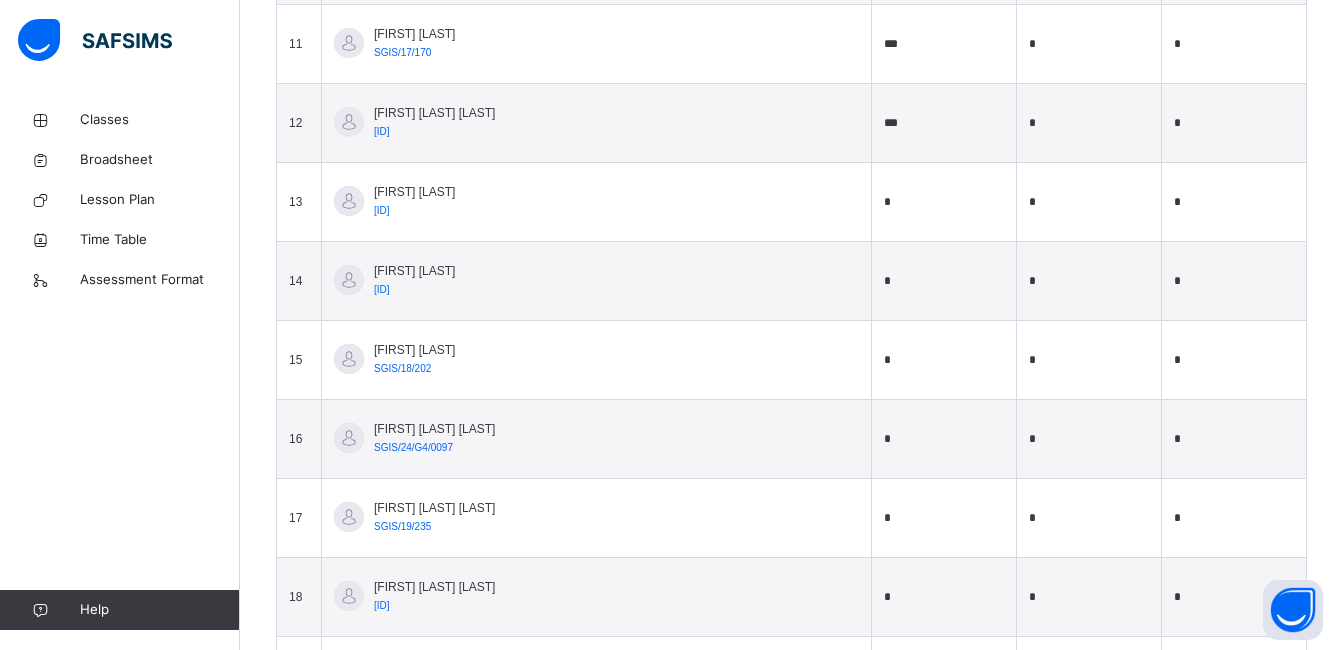type on "***" 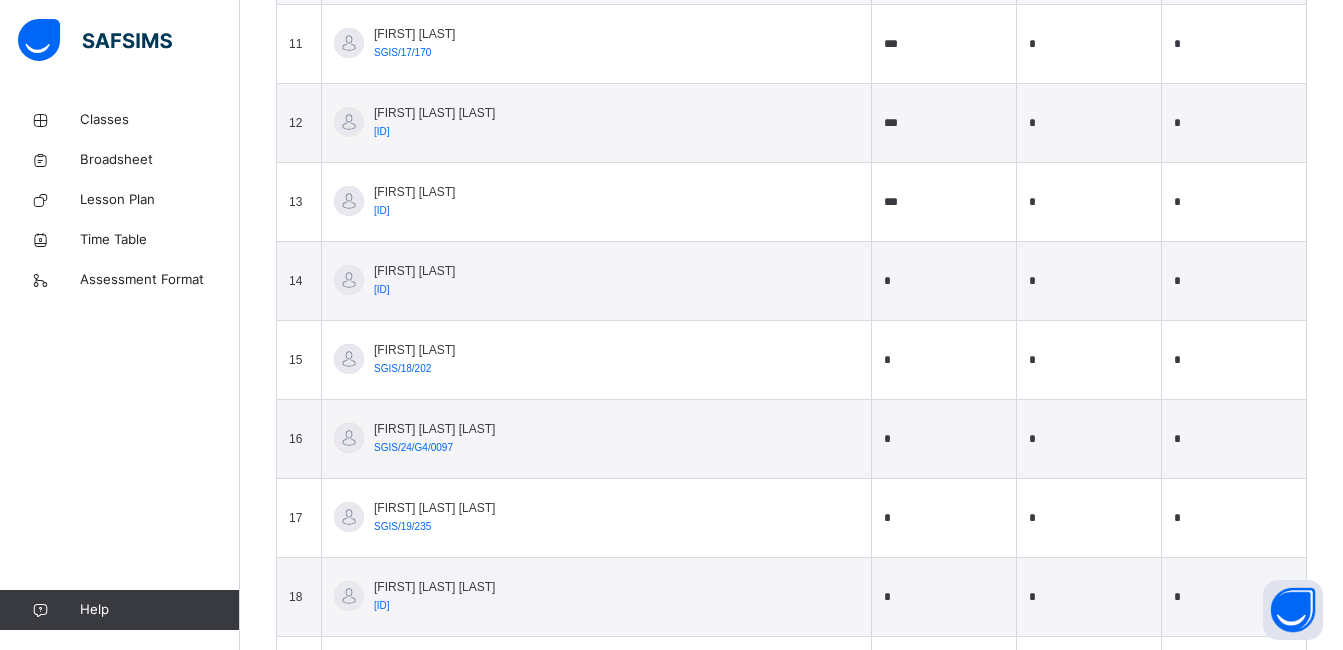 type on "***" 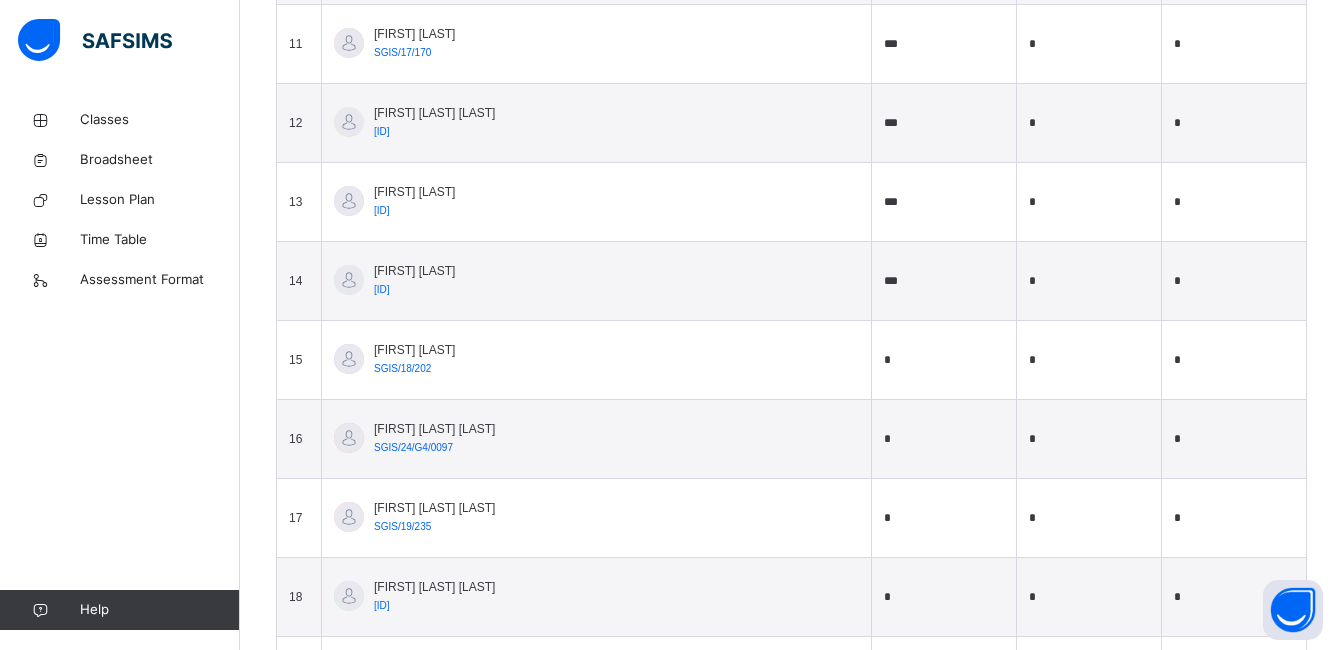 type on "***" 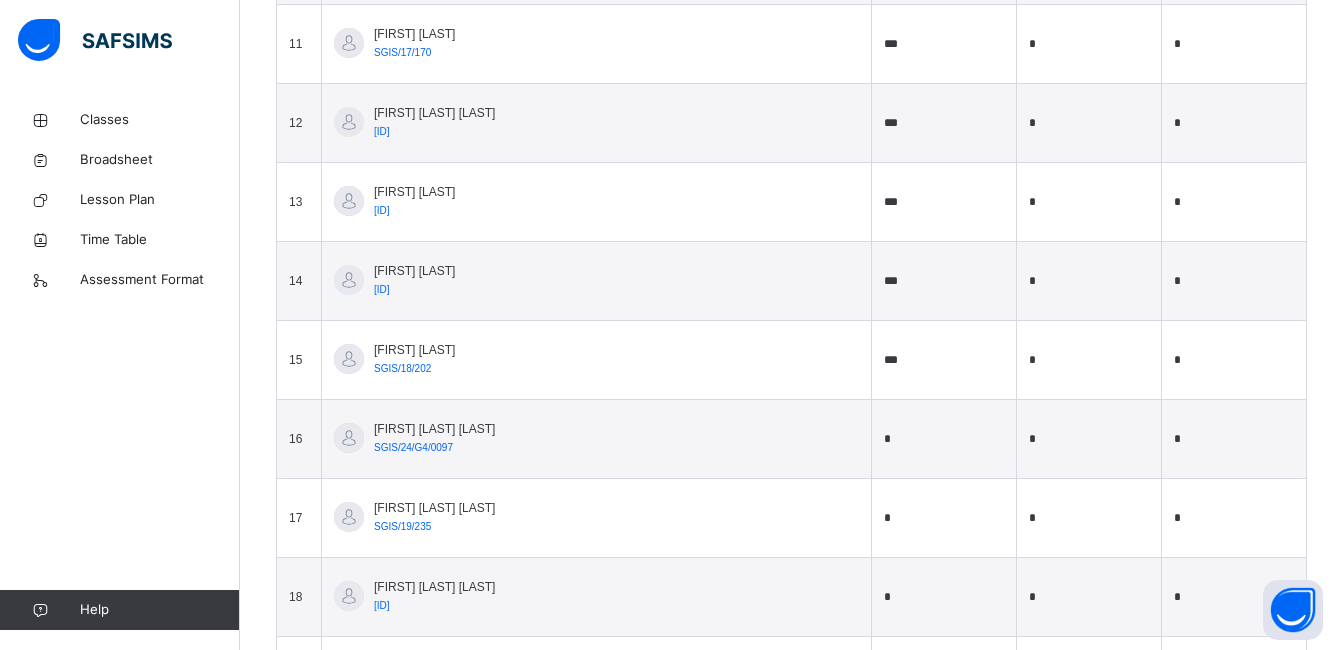 type on "***" 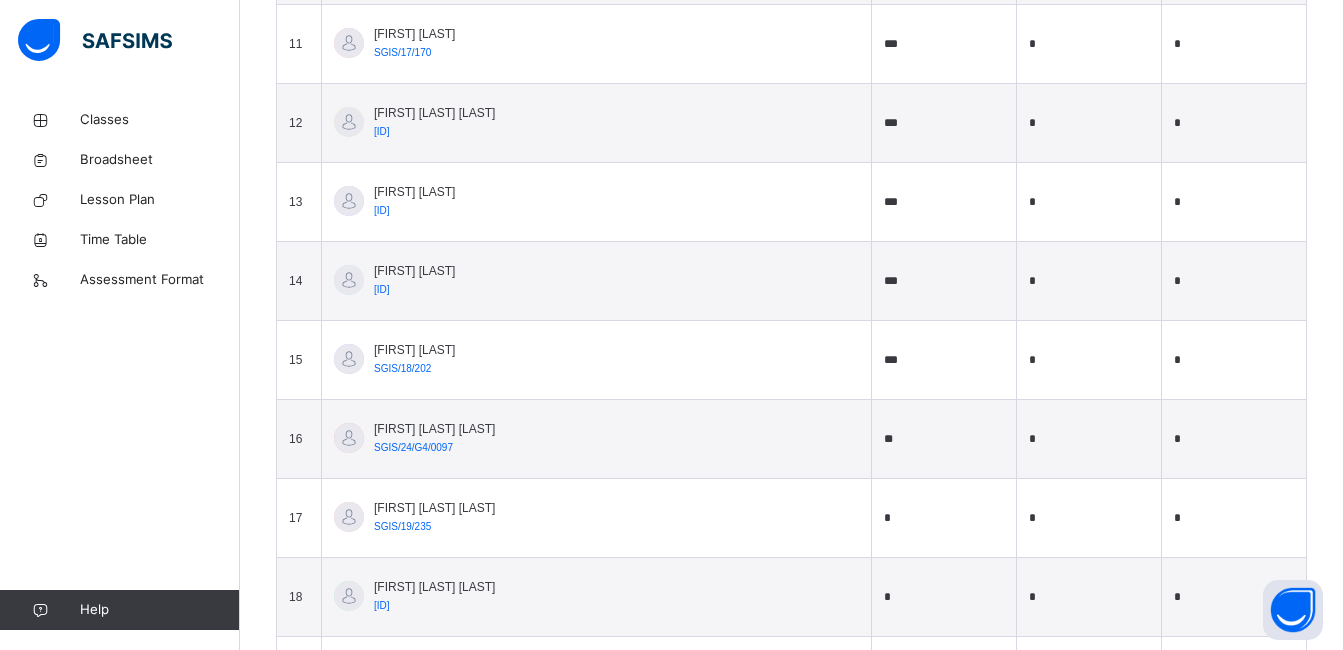 type on "**" 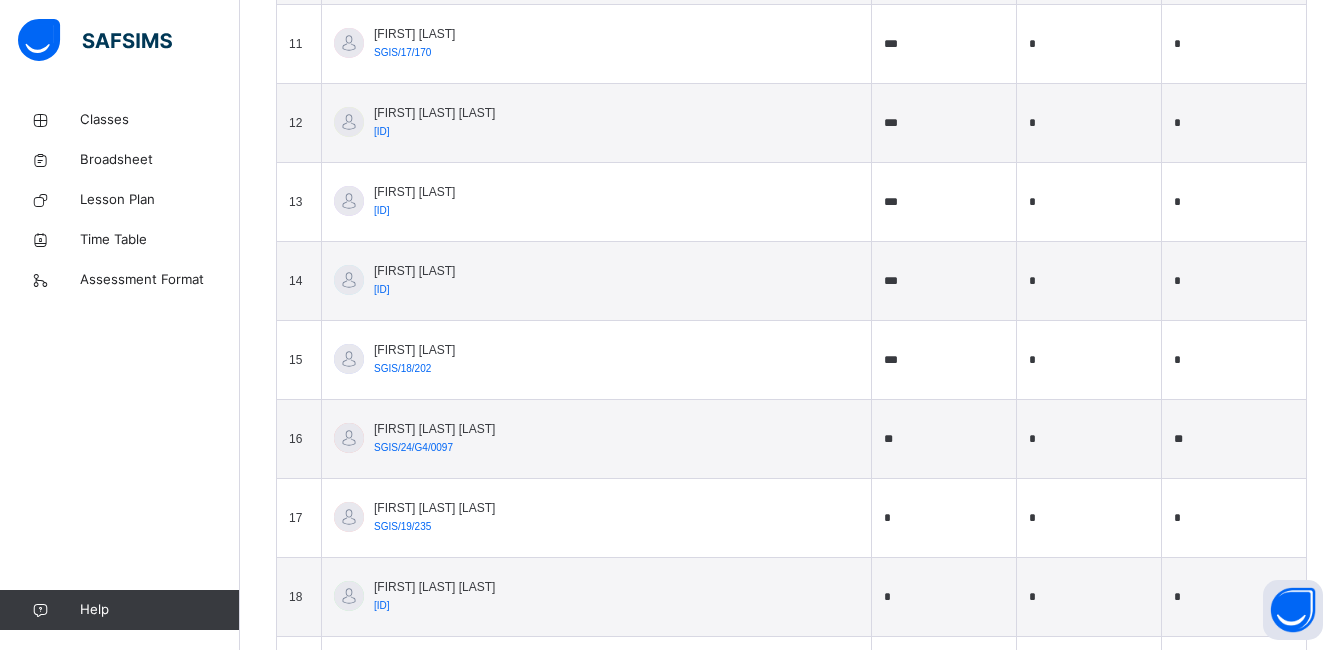 type on "**" 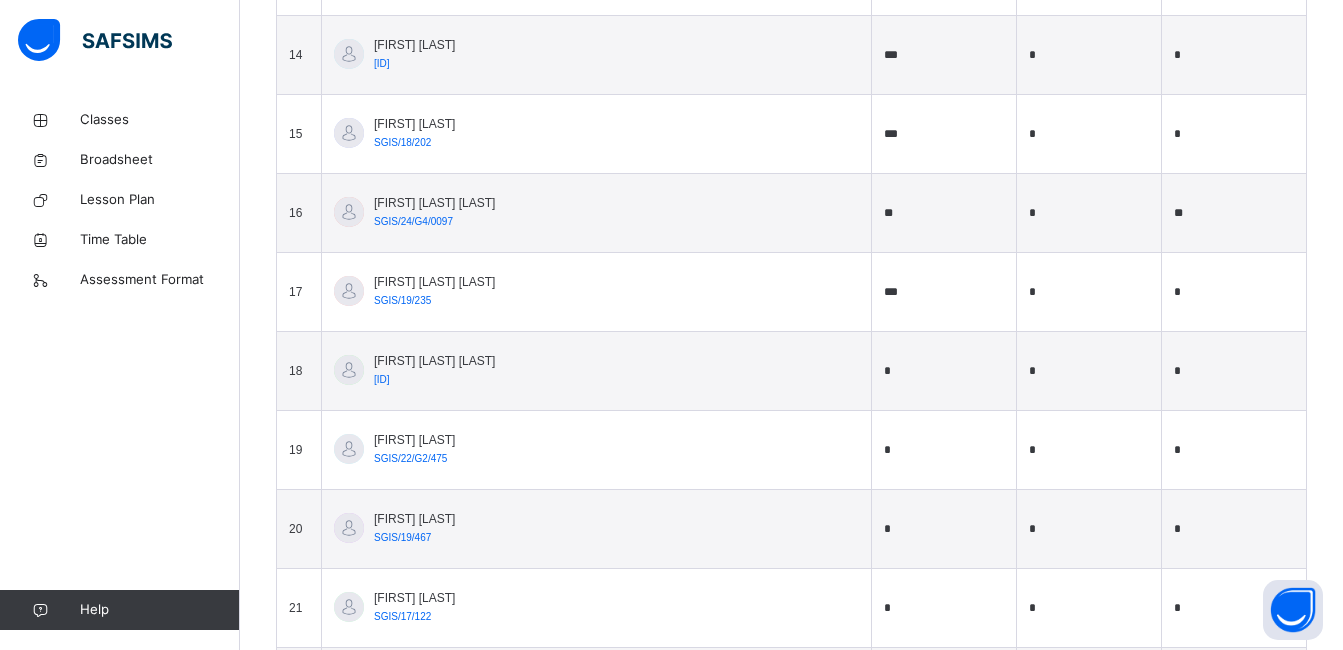 scroll, scrollTop: 1747, scrollLeft: 0, axis: vertical 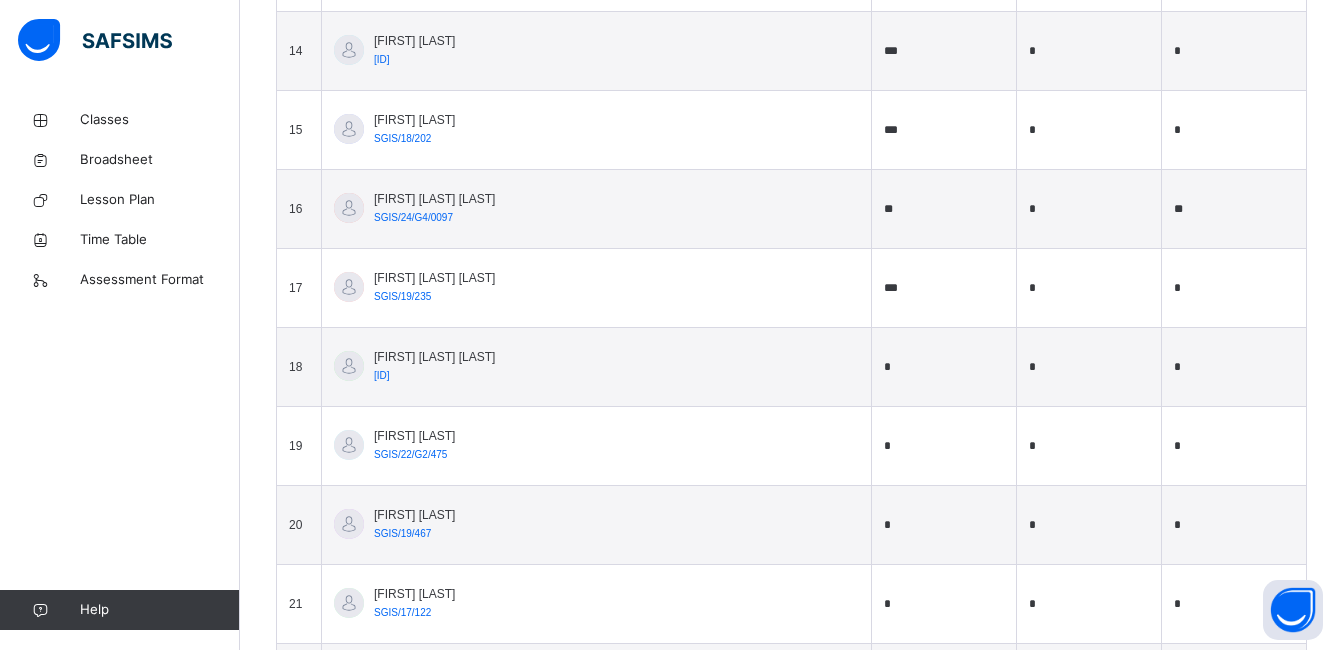 type on "***" 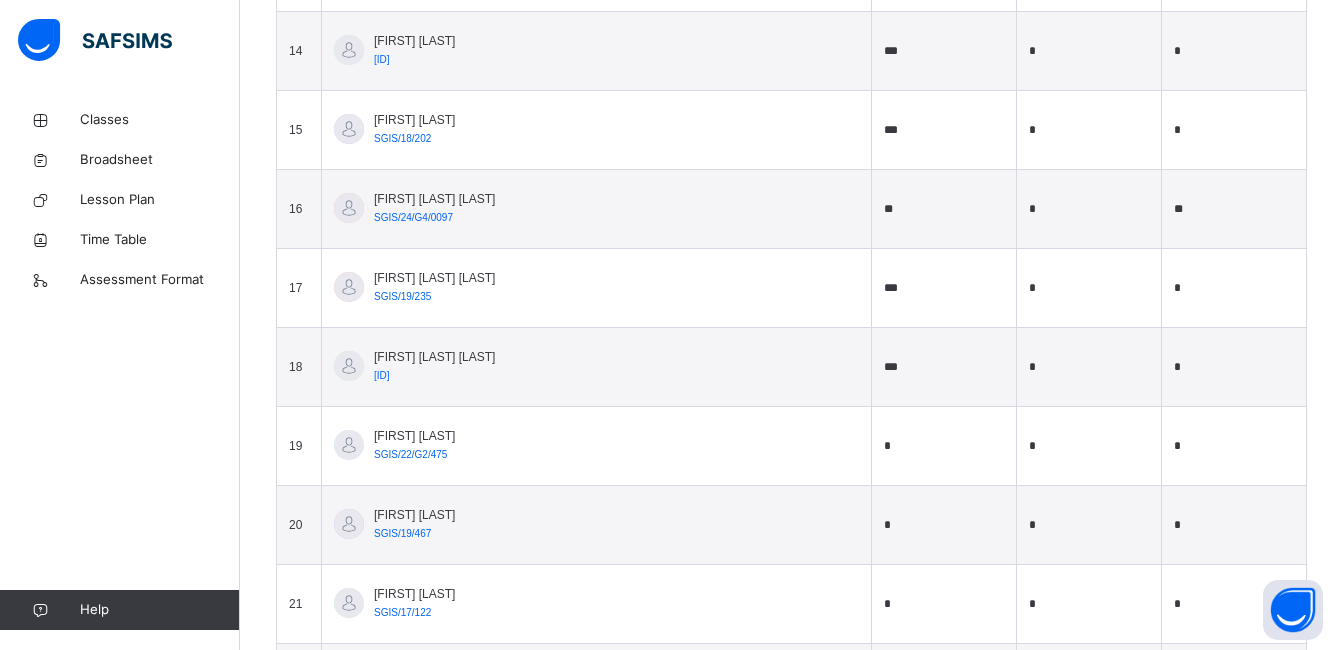 type on "***" 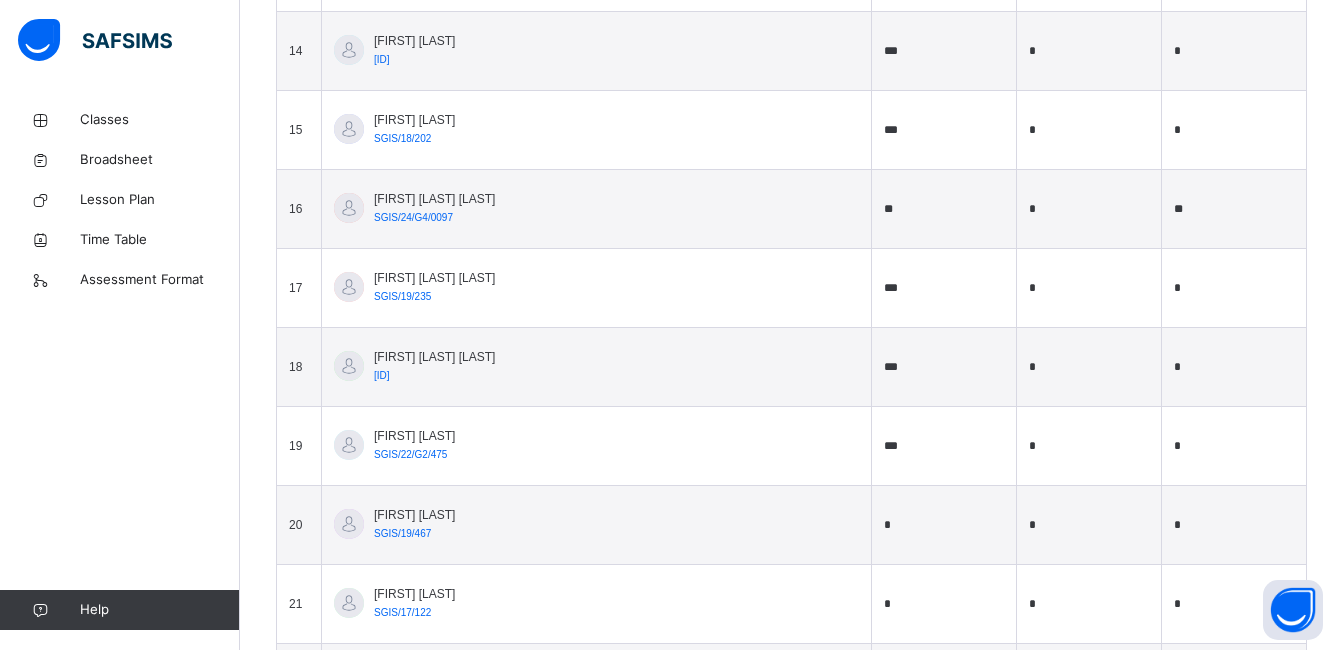 type on "***" 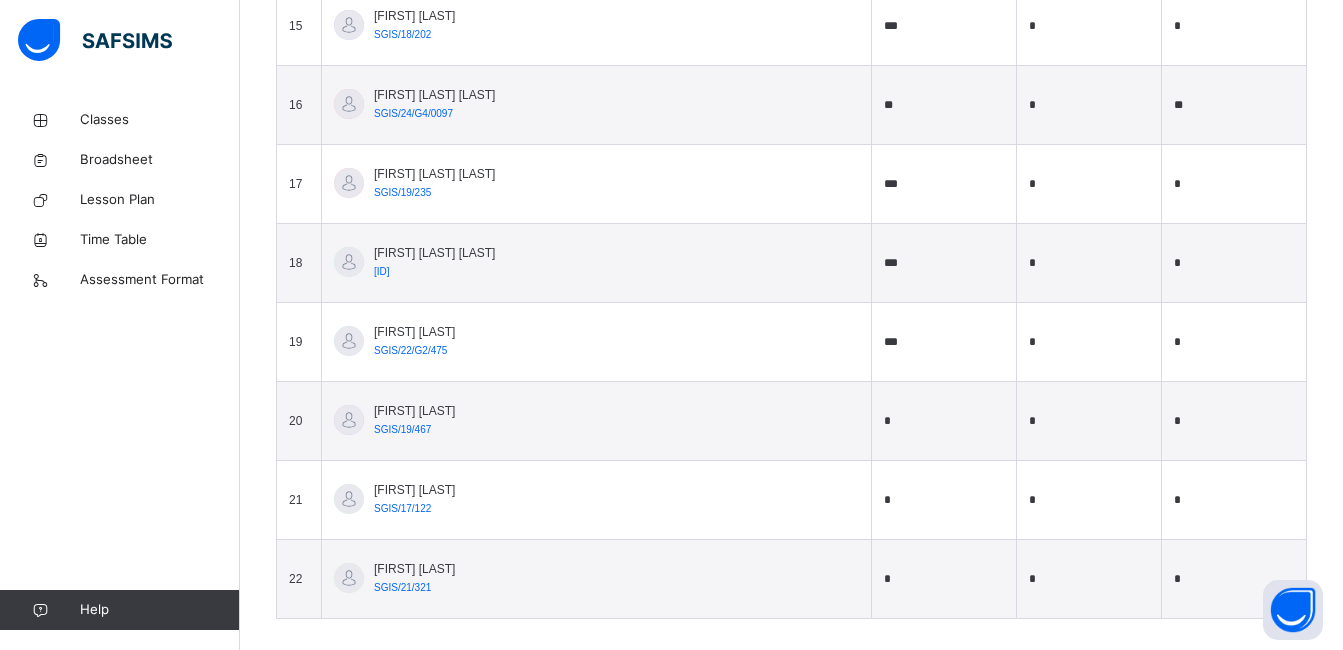 scroll, scrollTop: 1875, scrollLeft: 0, axis: vertical 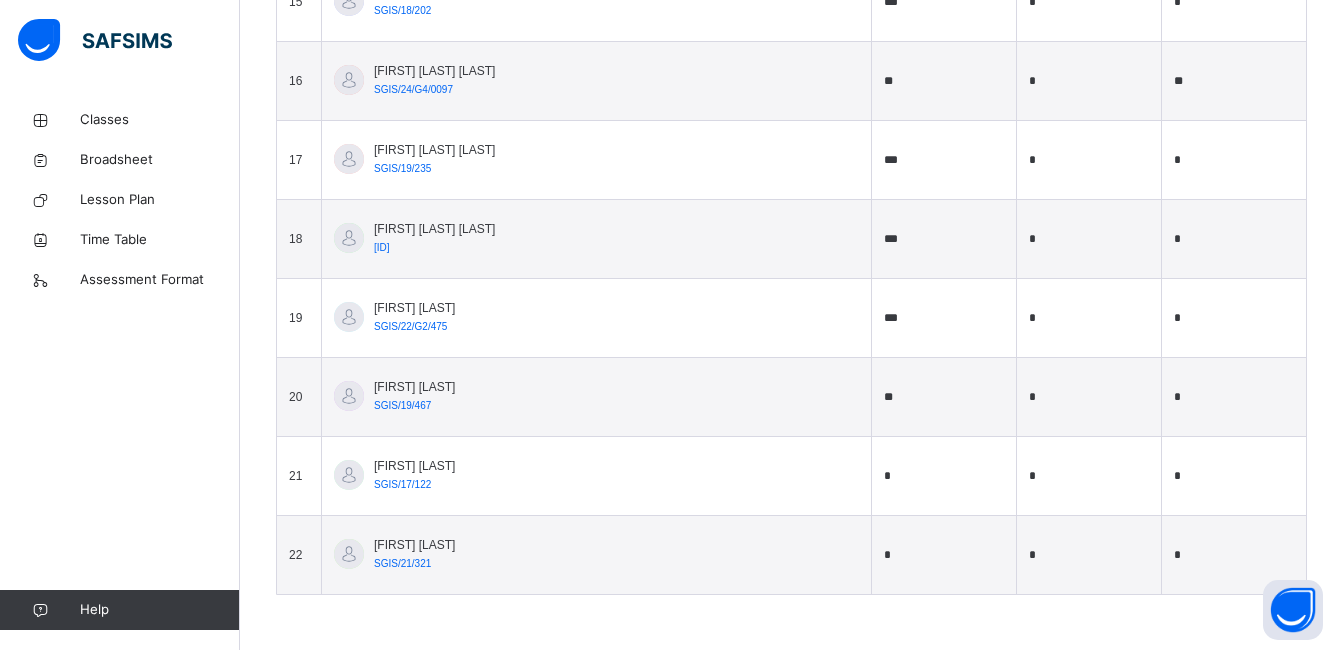 type on "**" 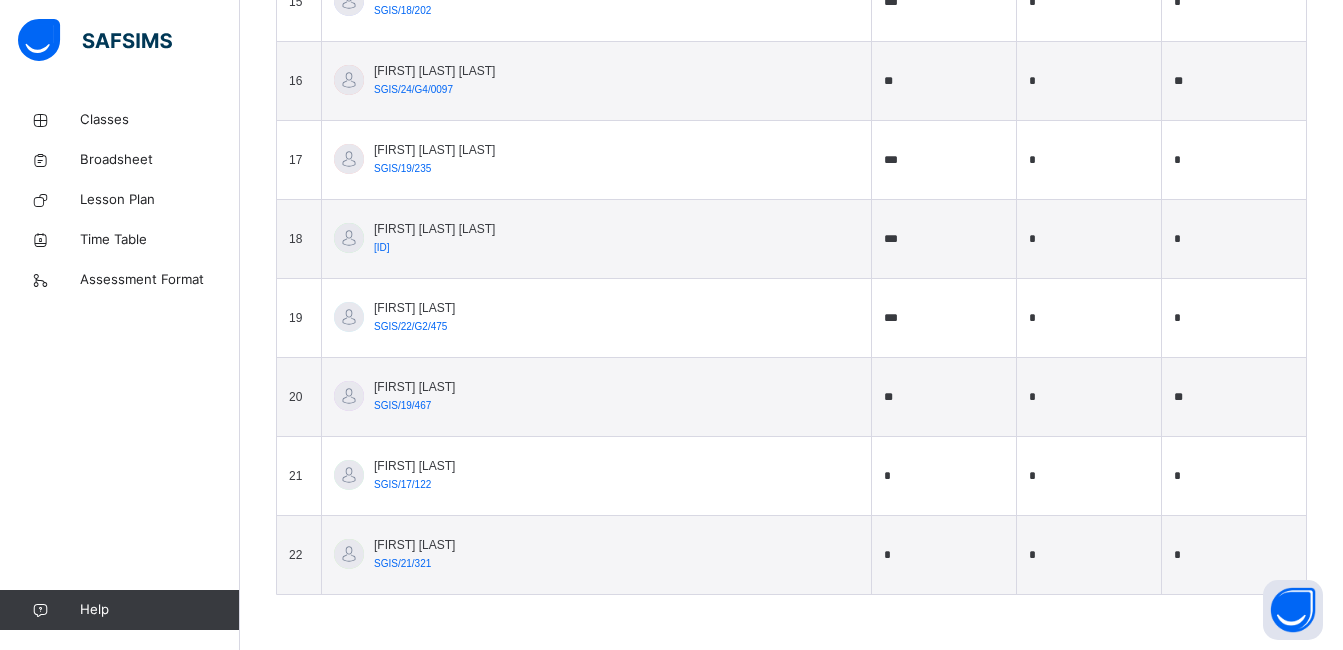 type on "**" 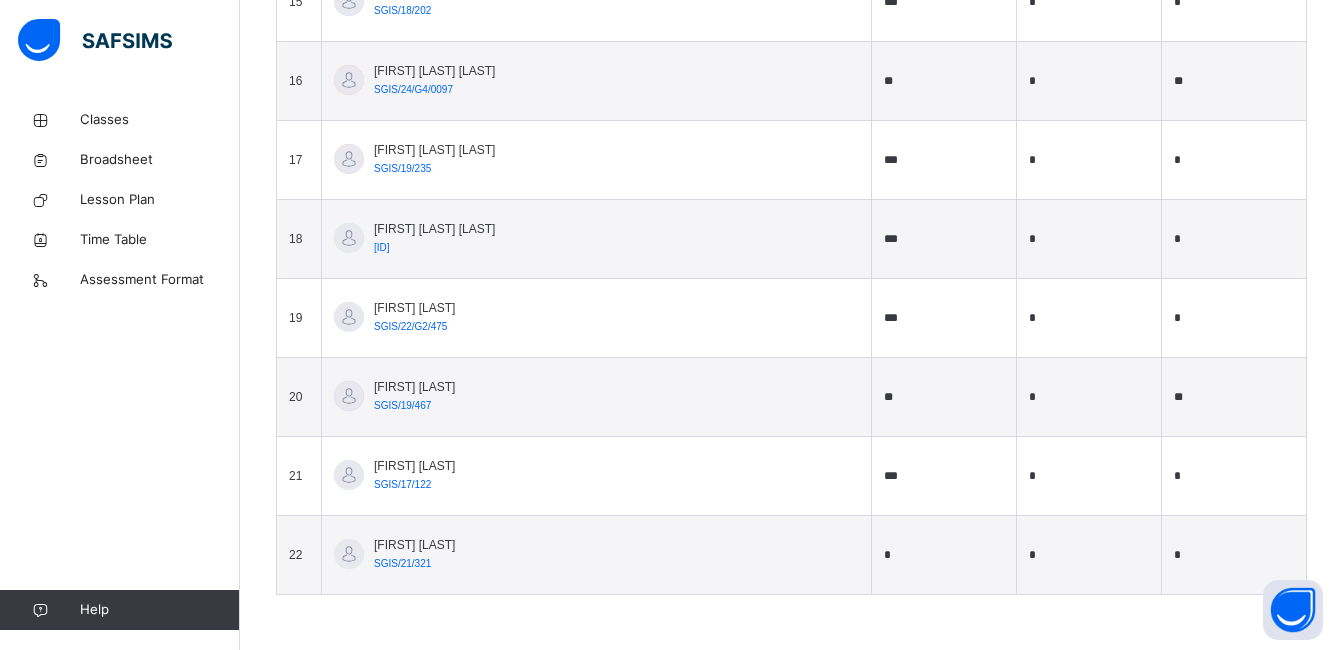 type on "***" 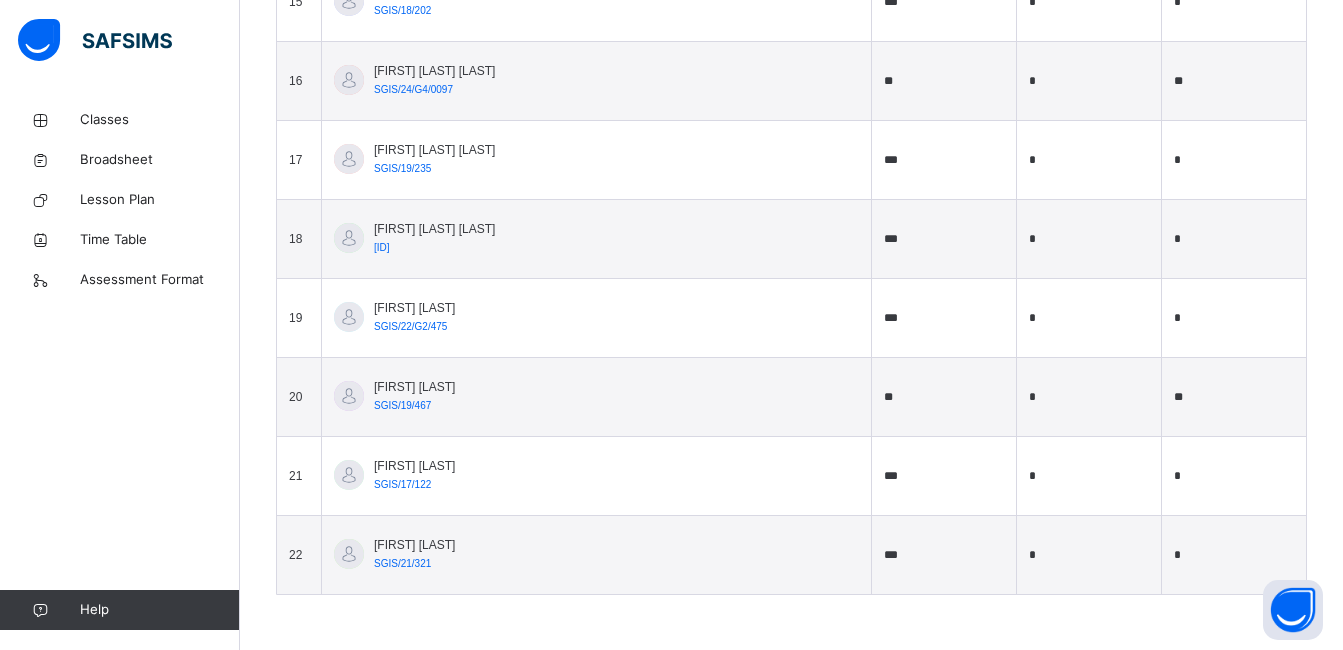 type on "***" 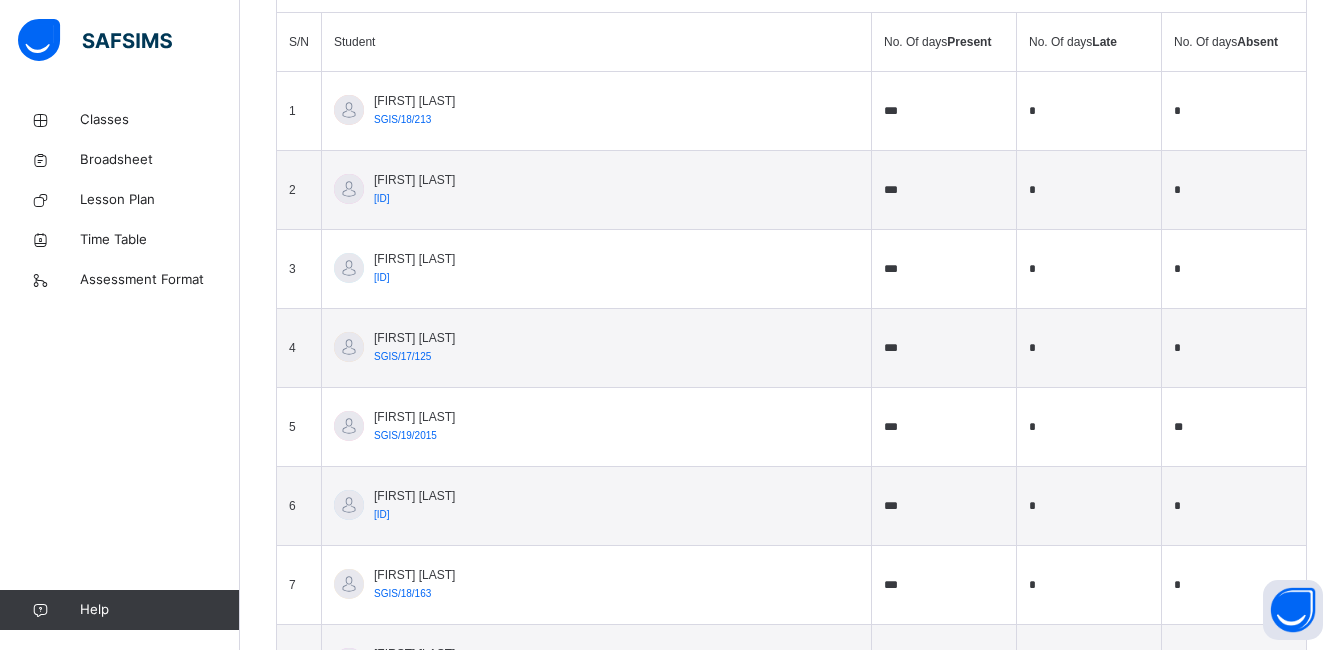 scroll, scrollTop: 580, scrollLeft: 0, axis: vertical 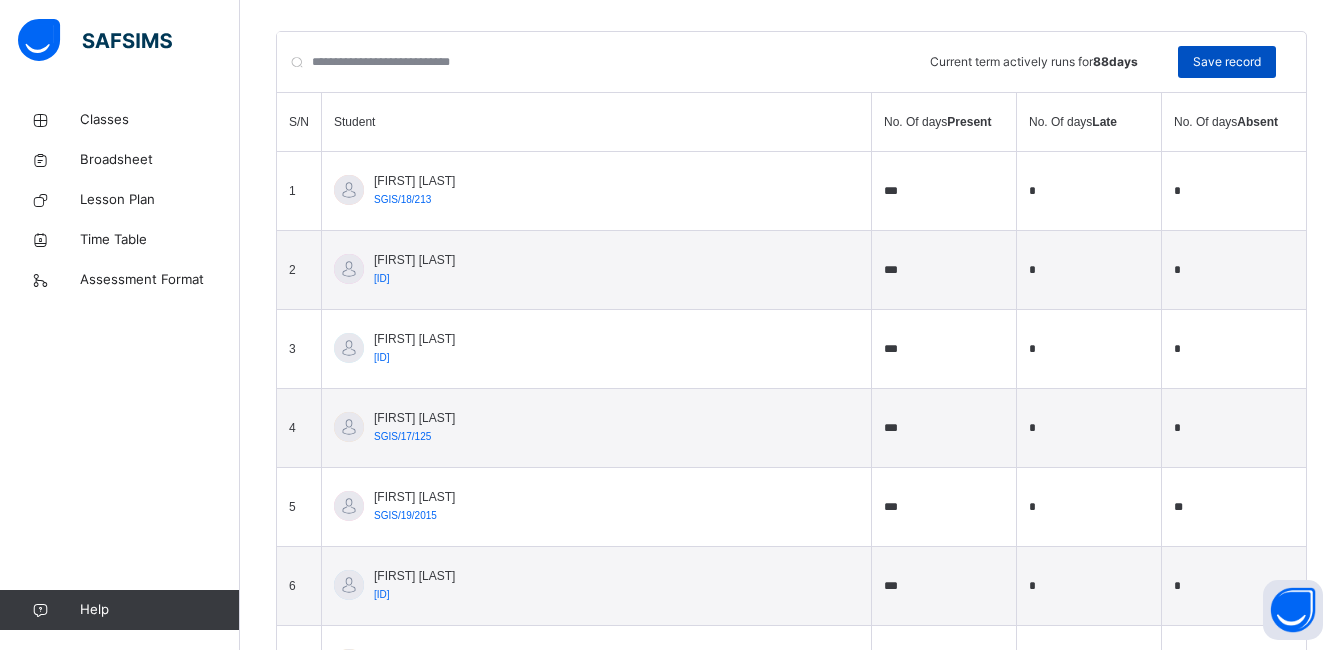 type on "*" 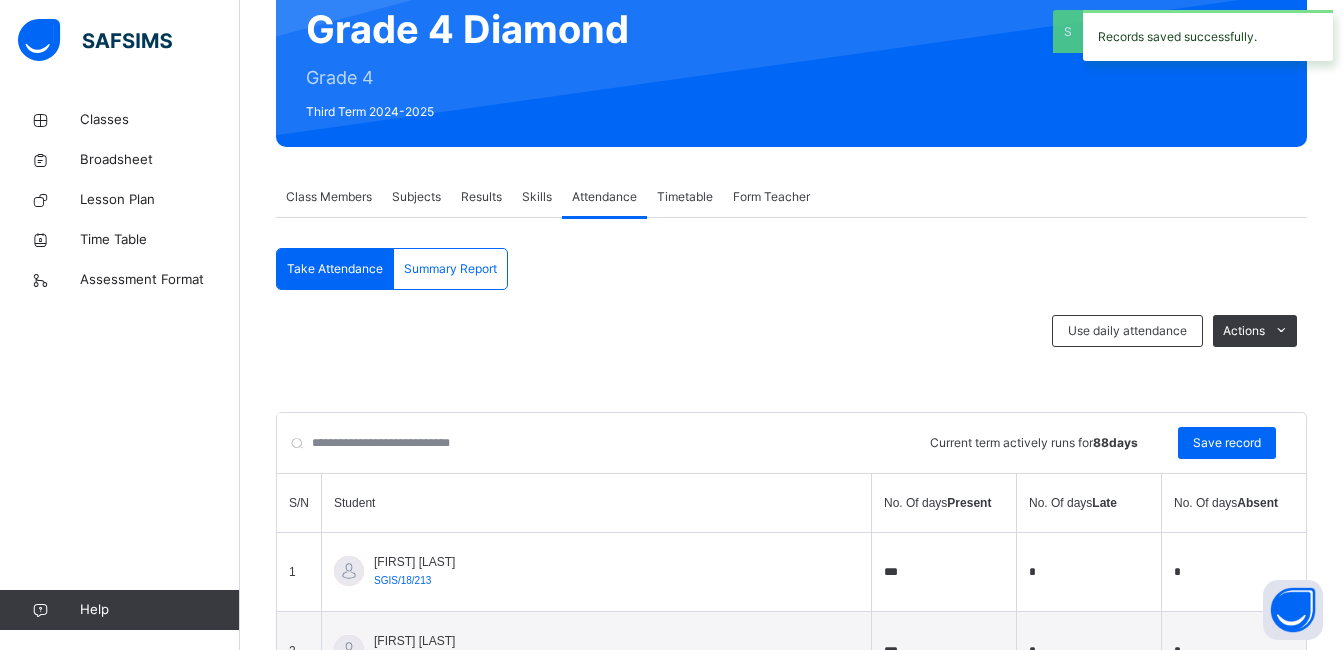 scroll, scrollTop: 580, scrollLeft: 0, axis: vertical 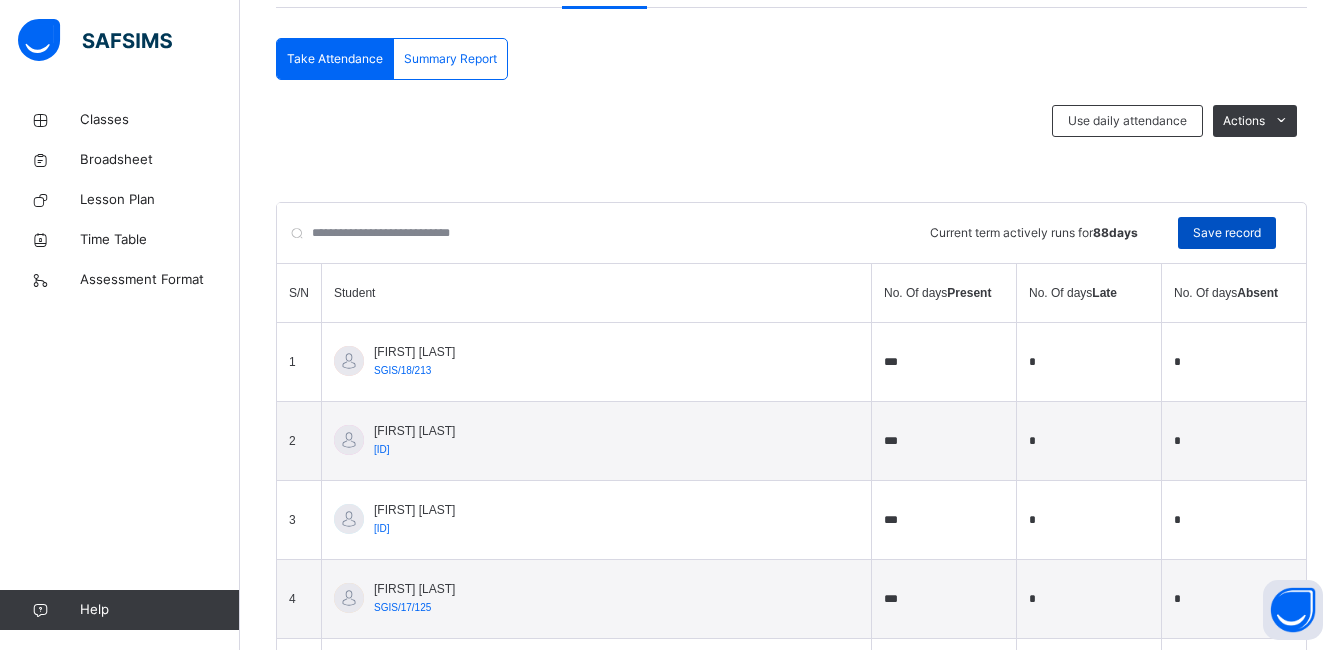 click on "Save record" at bounding box center (1227, 233) 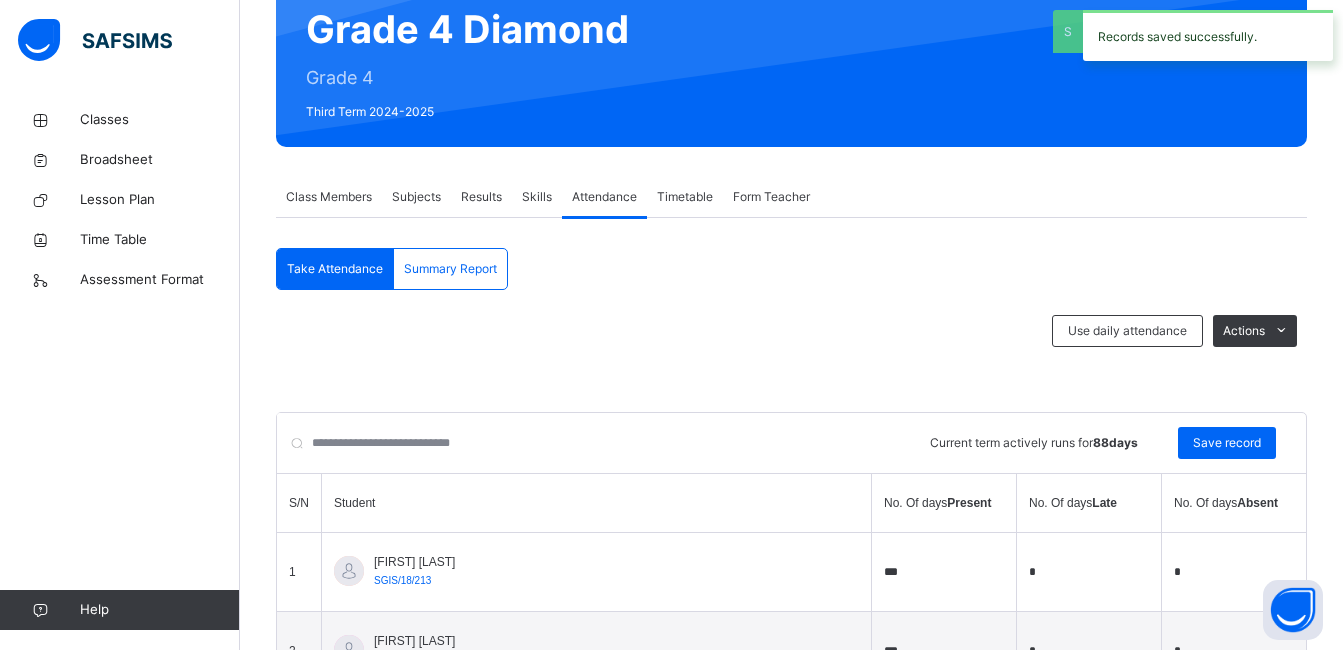 scroll, scrollTop: 409, scrollLeft: 0, axis: vertical 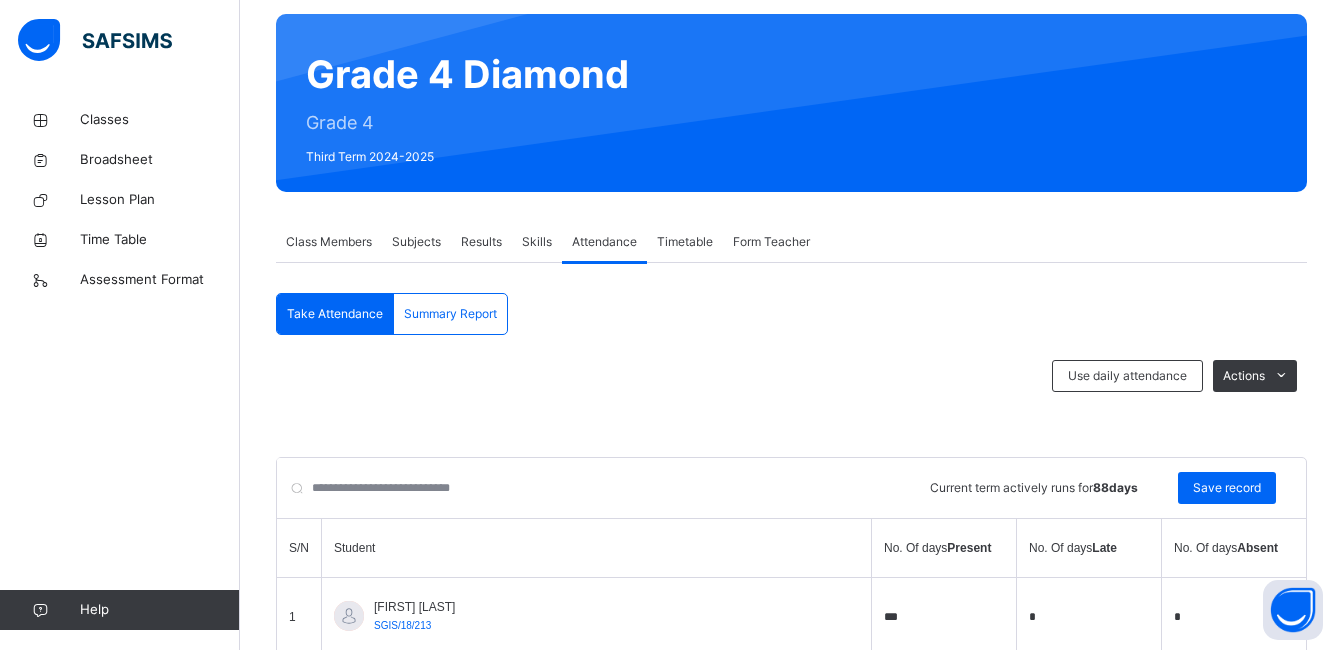 click on "Skills" at bounding box center (537, 242) 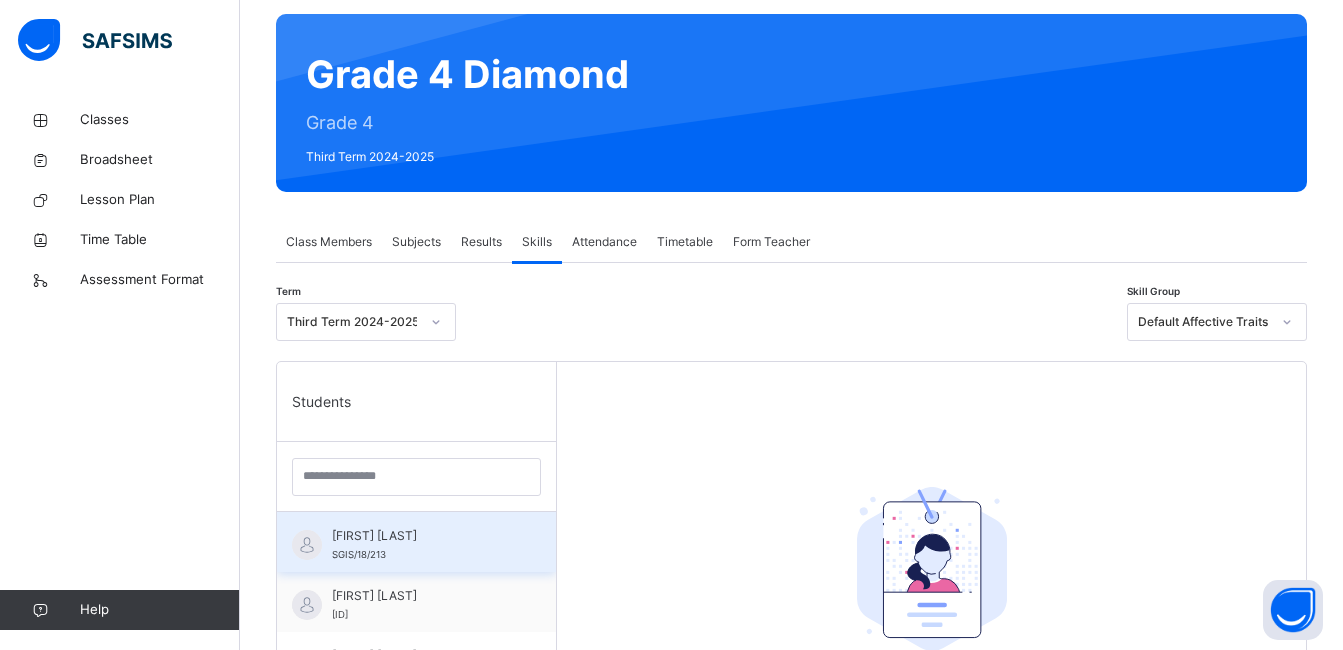 click on "[FIRST] [LAST] [ID]" at bounding box center [421, 545] 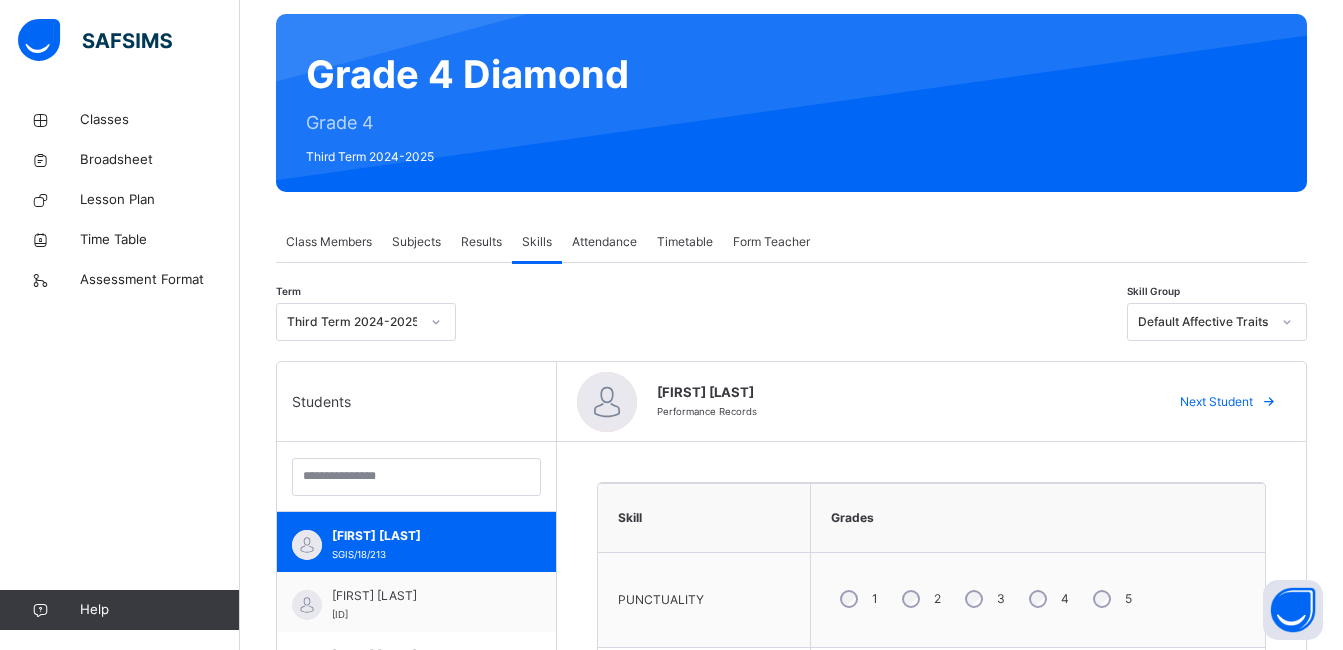click on "Default Affective Traits" at bounding box center (1198, 322) 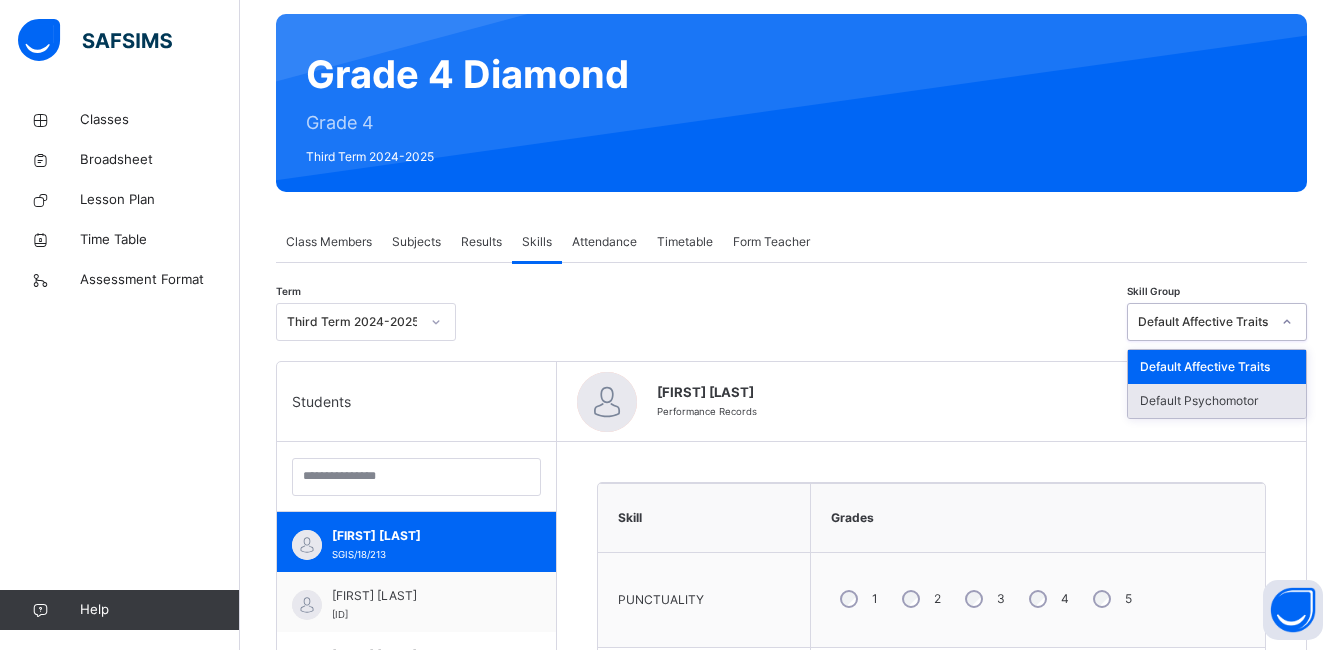 click on "Default Psychomotor" at bounding box center [1217, 401] 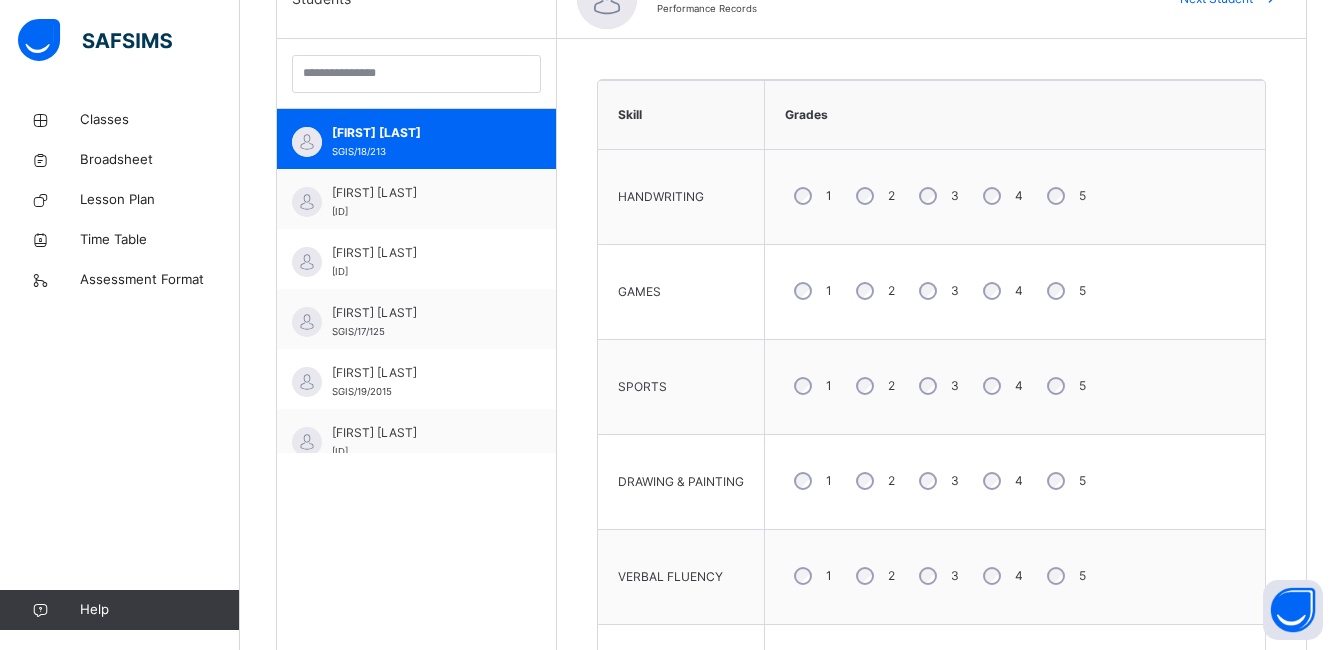 scroll, scrollTop: 564, scrollLeft: 0, axis: vertical 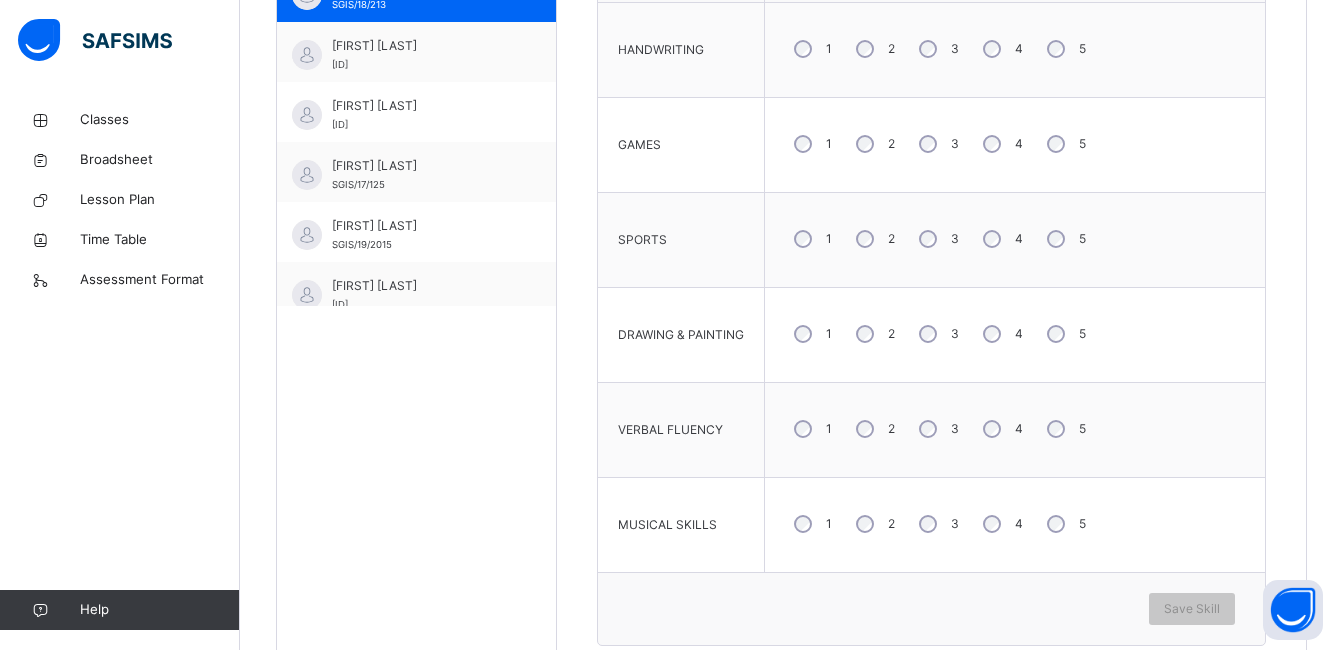 click on "3" at bounding box center (937, 334) 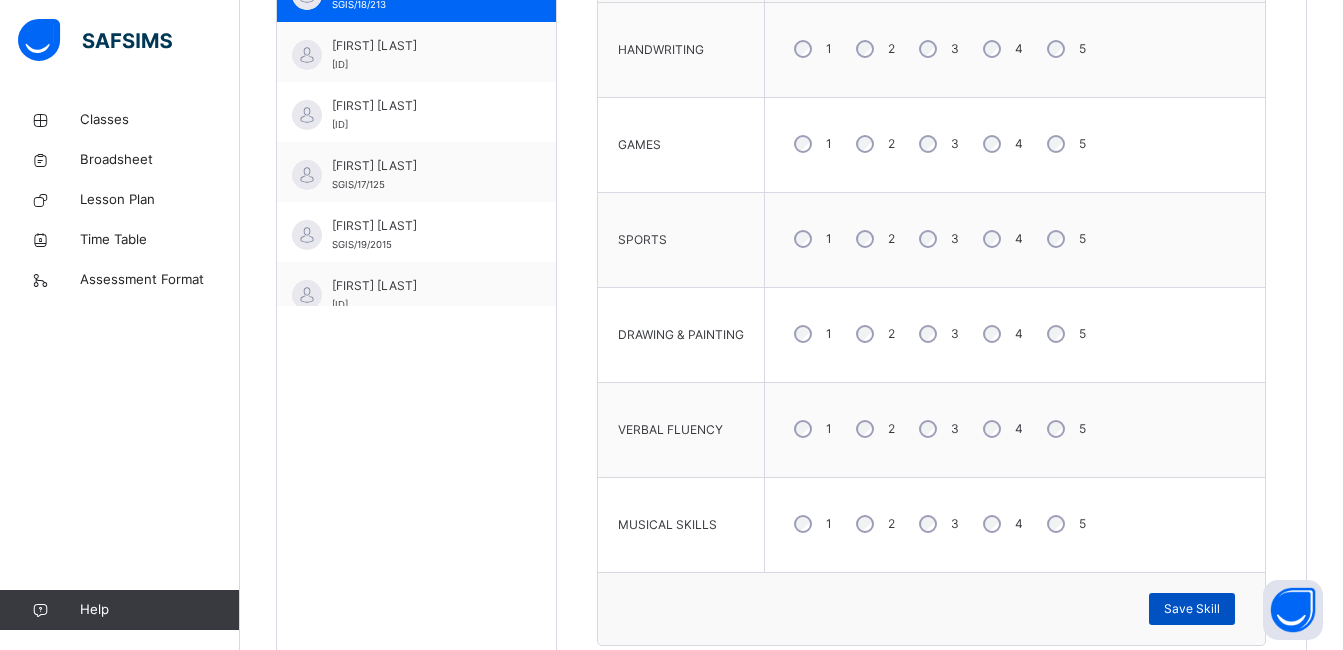 click on "Save Skill" at bounding box center (1192, 609) 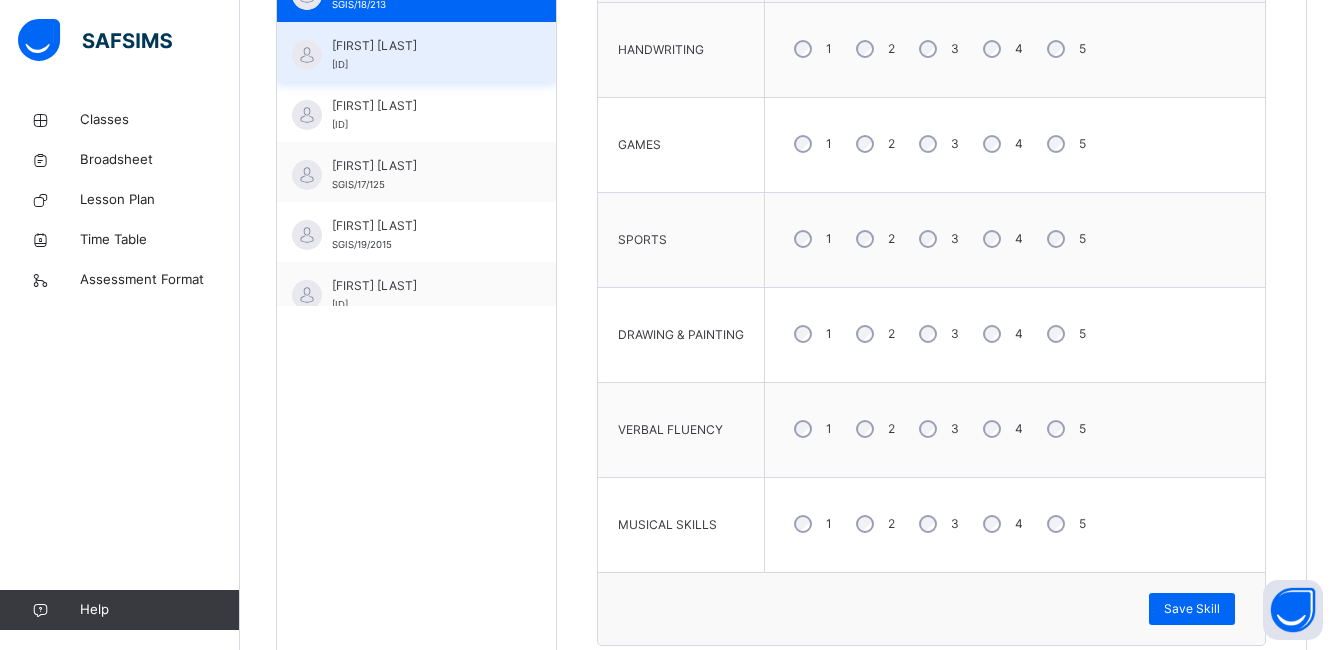 click on "[FIRST] [LAST]" at bounding box center [421, 46] 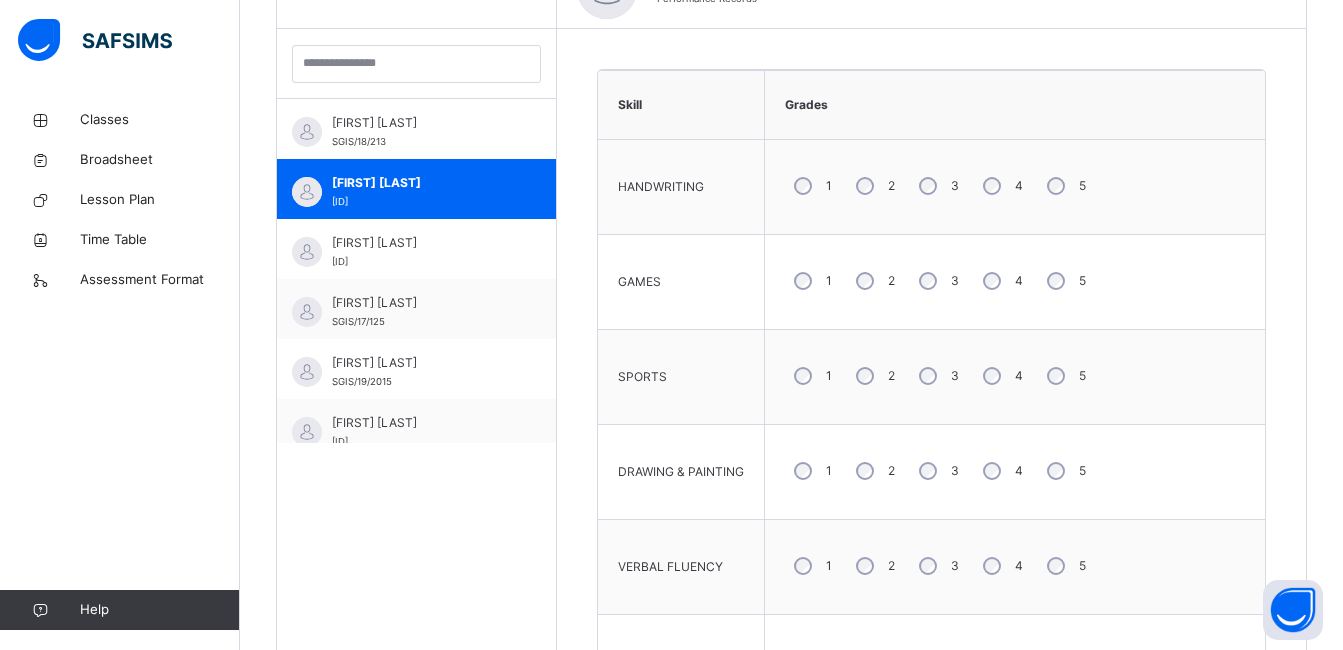scroll, scrollTop: 704, scrollLeft: 0, axis: vertical 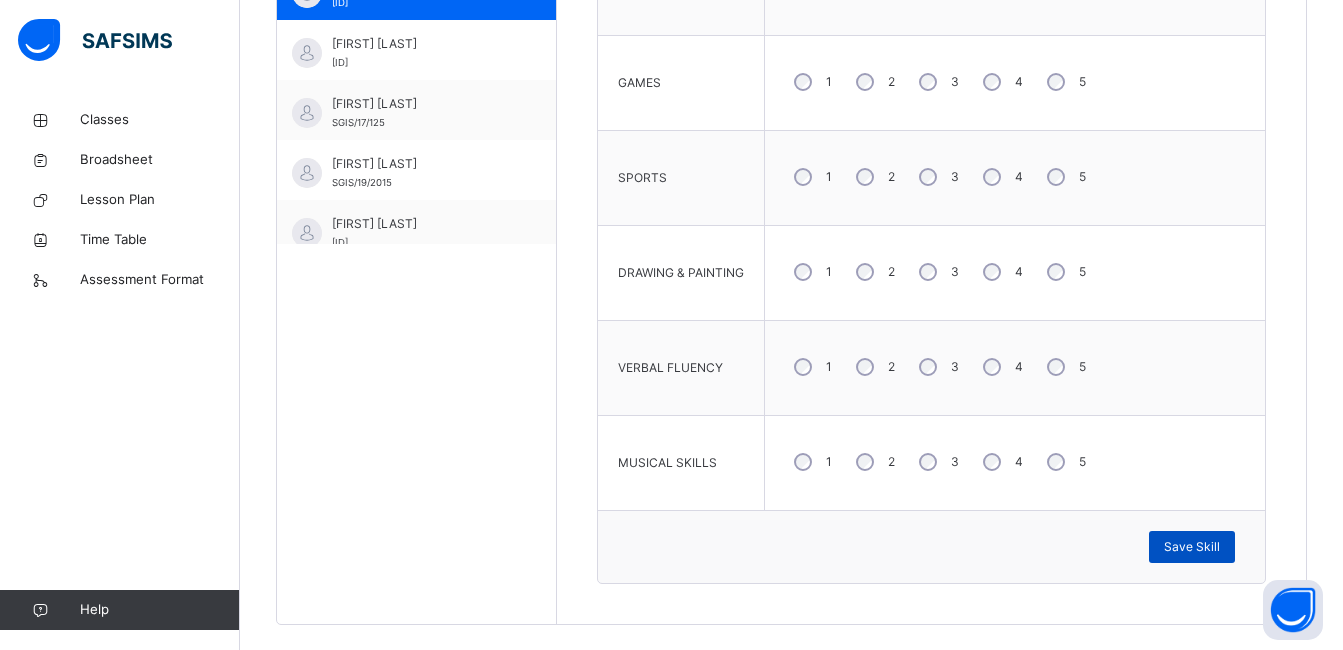 click on "Save Skill" at bounding box center [1192, 547] 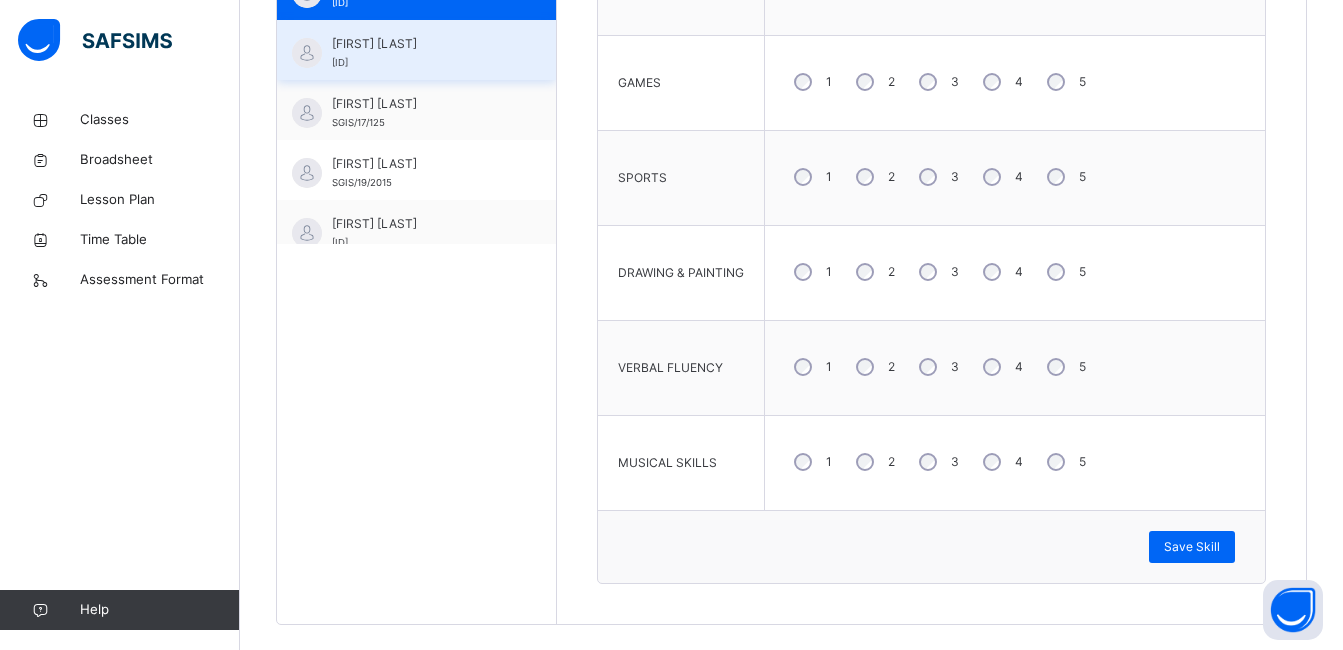 click on "[FIRST] [LAST] [ID]" at bounding box center (421, 53) 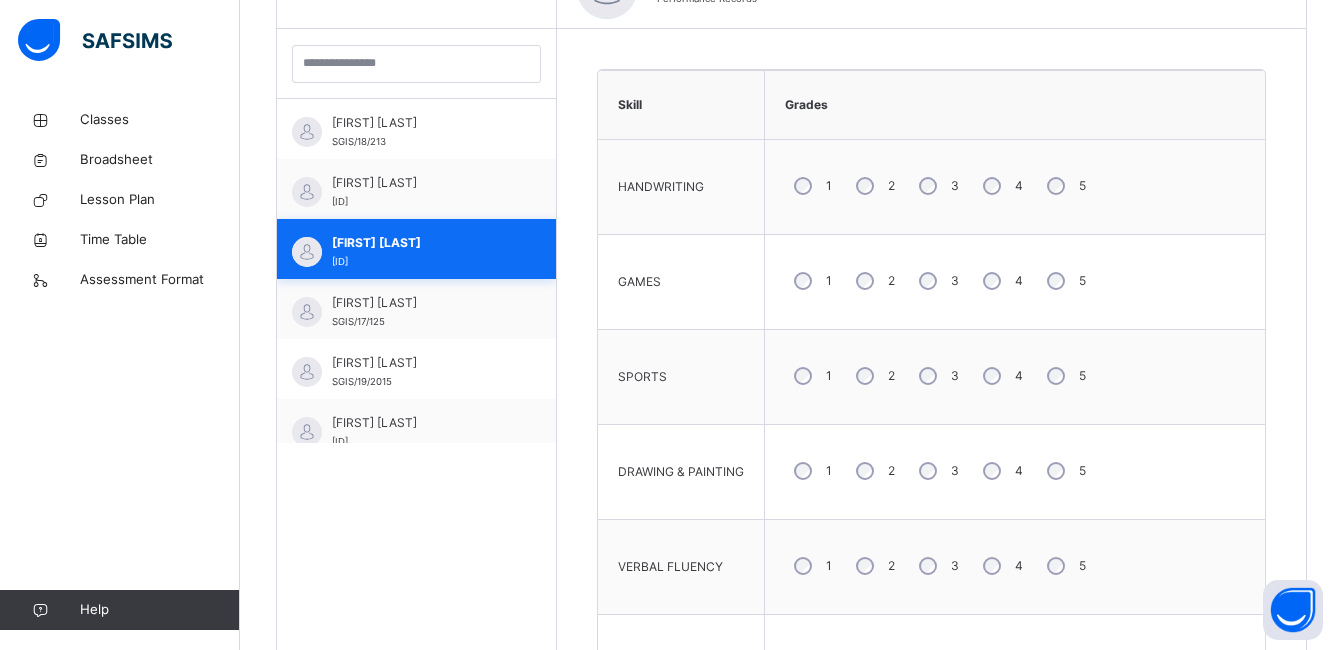 scroll, scrollTop: 766, scrollLeft: 0, axis: vertical 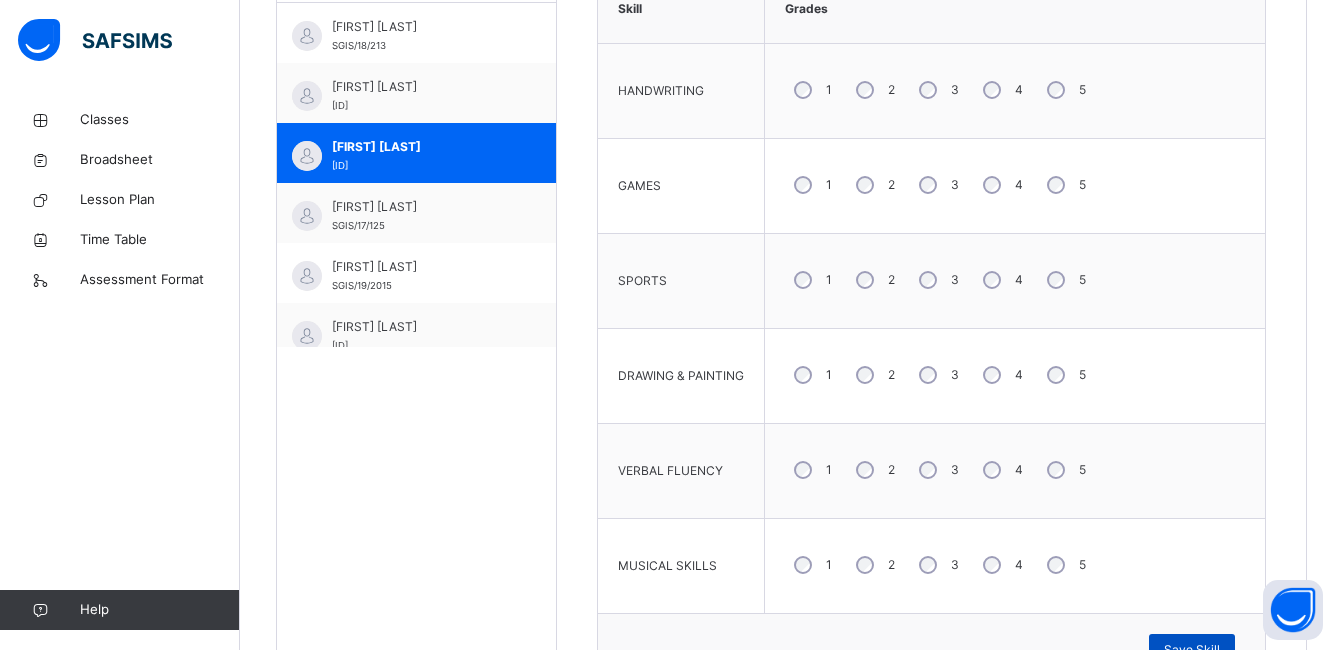 click on "Save Skill" at bounding box center [1192, 650] 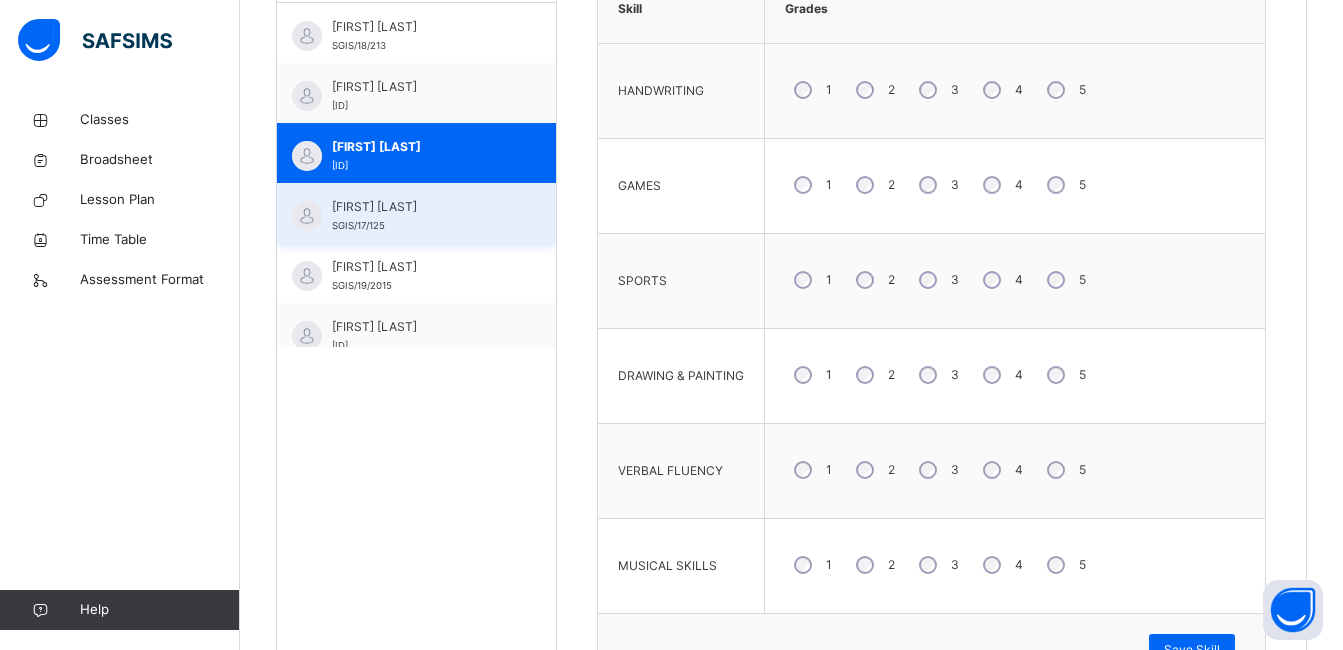 click on "[FIRST] [LAST] [LAST] [ID]" at bounding box center (421, 216) 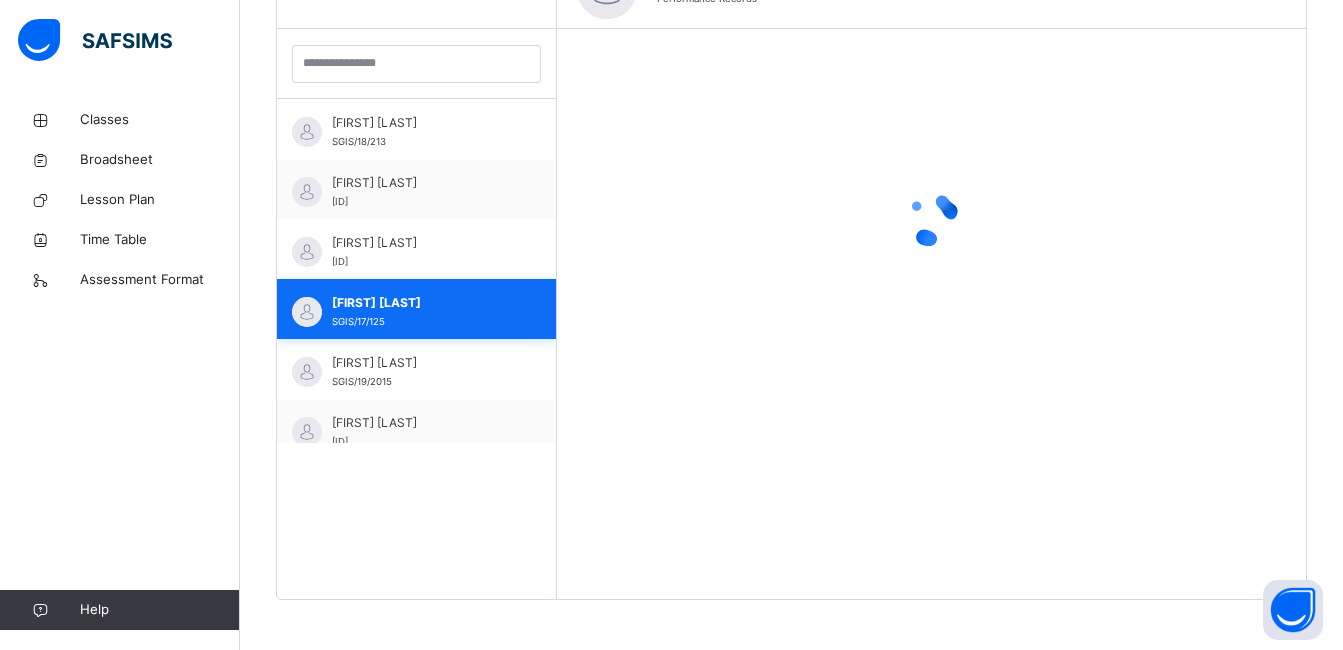 scroll, scrollTop: 663, scrollLeft: 0, axis: vertical 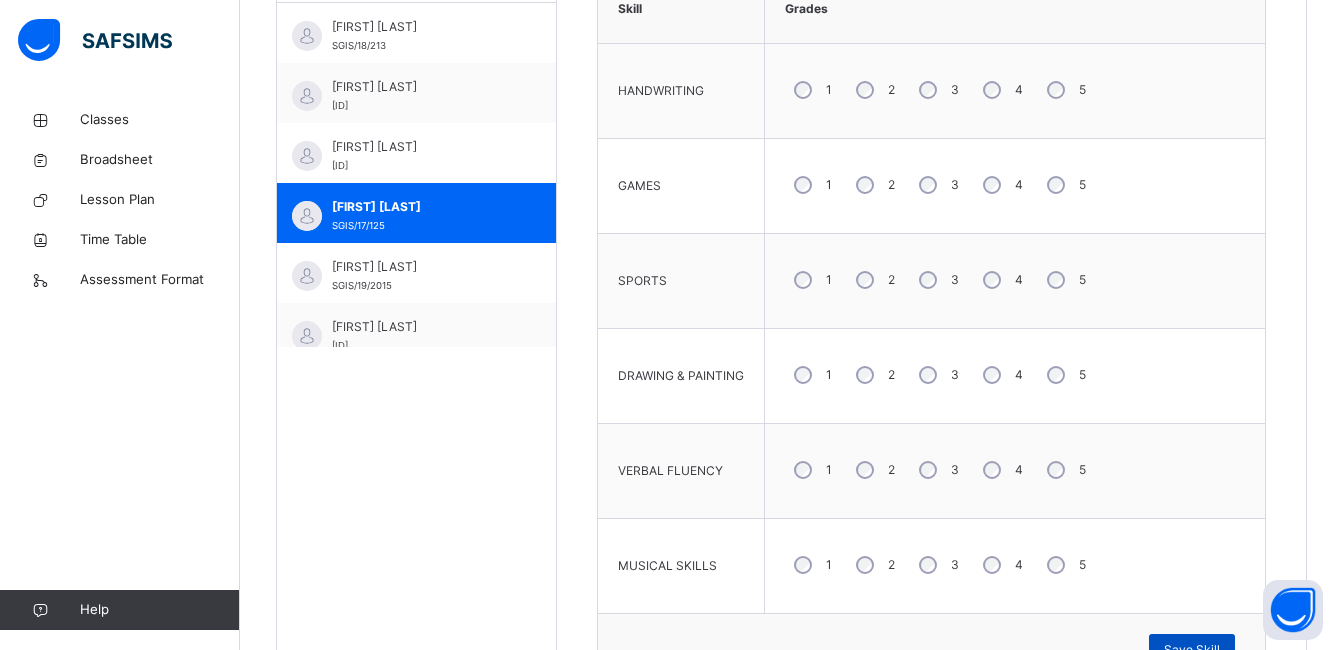 click on "Save Skill" at bounding box center (1192, 650) 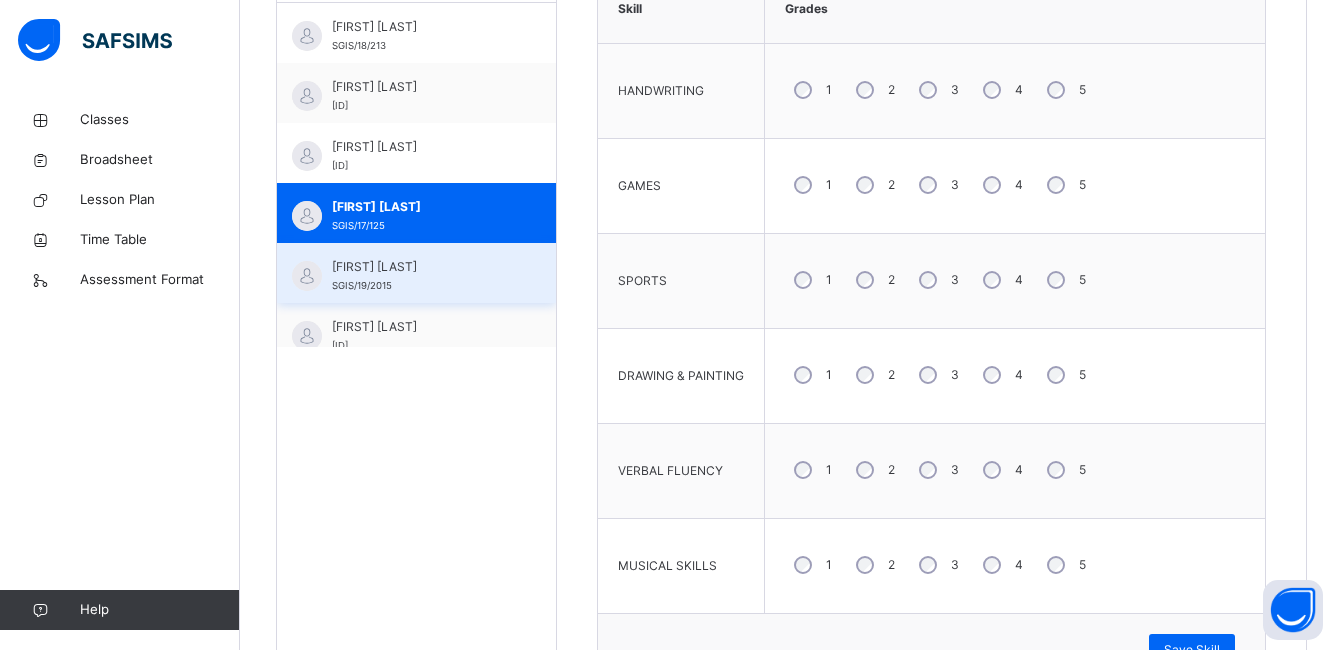 click on "[FIRST] [LAST] [ID]" at bounding box center (421, 276) 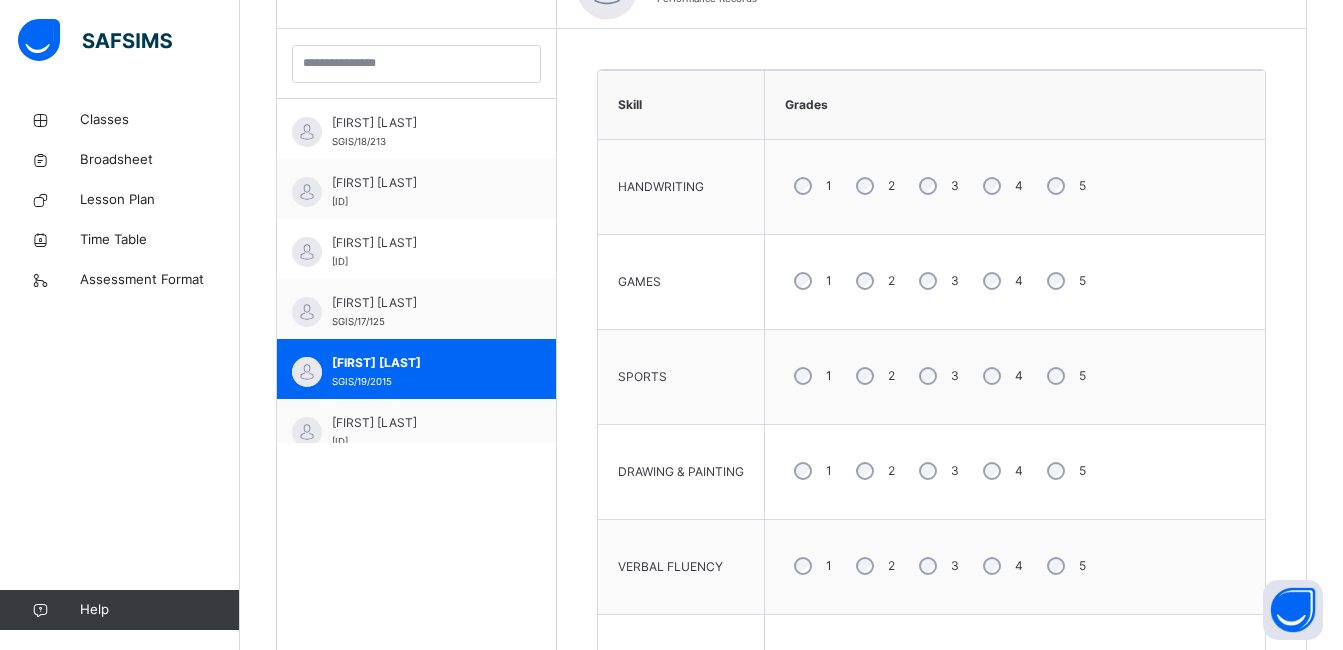 scroll, scrollTop: 663, scrollLeft: 0, axis: vertical 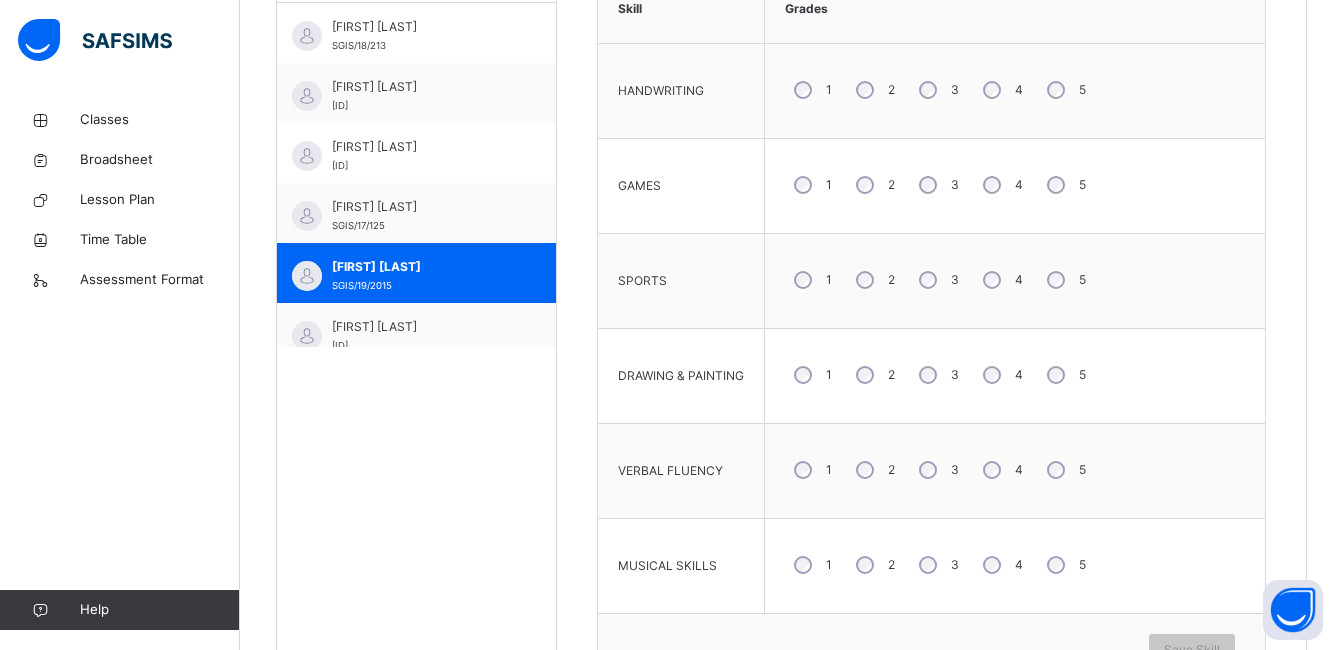 click on "4" at bounding box center (1001, 280) 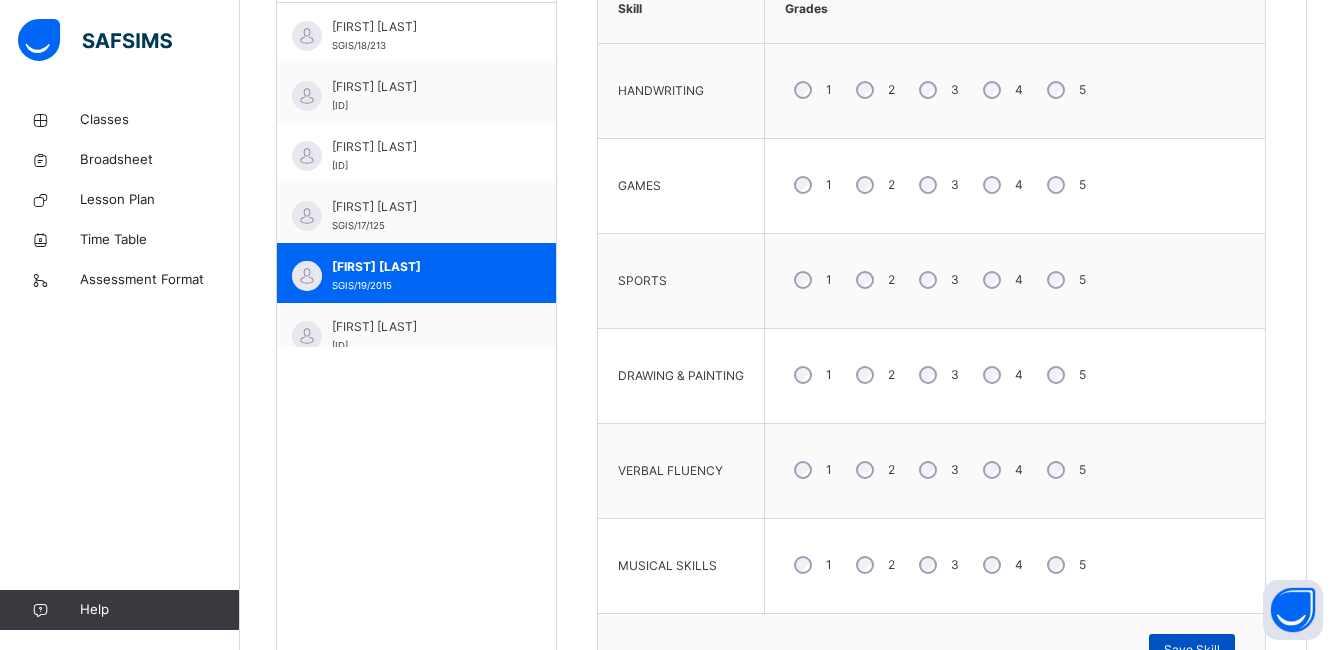 click on "Save Skill" at bounding box center (1192, 650) 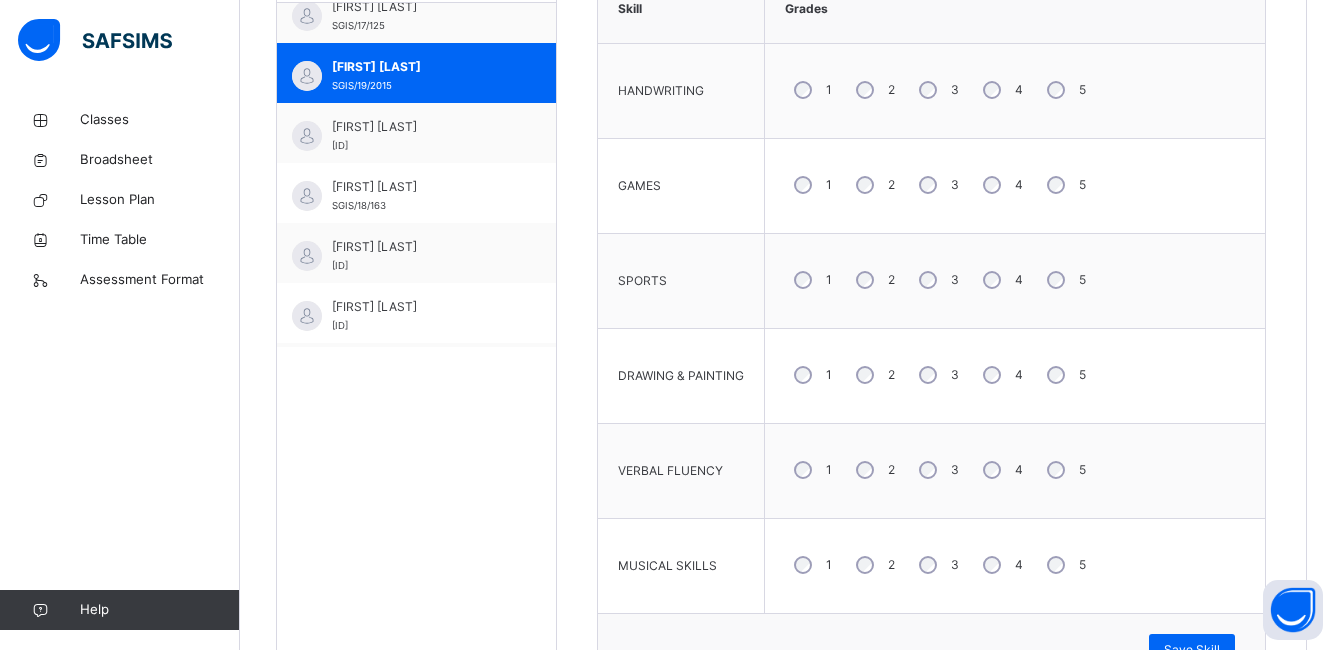 scroll, scrollTop: 240, scrollLeft: 0, axis: vertical 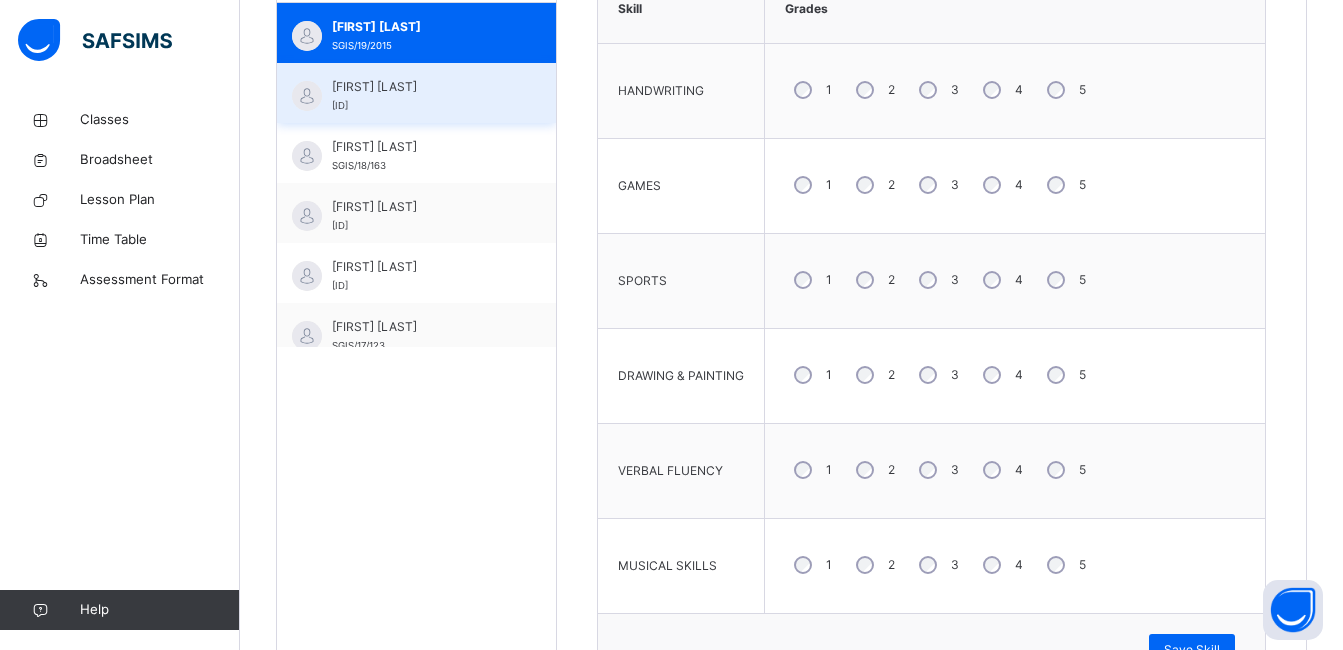 click on "[FIRST] [LAST]" at bounding box center [421, 87] 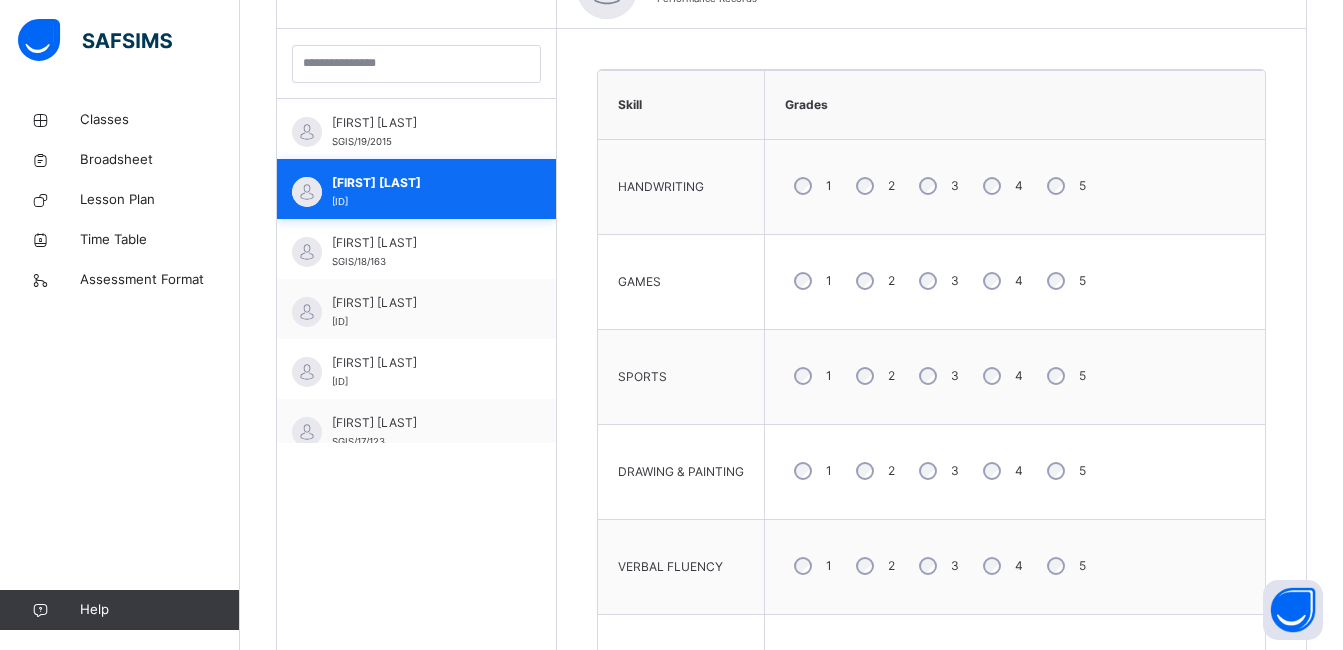 scroll, scrollTop: 663, scrollLeft: 0, axis: vertical 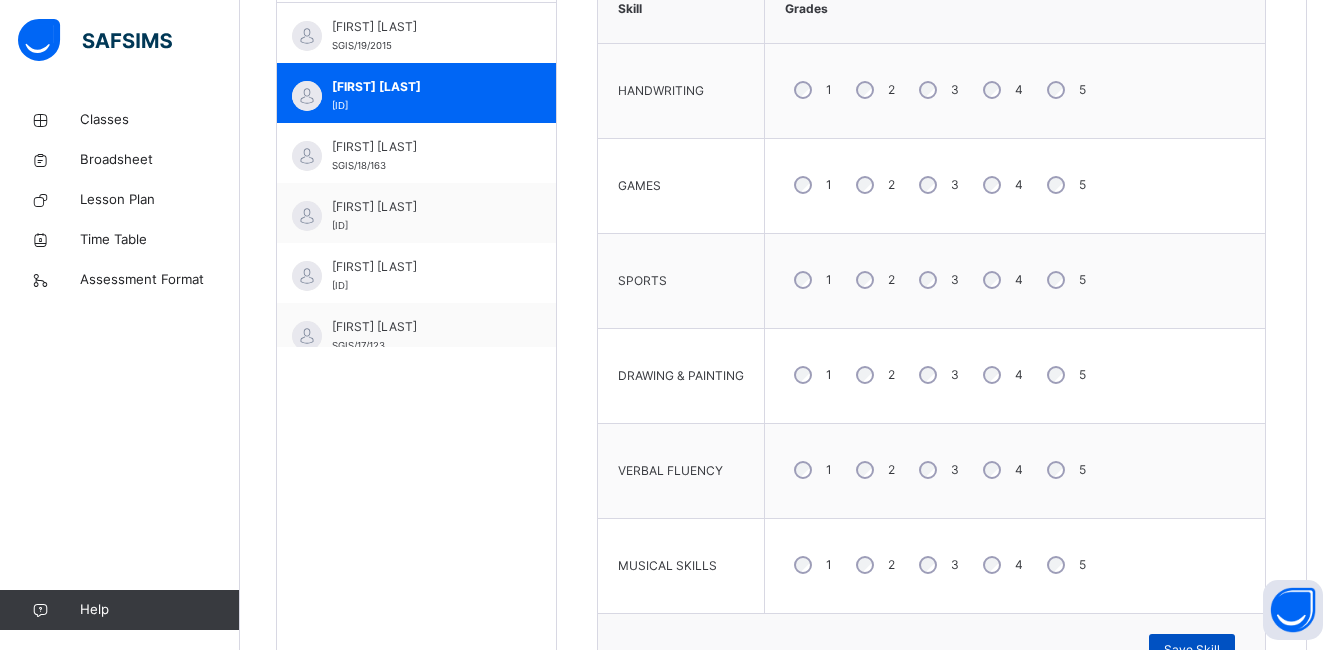 click on "Save Skill" at bounding box center (1192, 650) 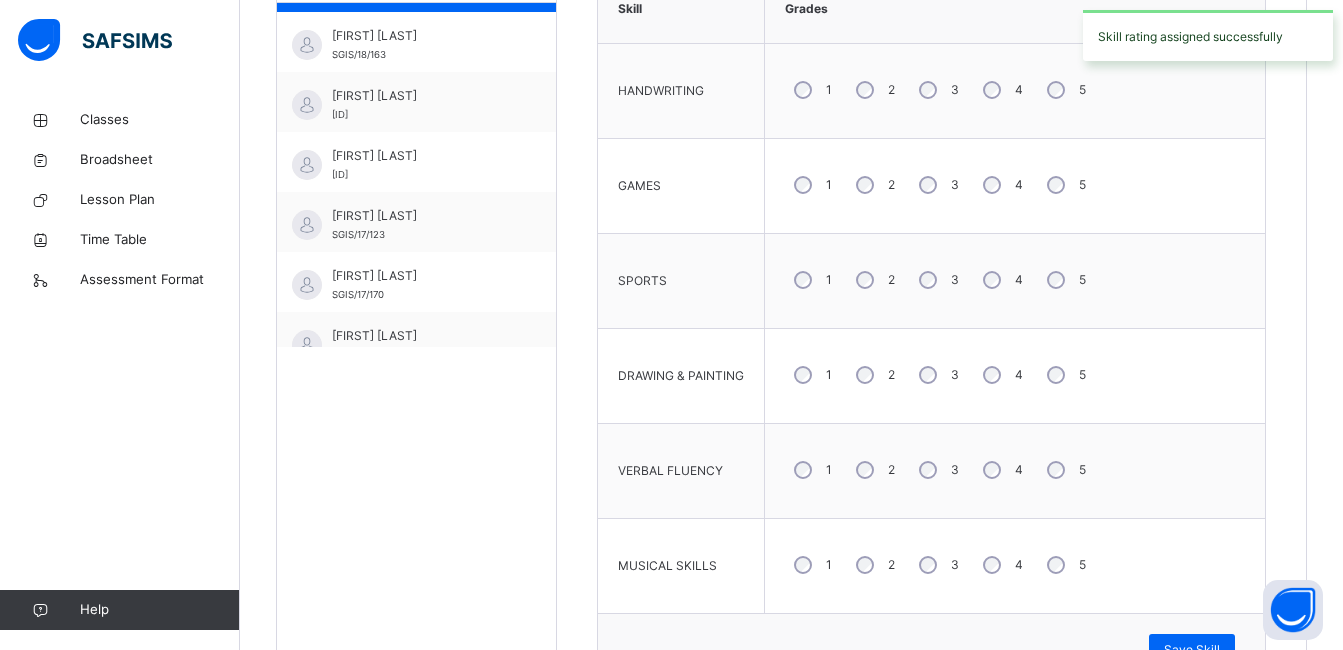 scroll, scrollTop: 360, scrollLeft: 0, axis: vertical 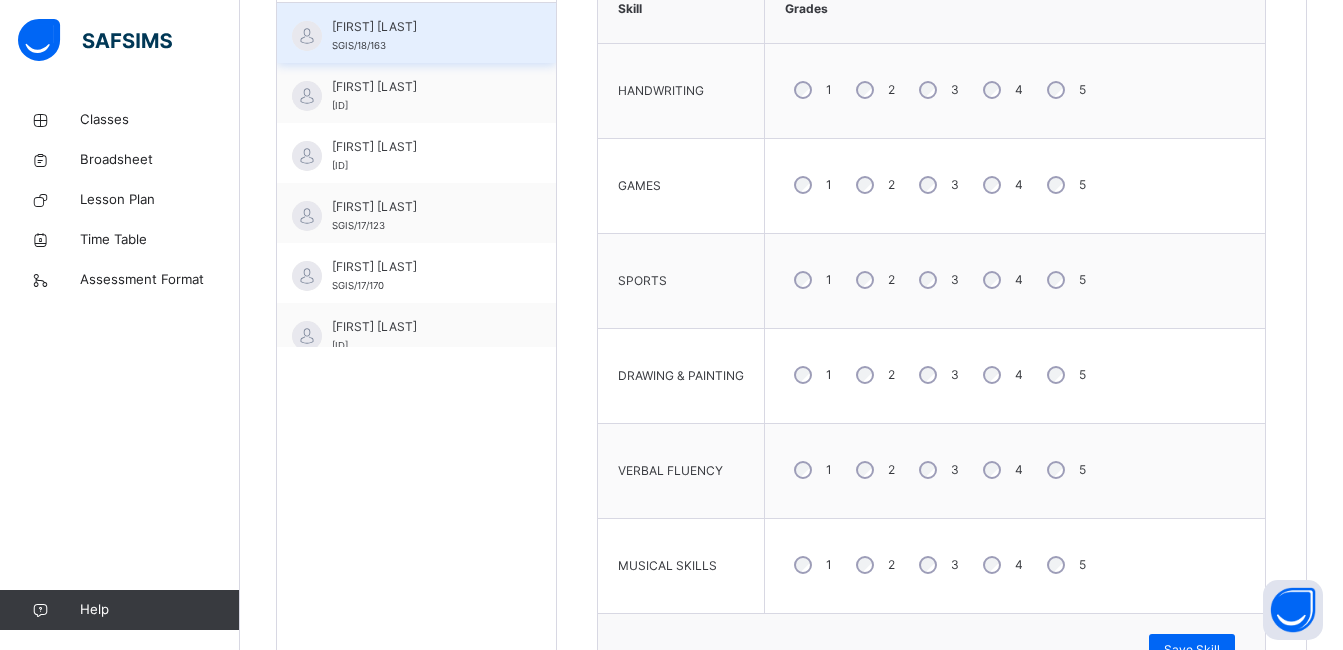 click on "[FIRST] [LAST]" at bounding box center [421, 27] 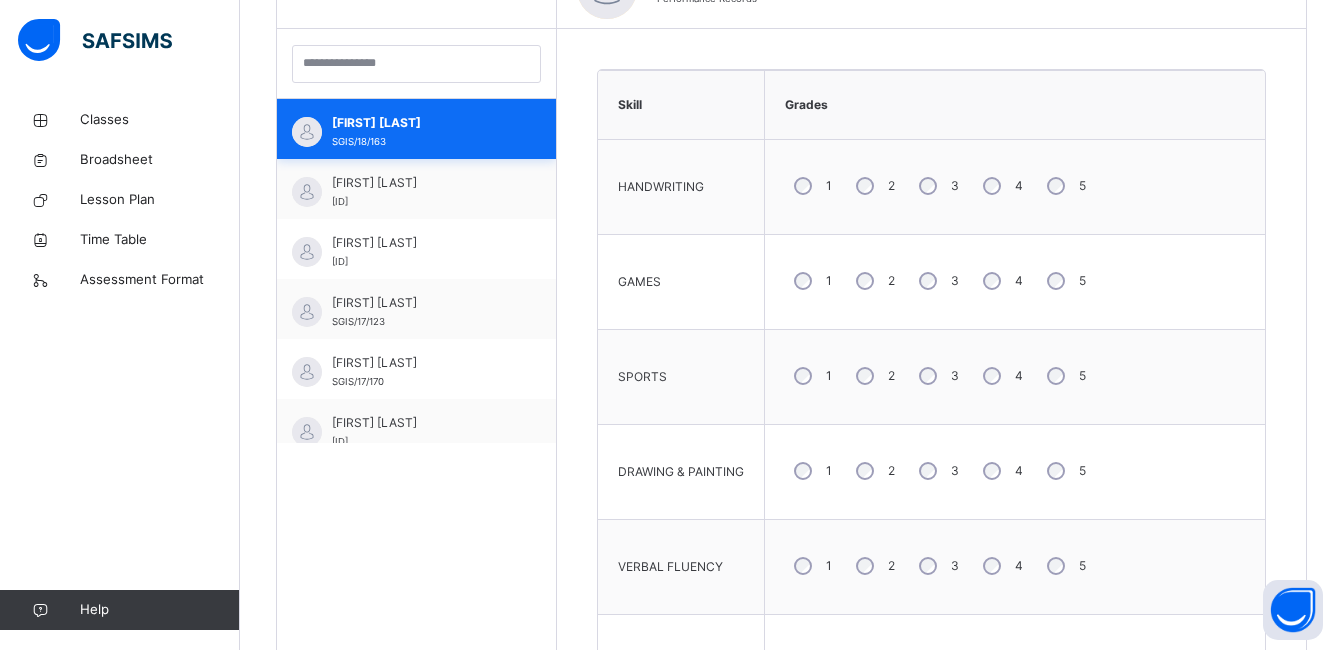 scroll, scrollTop: 663, scrollLeft: 0, axis: vertical 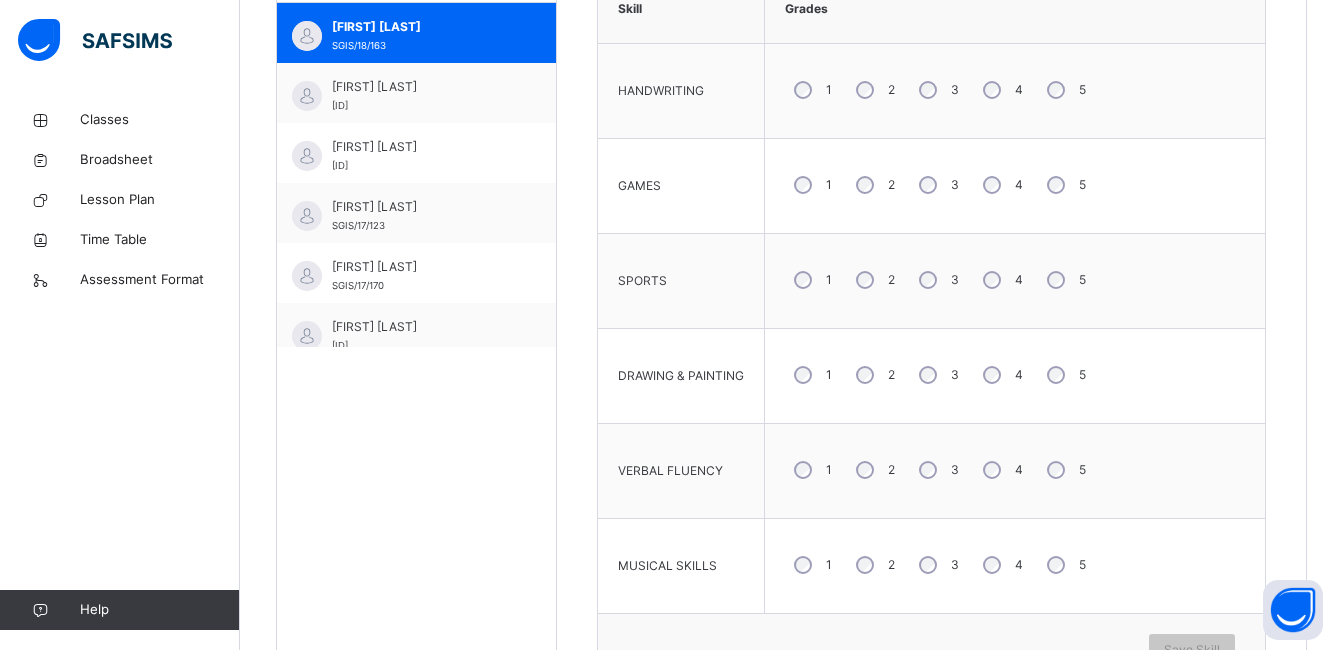 click on "3" at bounding box center [937, 90] 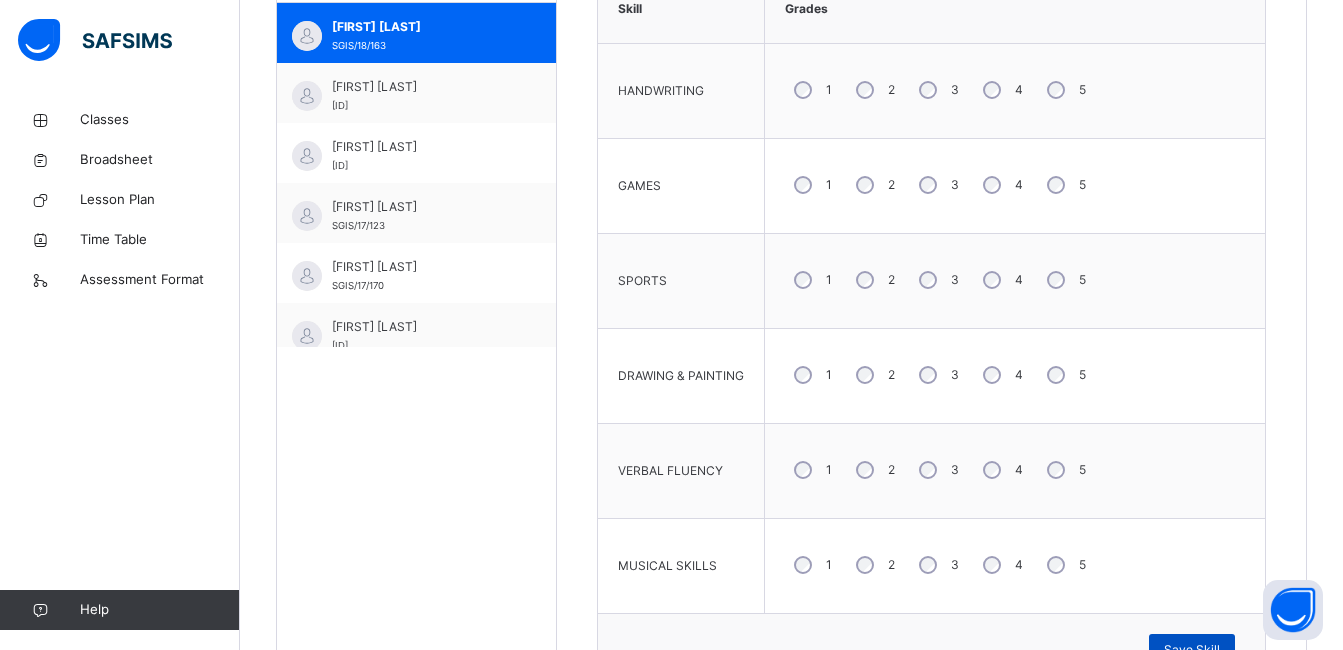click on "Save Skill" at bounding box center (1192, 650) 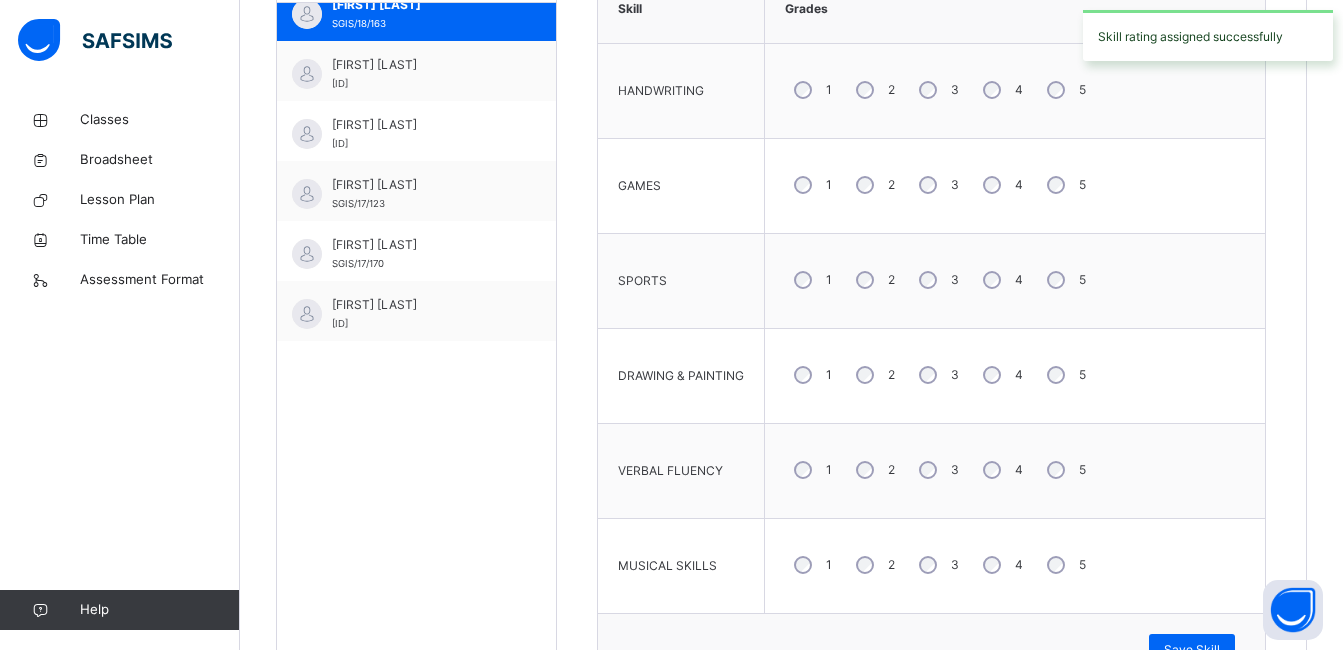 scroll, scrollTop: 390, scrollLeft: 0, axis: vertical 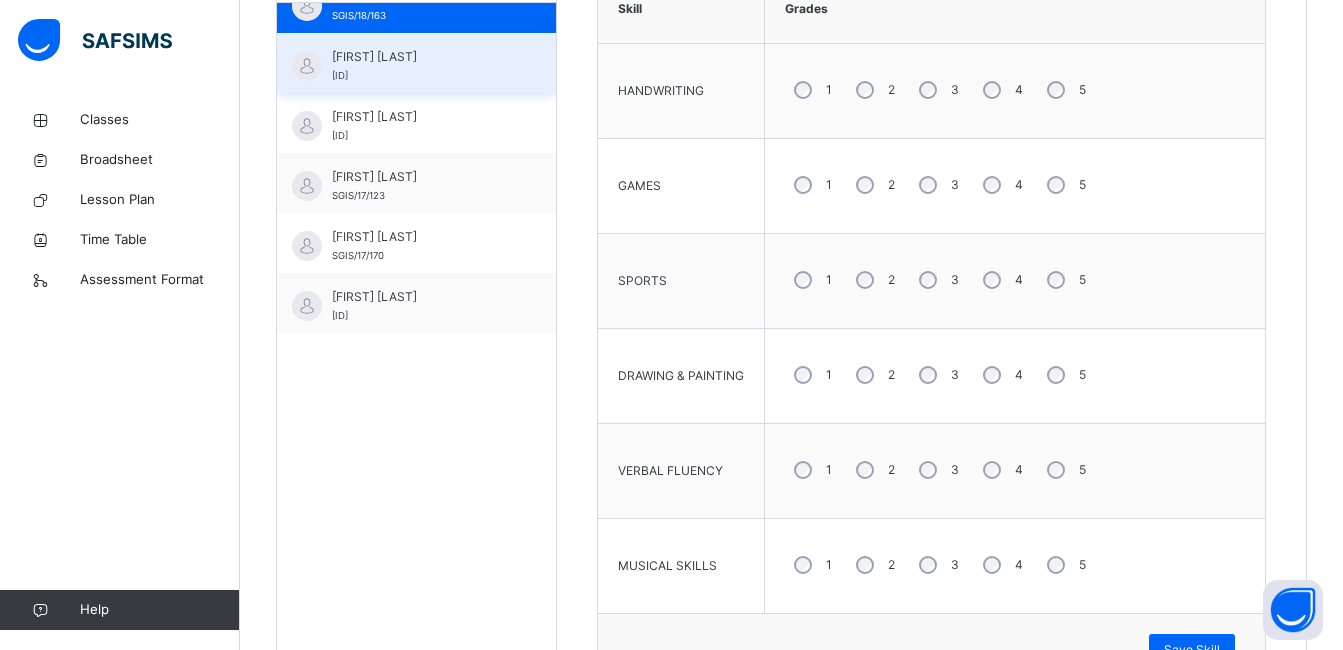 click on "[FIRST] [LAST]" at bounding box center [421, 57] 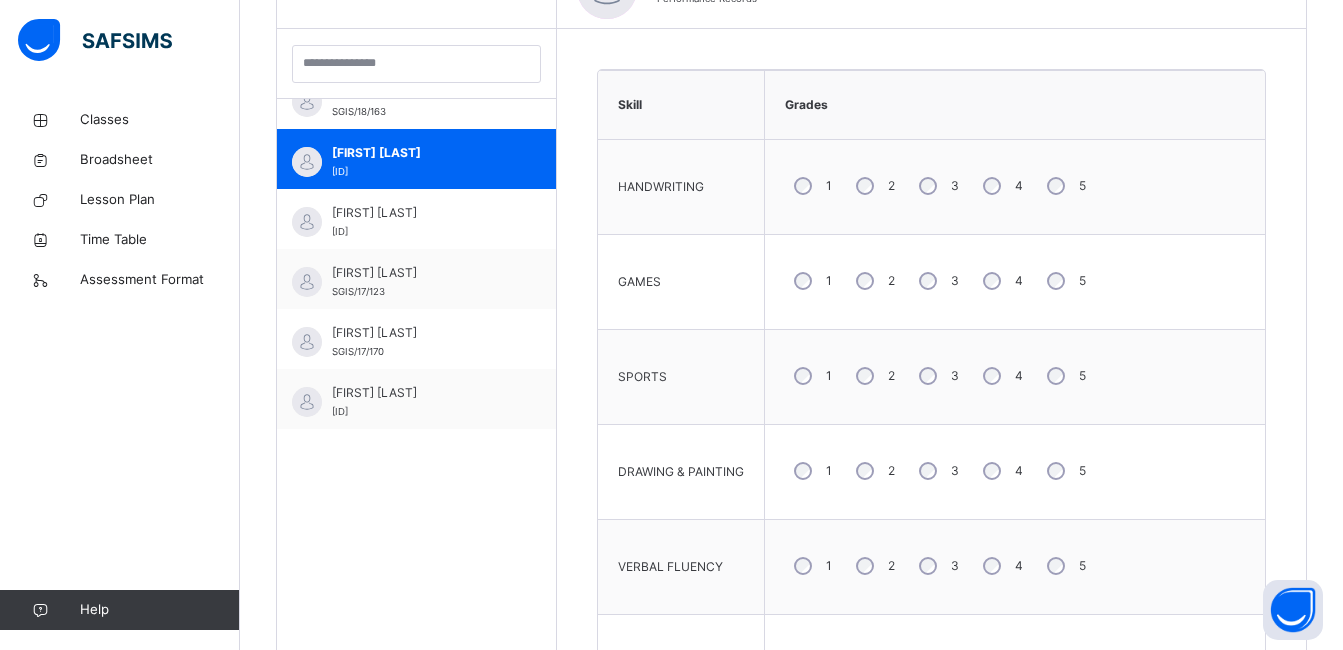 scroll, scrollTop: 663, scrollLeft: 0, axis: vertical 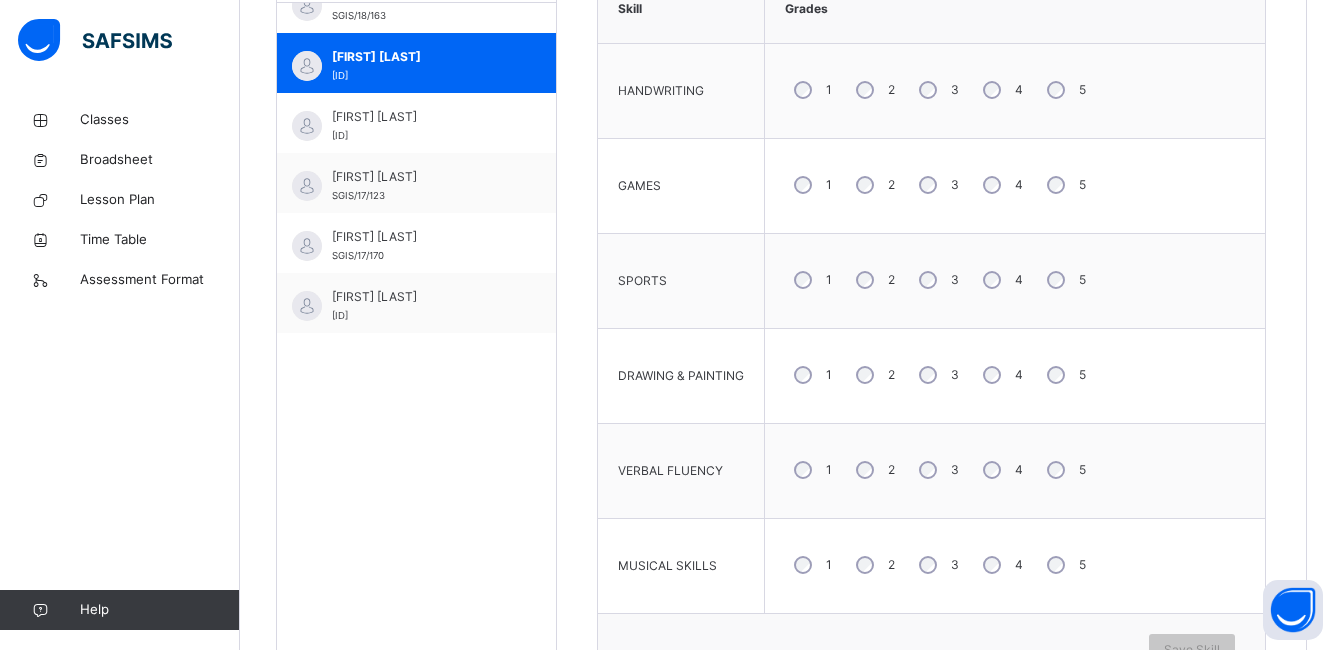 click on "4" at bounding box center (1001, 90) 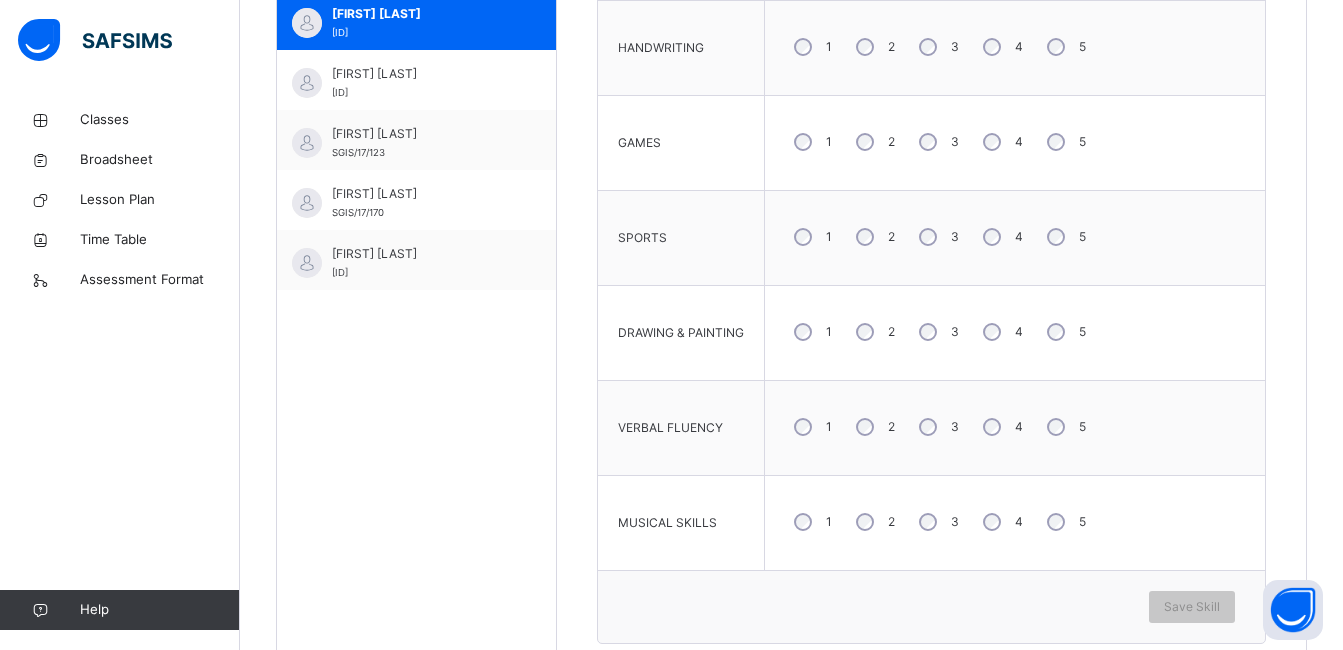 scroll, scrollTop: 715, scrollLeft: 0, axis: vertical 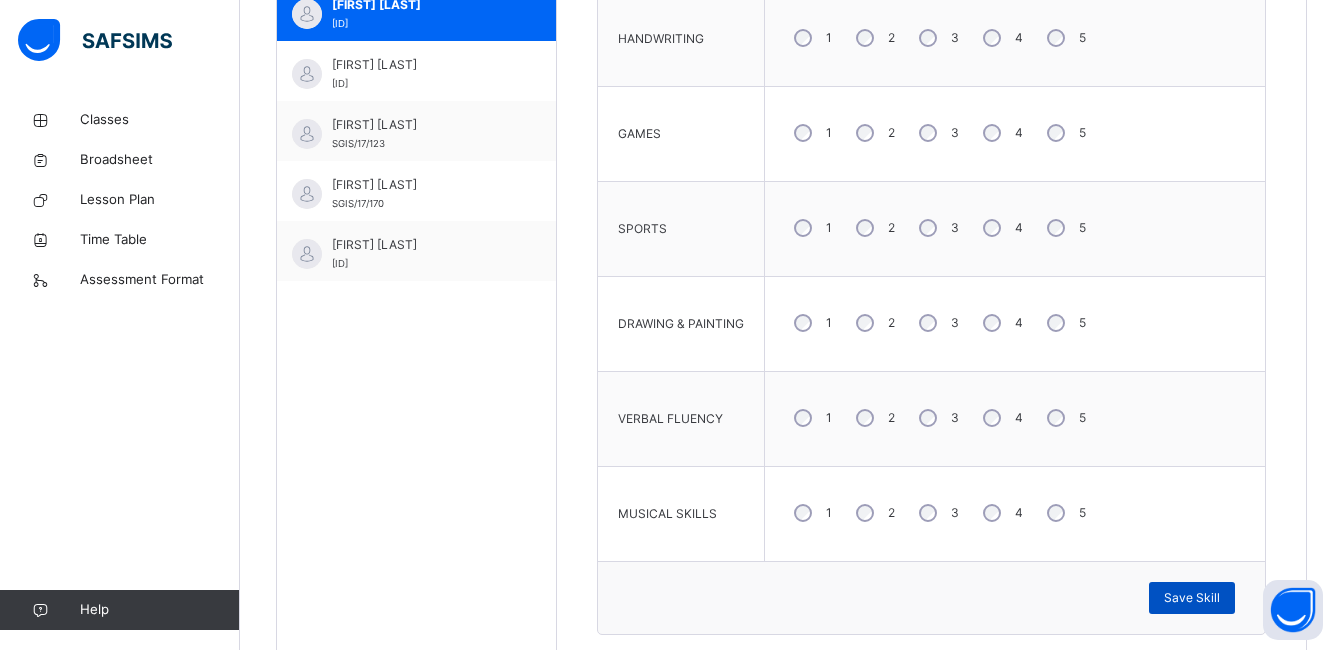 click on "Save Skill" at bounding box center (1192, 598) 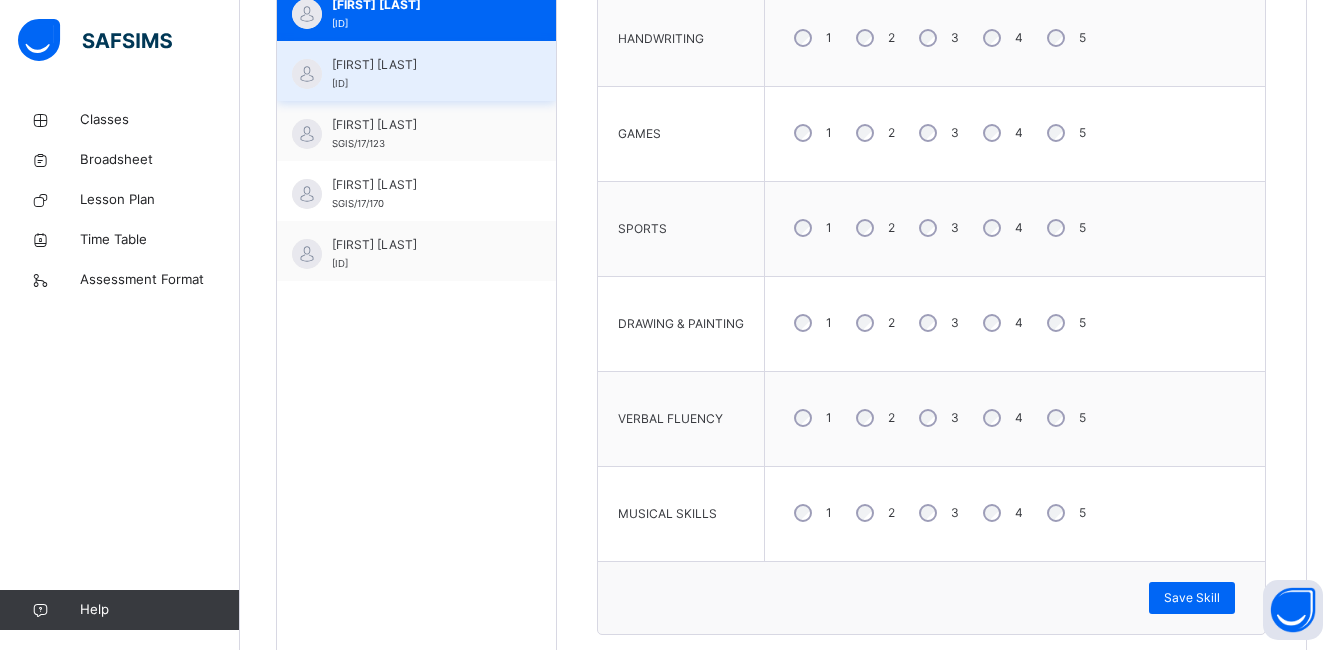 click on "[FIRST] [LAST] [ID]" at bounding box center (421, 74) 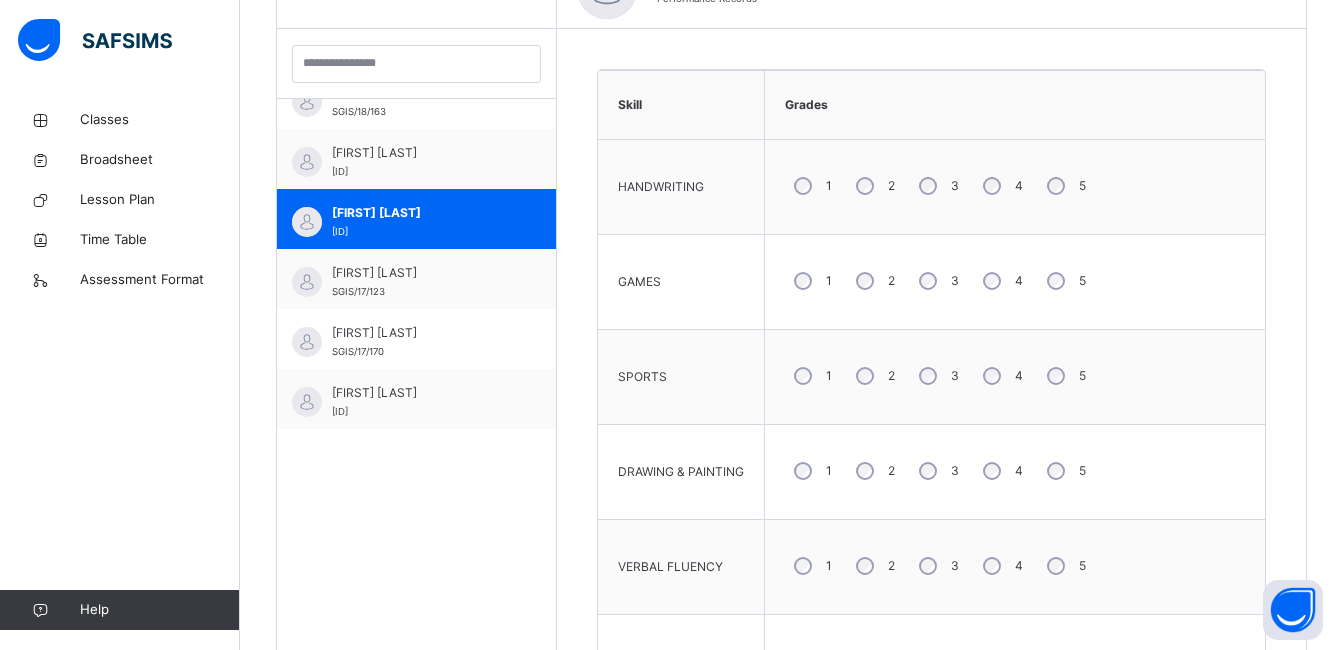 scroll, scrollTop: 715, scrollLeft: 0, axis: vertical 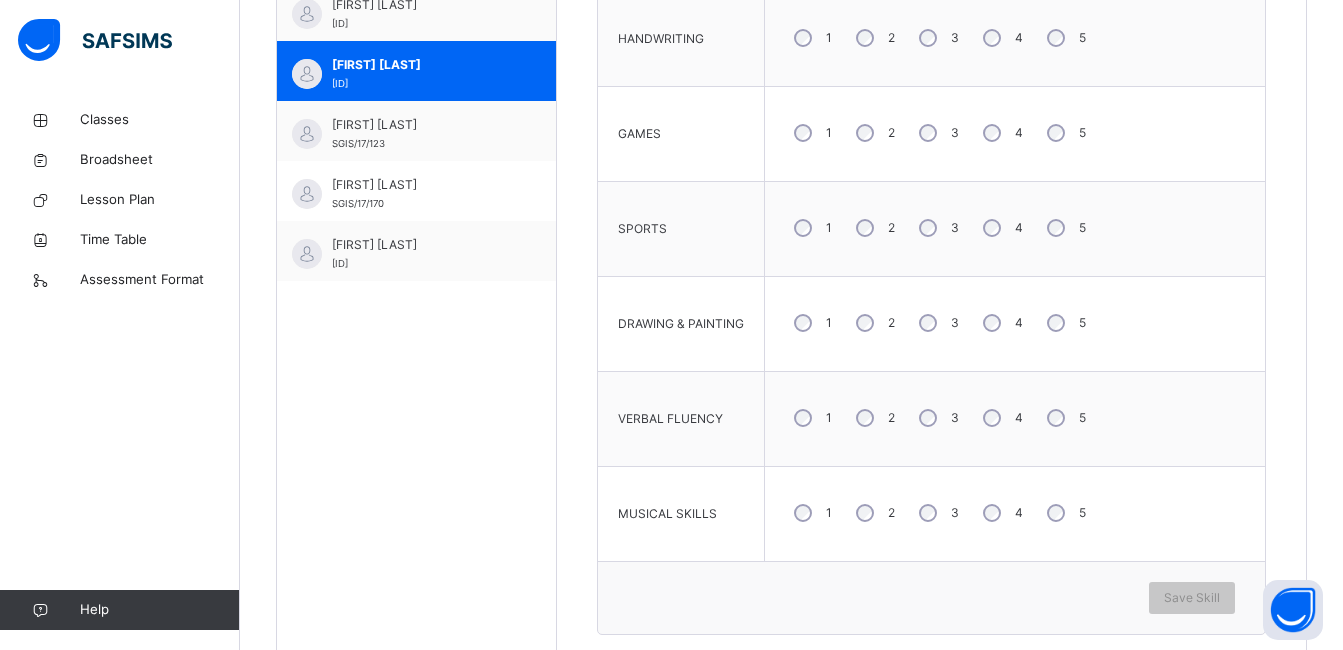 click on "HANDWRITING 1 2 3 4 5 GAMES 1 2 3 4 5 SPORTS 1 2 3 4 5 DRAWING & PAINTING 1 2 3 4 5 VERBAL FLUENCY 1 2 3 4 5 MUSICAL SKILLS 1 2 3 4 5" at bounding box center [931, 277] 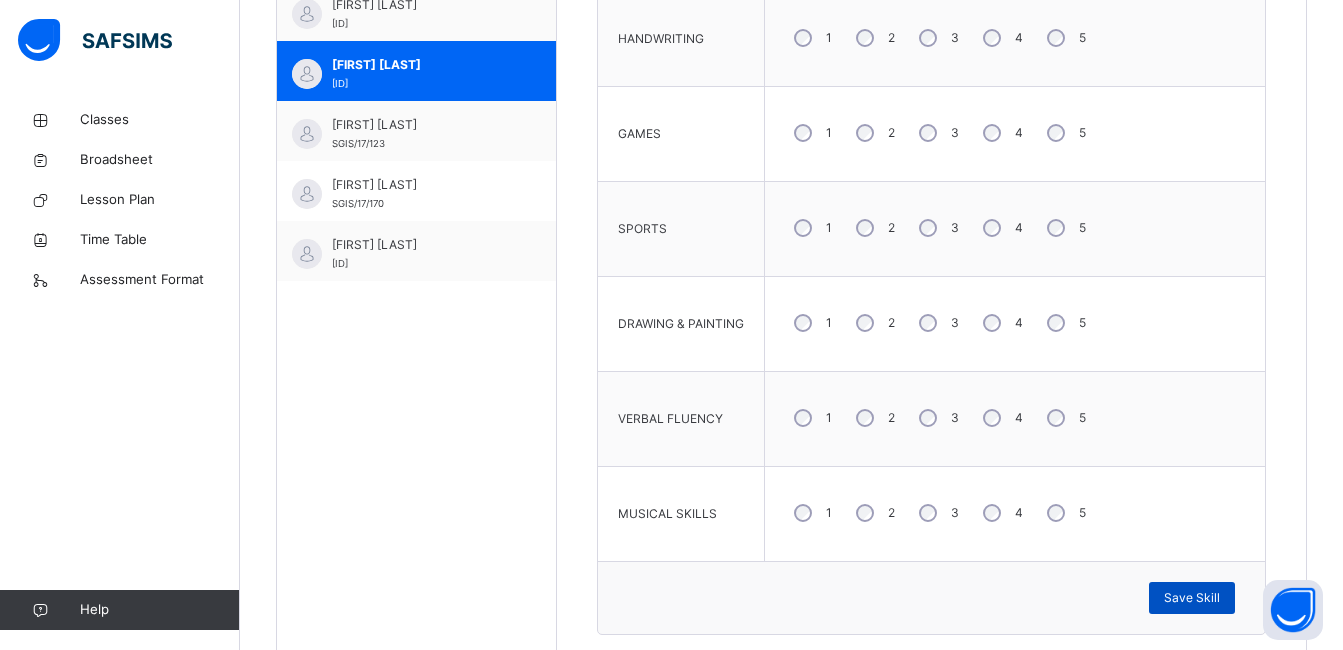 click on "Save Skill" at bounding box center [1192, 598] 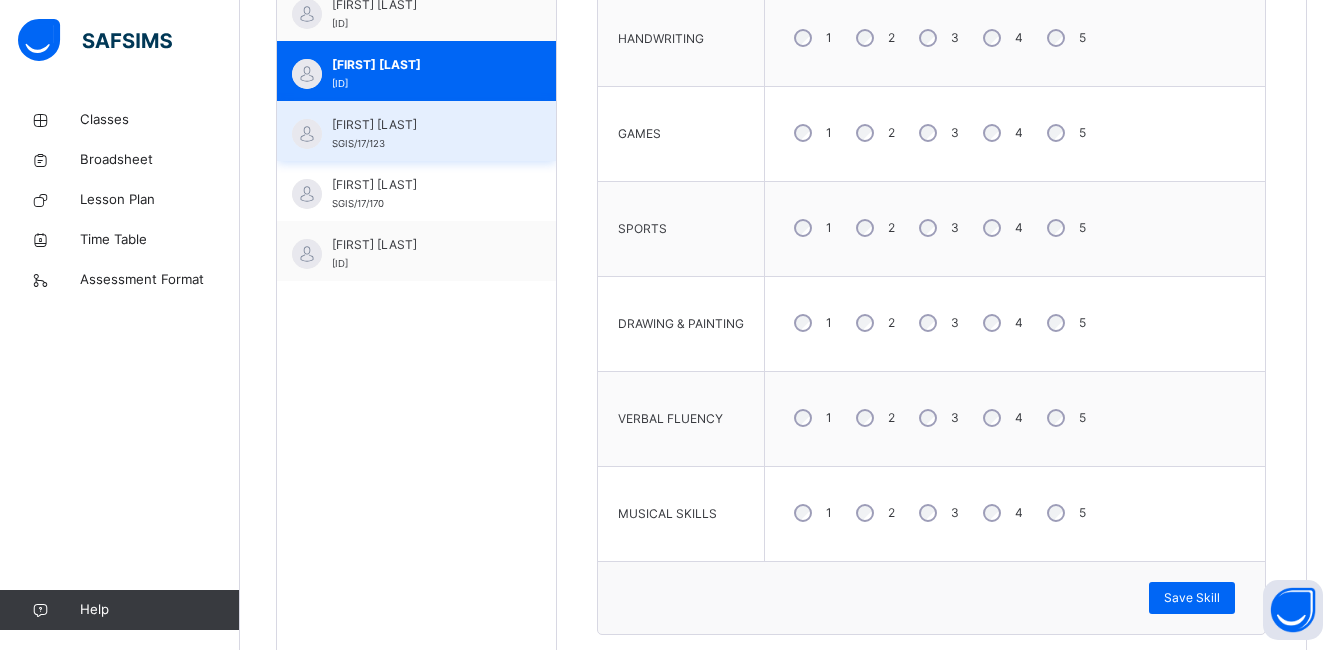 click on "[FIRST] [LAST] [ID]" at bounding box center [421, 134] 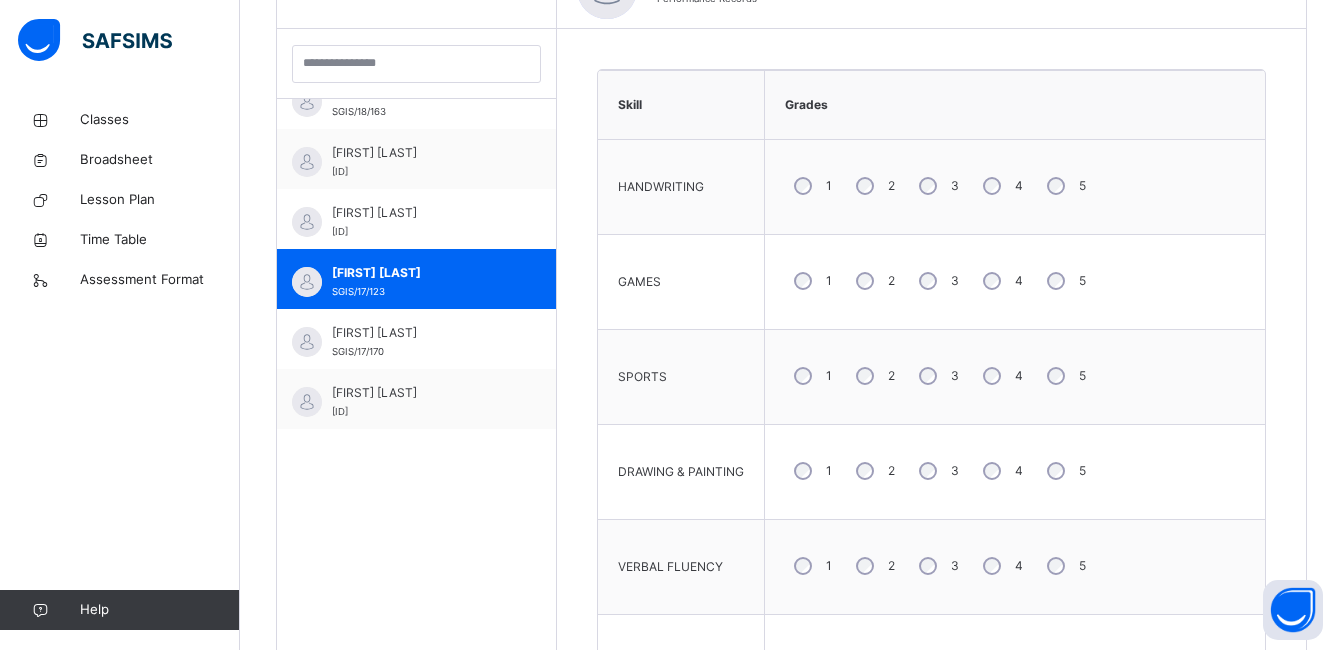 scroll, scrollTop: 715, scrollLeft: 0, axis: vertical 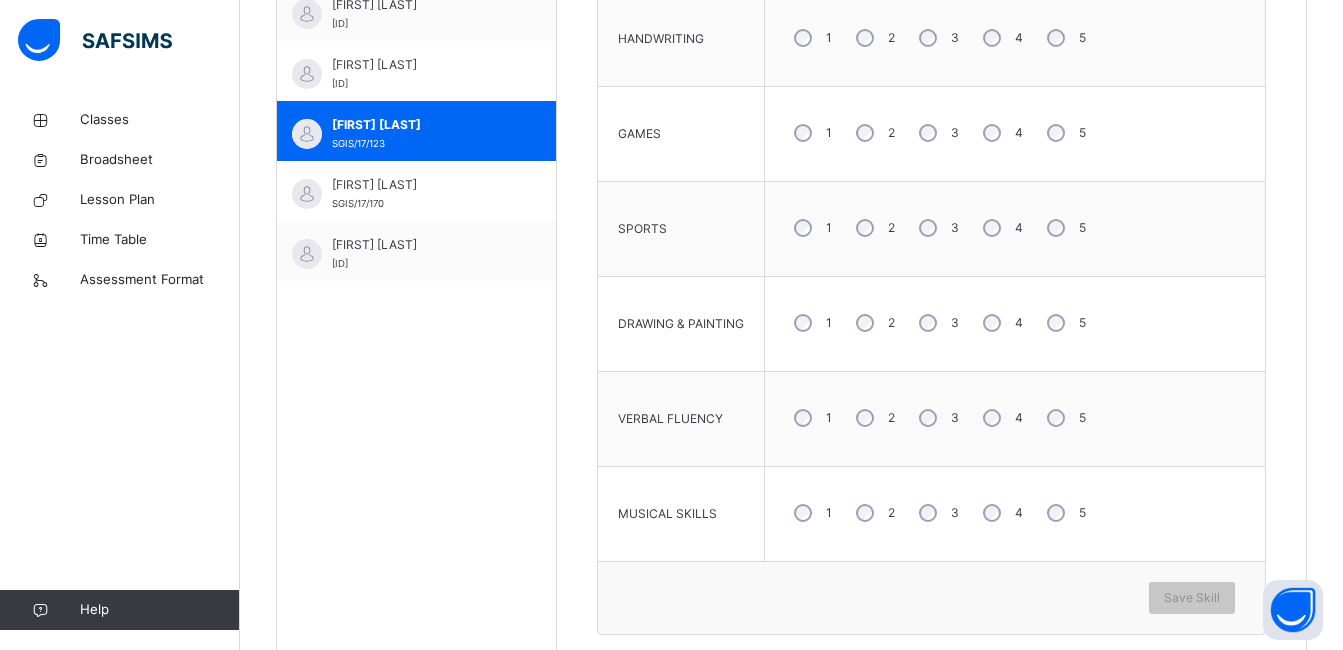 click on "4" at bounding box center (1001, 418) 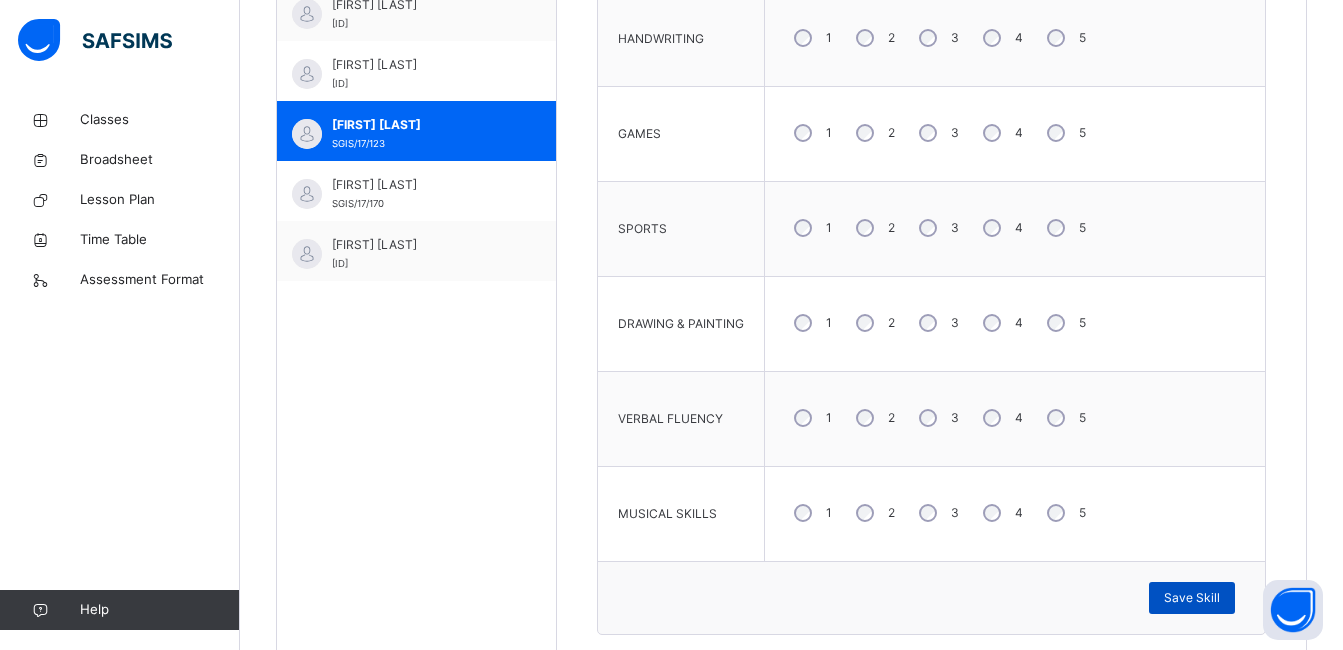 click on "Save Skill" at bounding box center [1192, 598] 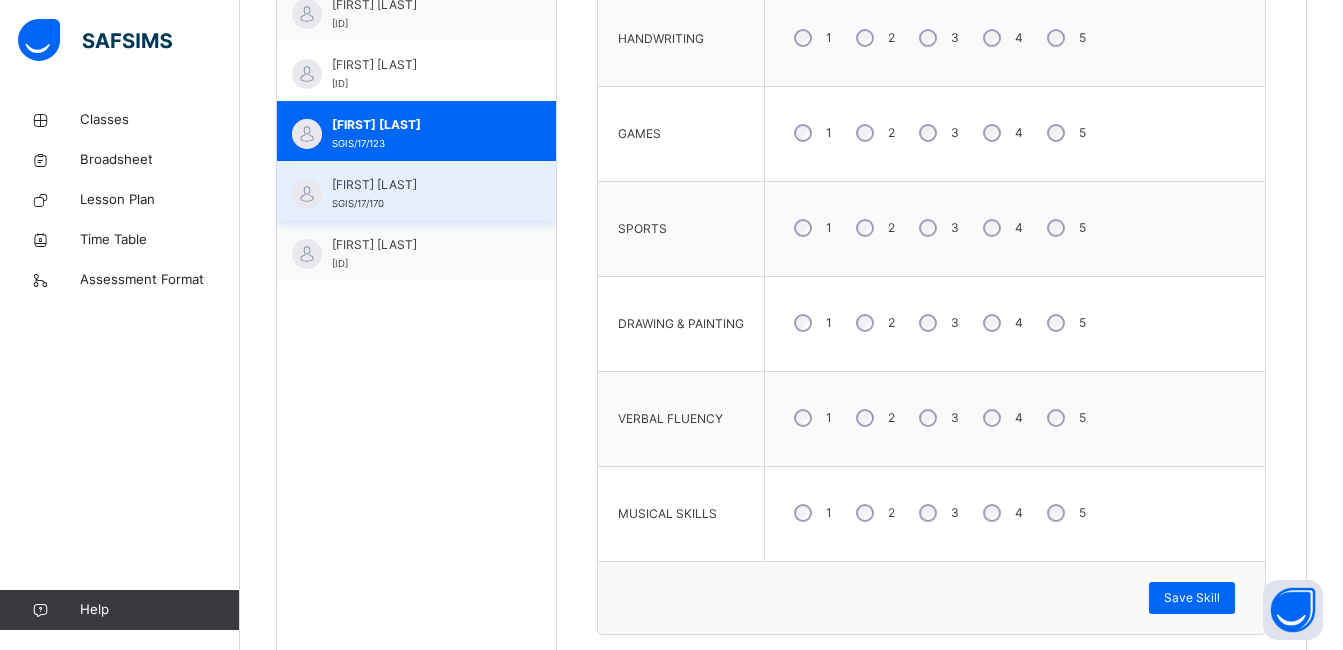 click on "[FIRST] [LAST]" at bounding box center [421, 185] 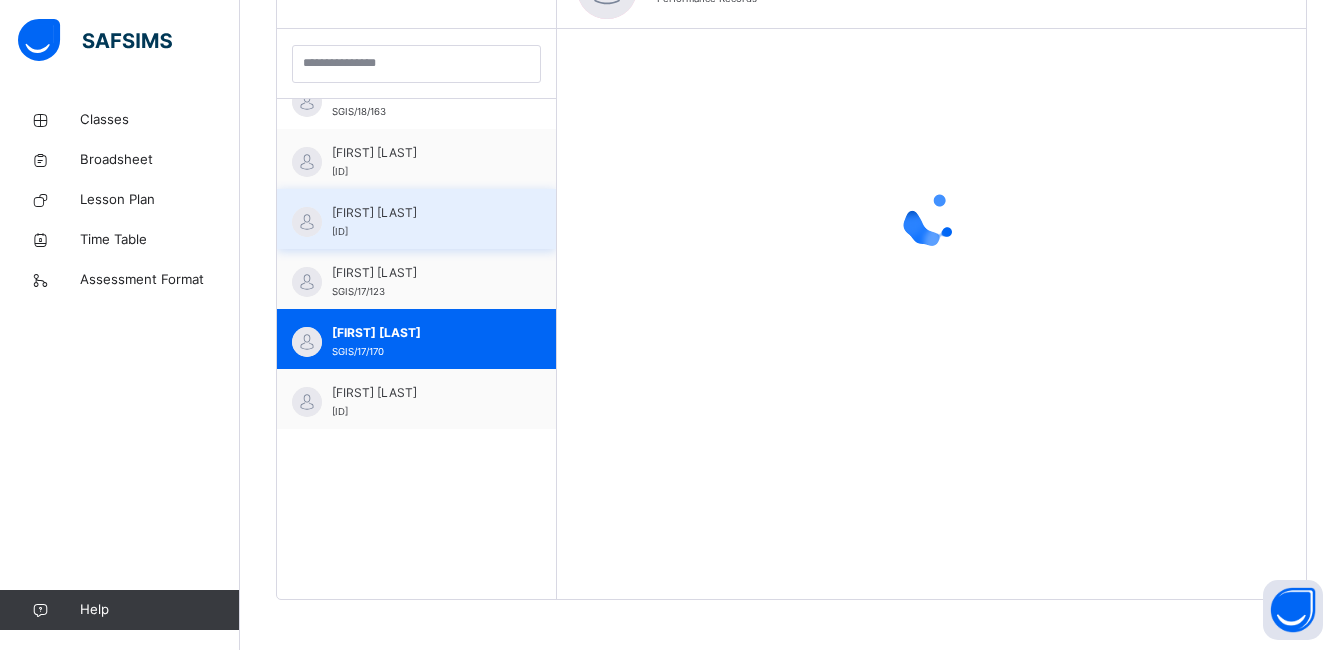 scroll, scrollTop: 715, scrollLeft: 0, axis: vertical 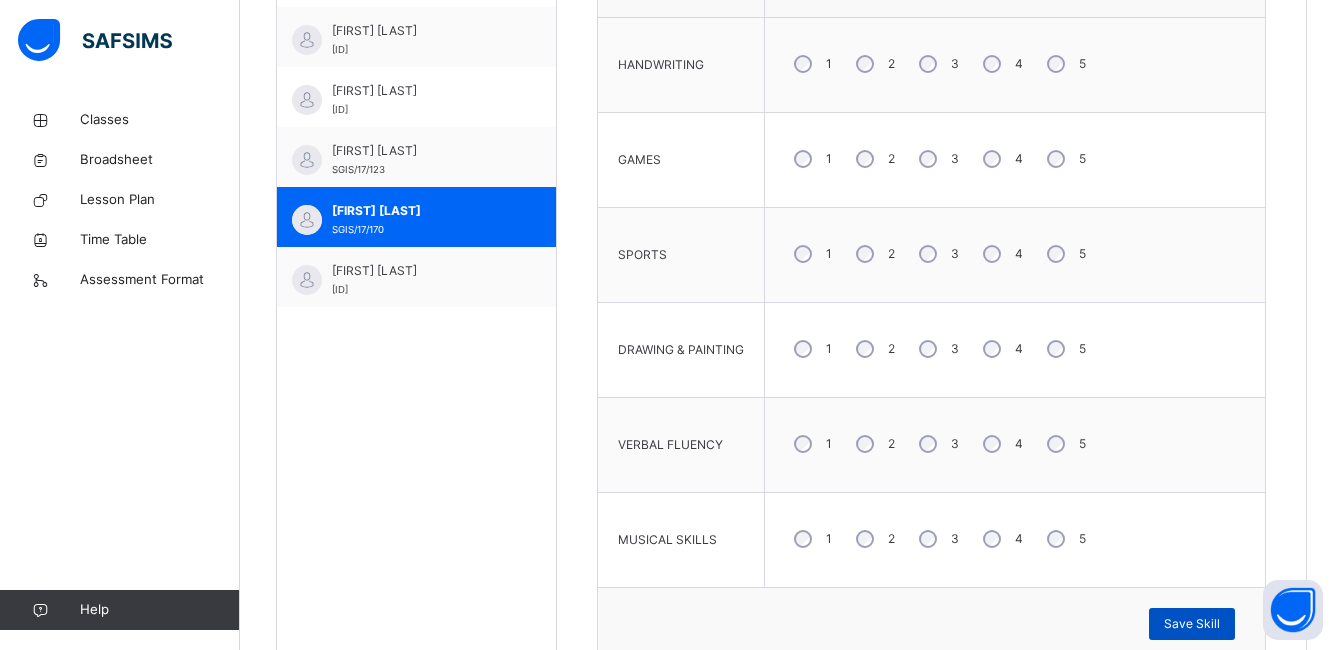 click on "Save Skill" at bounding box center (1192, 624) 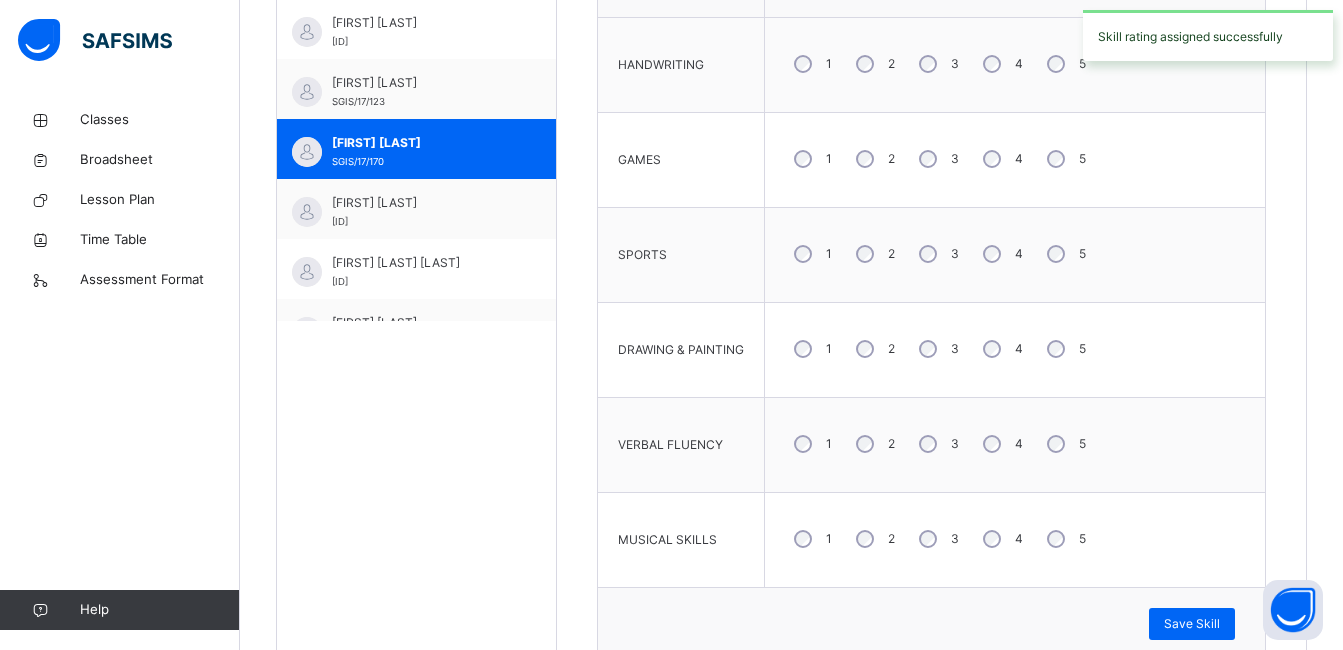 scroll, scrollTop: 470, scrollLeft: 0, axis: vertical 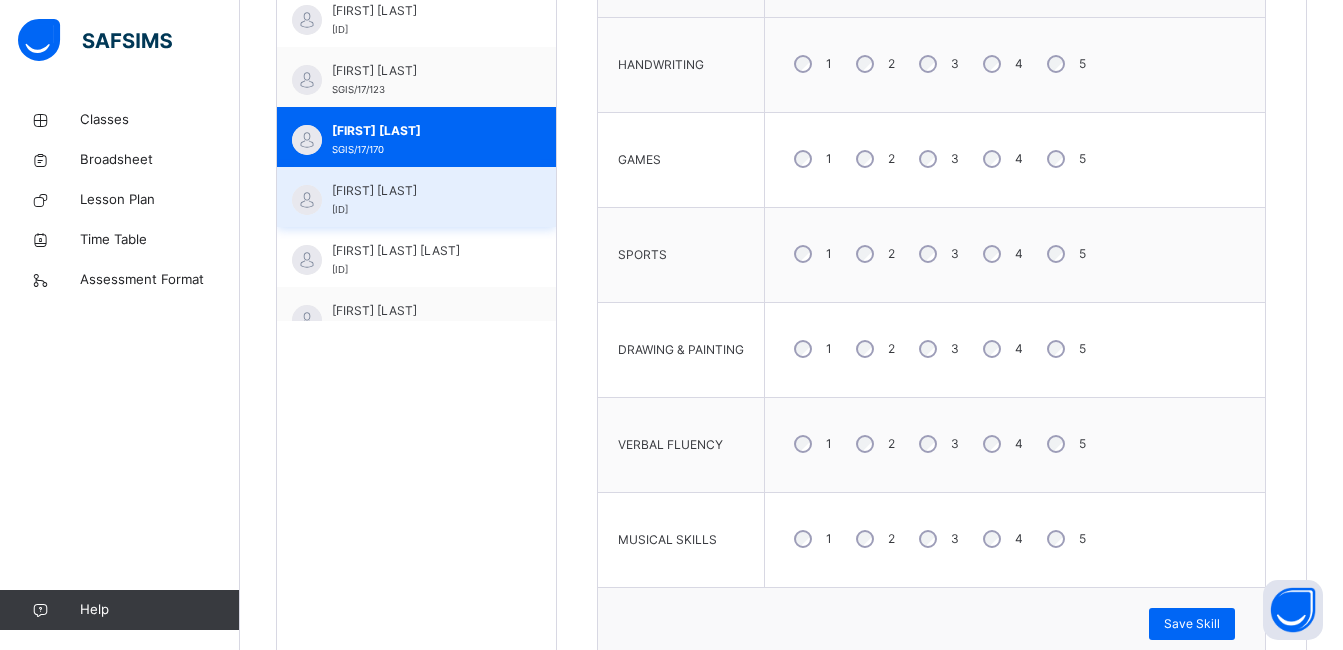 click on "[FIRST] [LAST] [ID]" at bounding box center [416, 197] 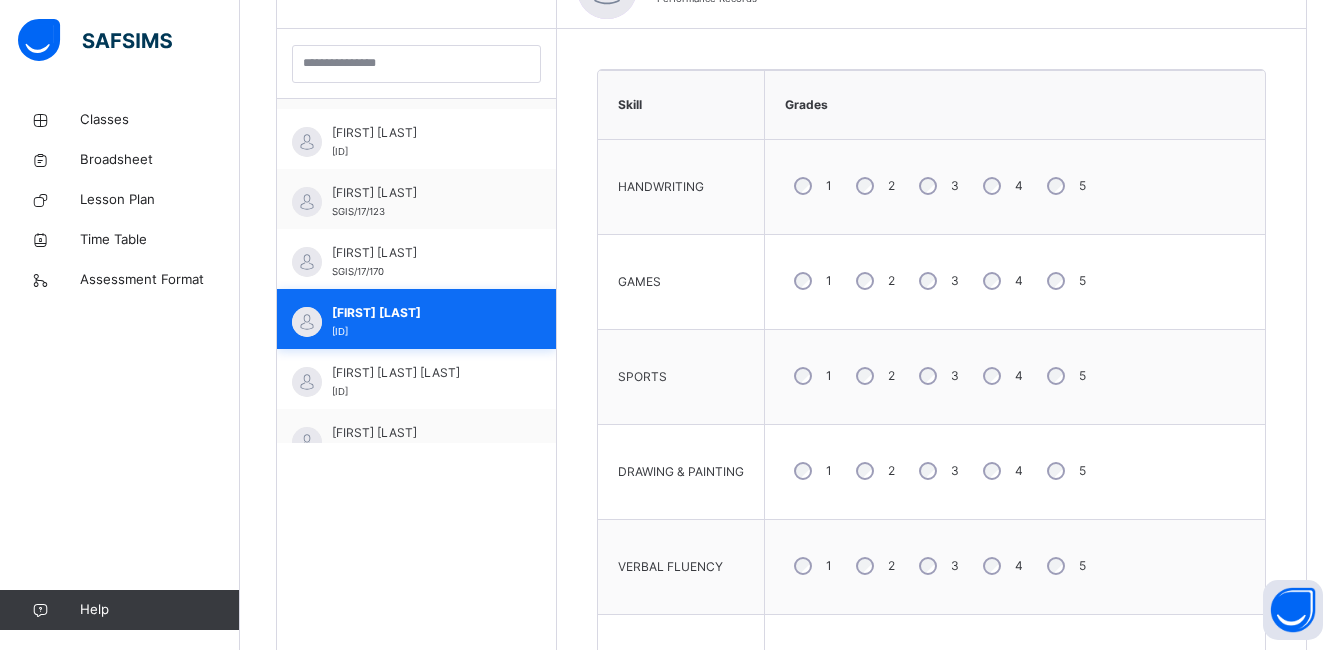 scroll, scrollTop: 689, scrollLeft: 0, axis: vertical 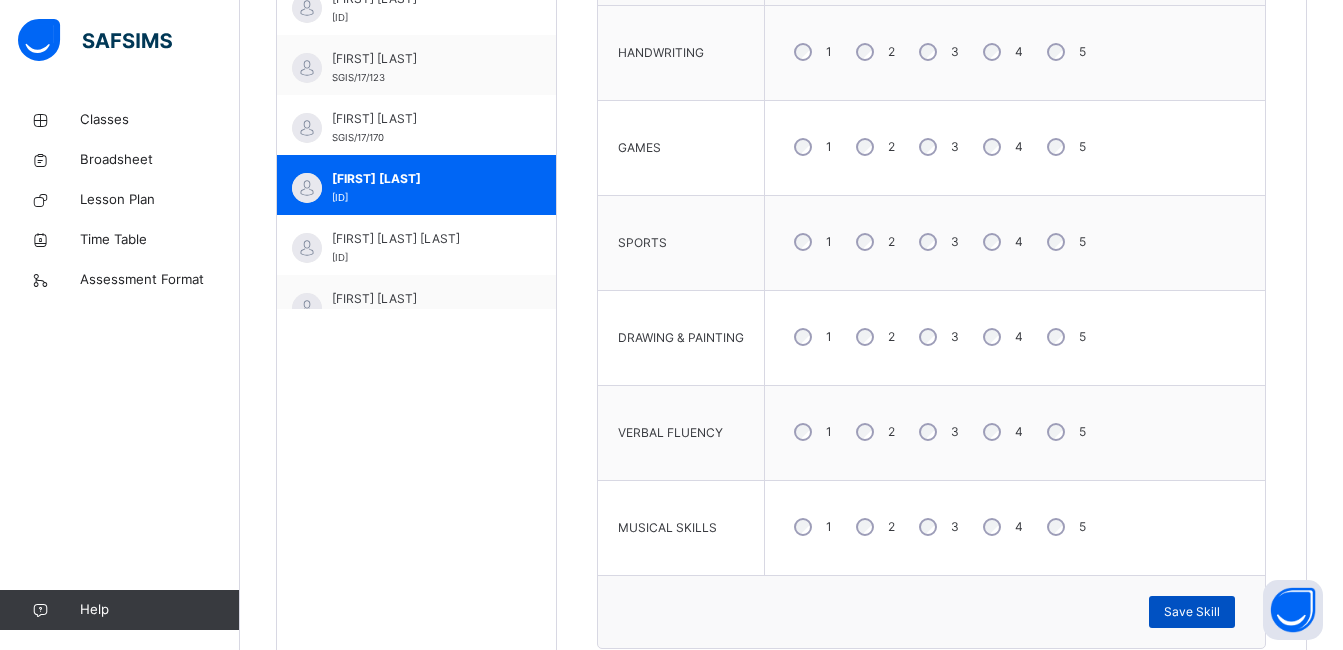 click on "Save Skill" at bounding box center (1192, 612) 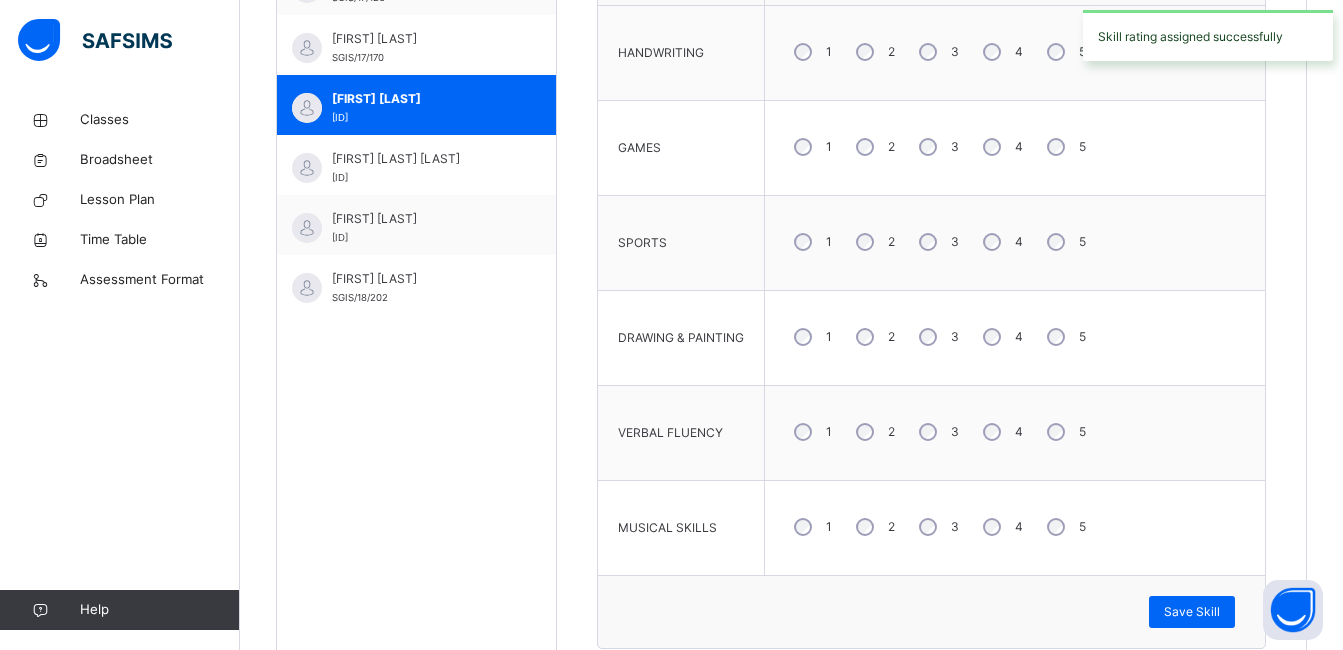 scroll, scrollTop: 590, scrollLeft: 0, axis: vertical 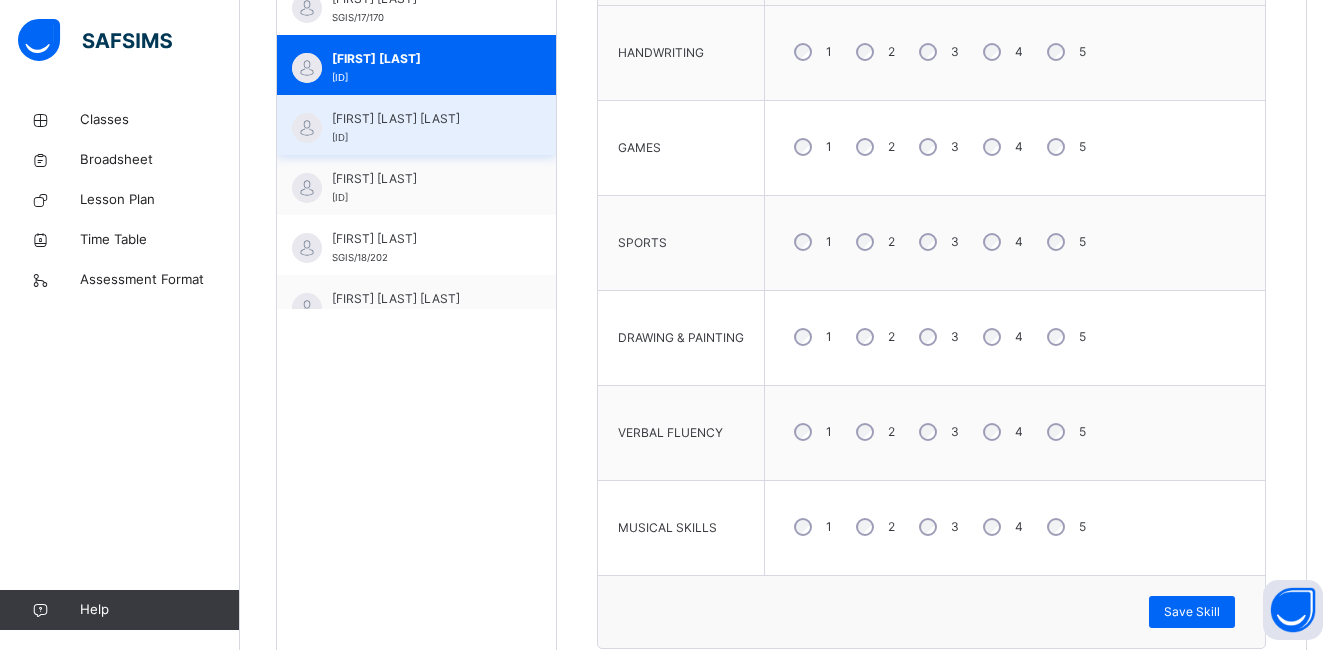 click on "[FIRST] [LAST] [LAST] [ID]" at bounding box center [421, 128] 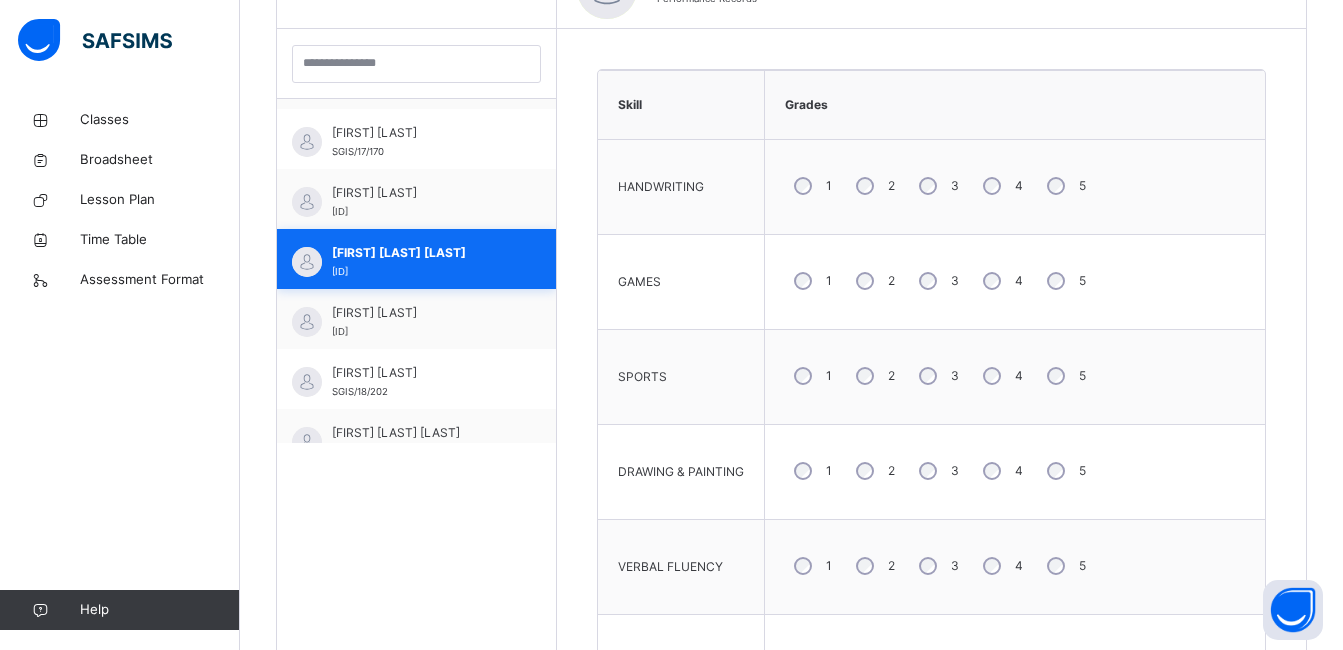 scroll, scrollTop: 701, scrollLeft: 0, axis: vertical 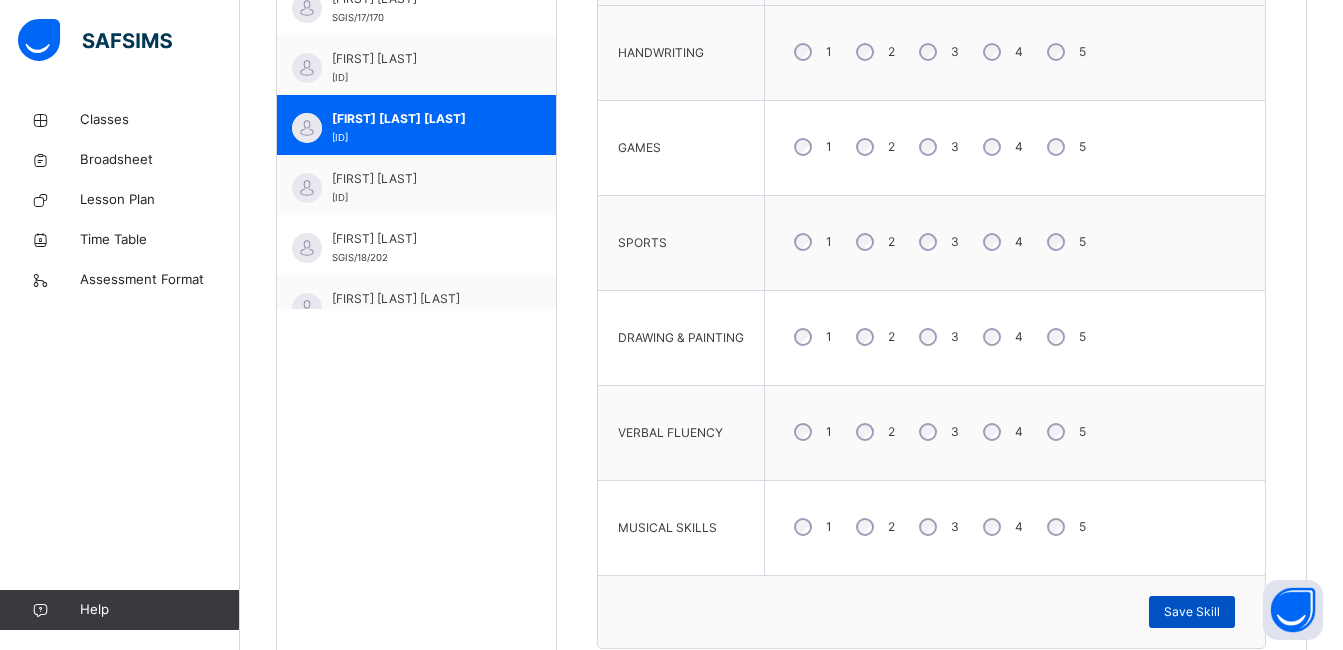 click on "Save Skill" at bounding box center (1192, 612) 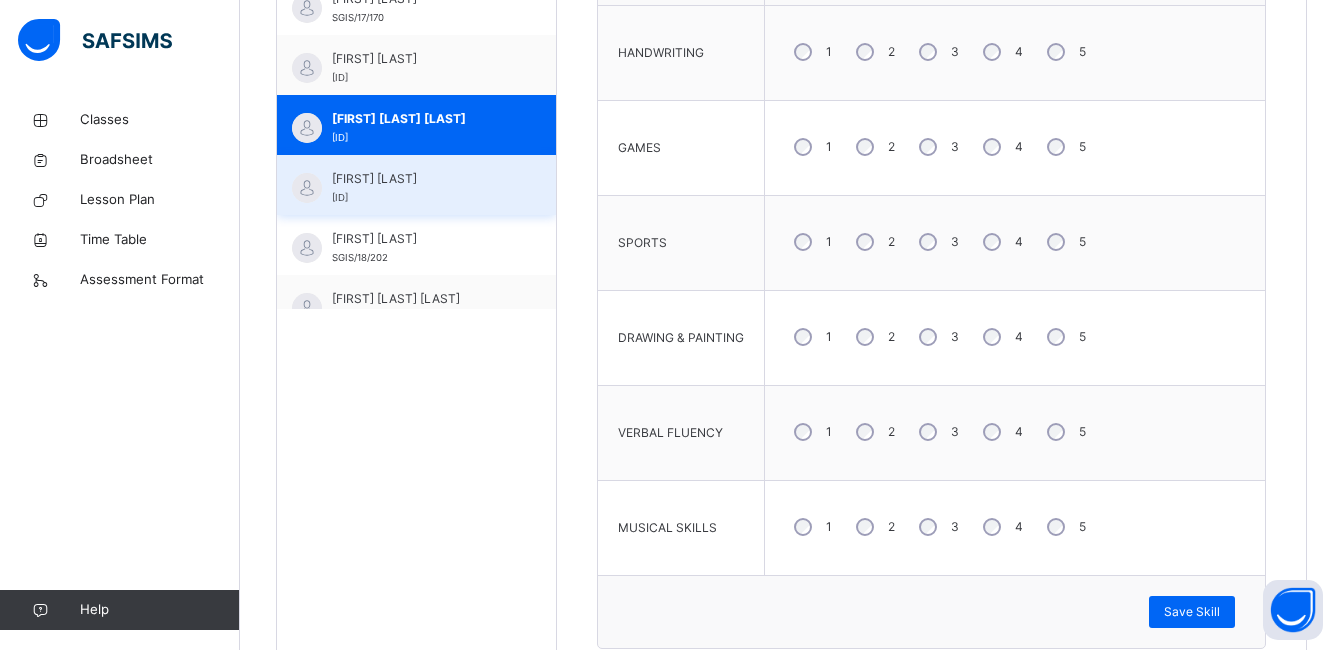 click on "[FIRST] [LAST]" at bounding box center (421, 179) 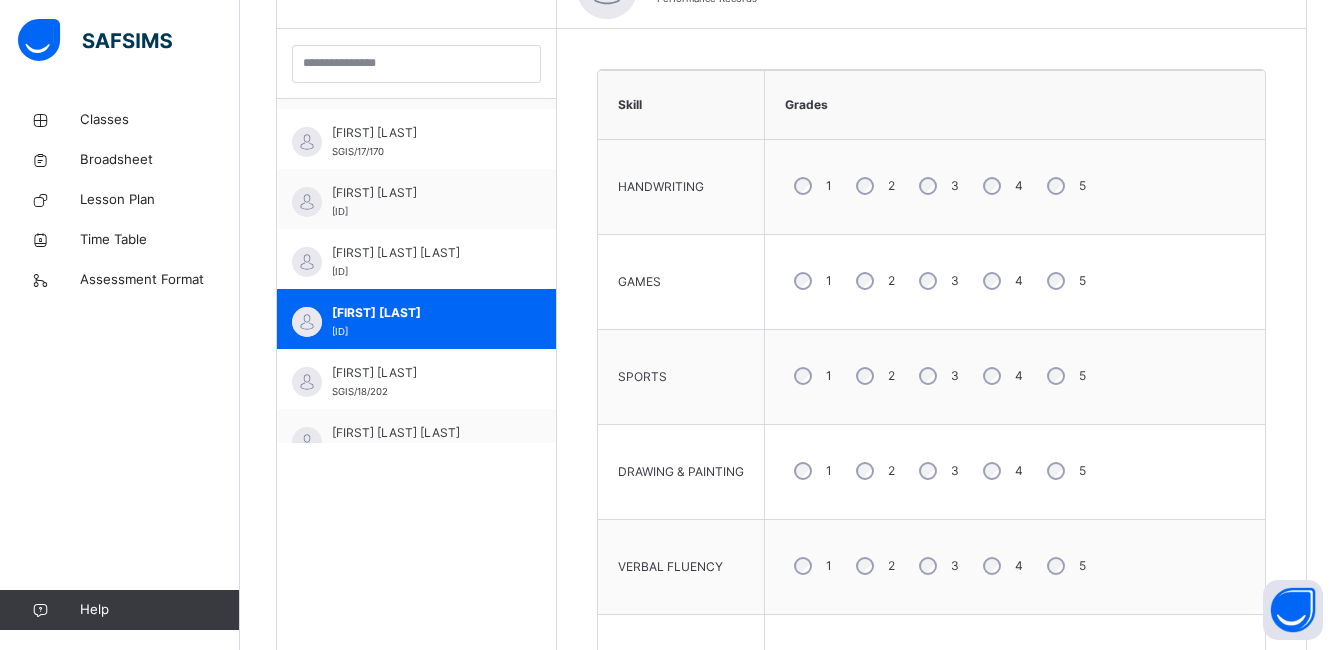 scroll, scrollTop: 701, scrollLeft: 0, axis: vertical 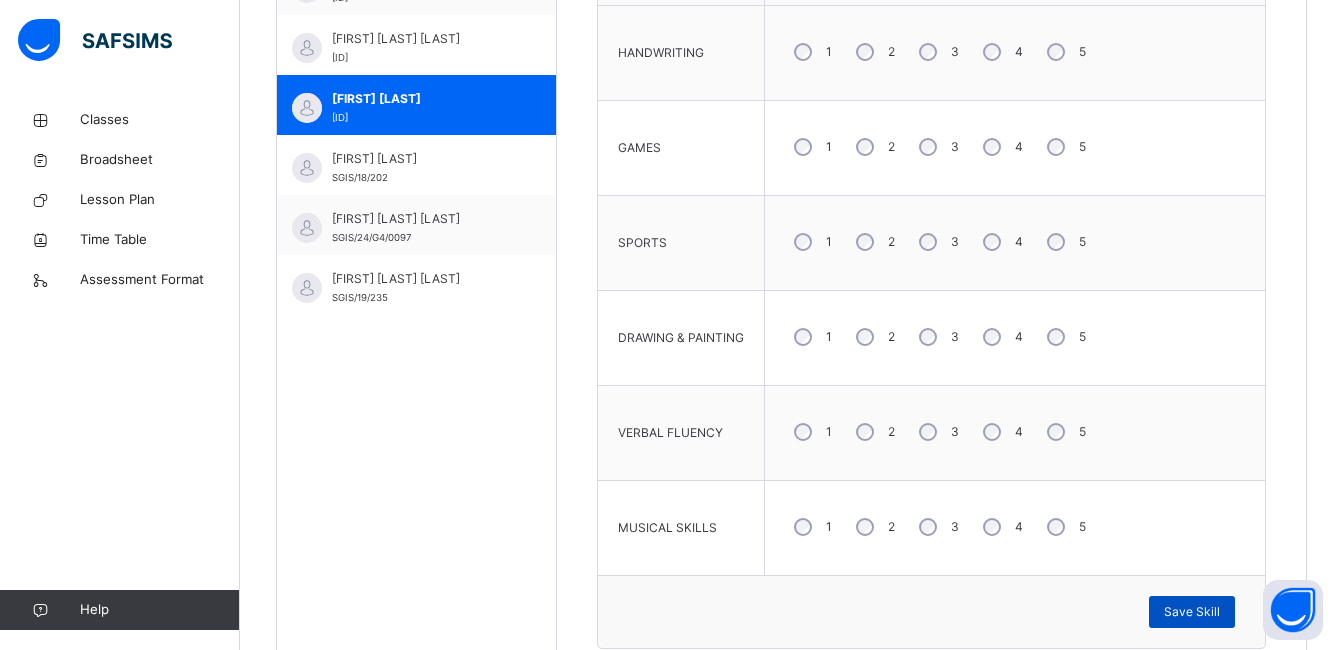 click on "Save Skill" at bounding box center [1192, 612] 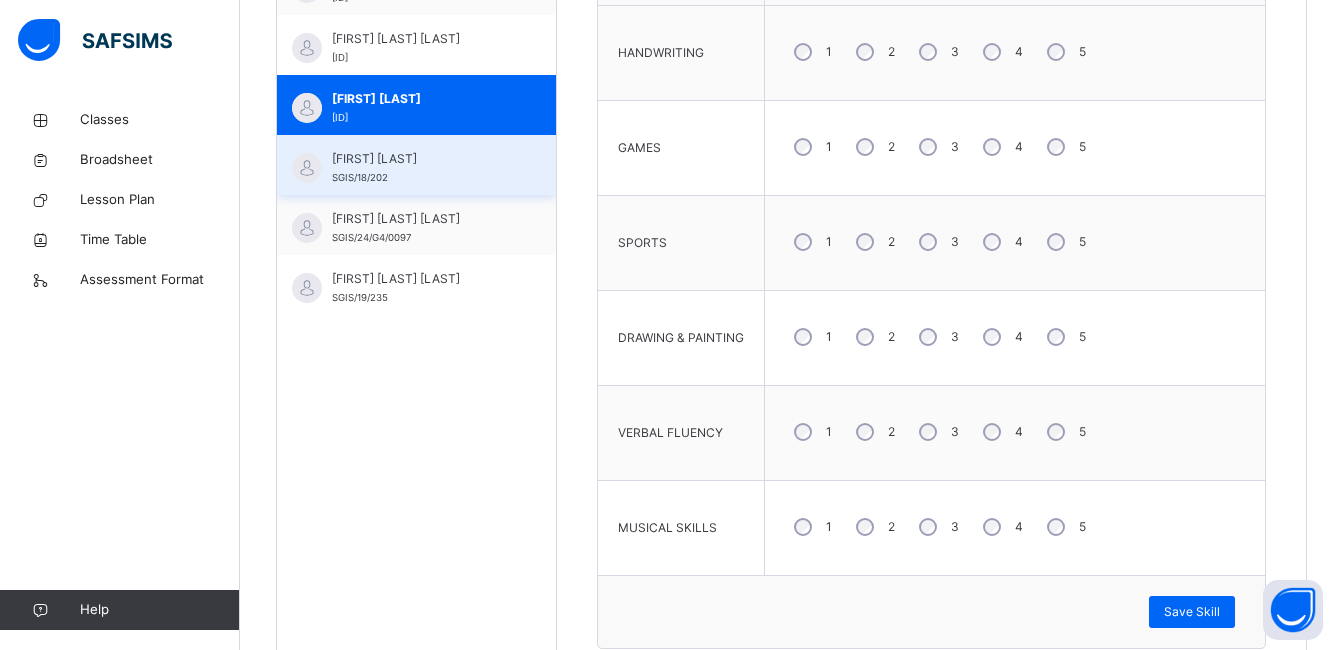 click on "[FIRST] [LAST] [ID]" at bounding box center (421, 168) 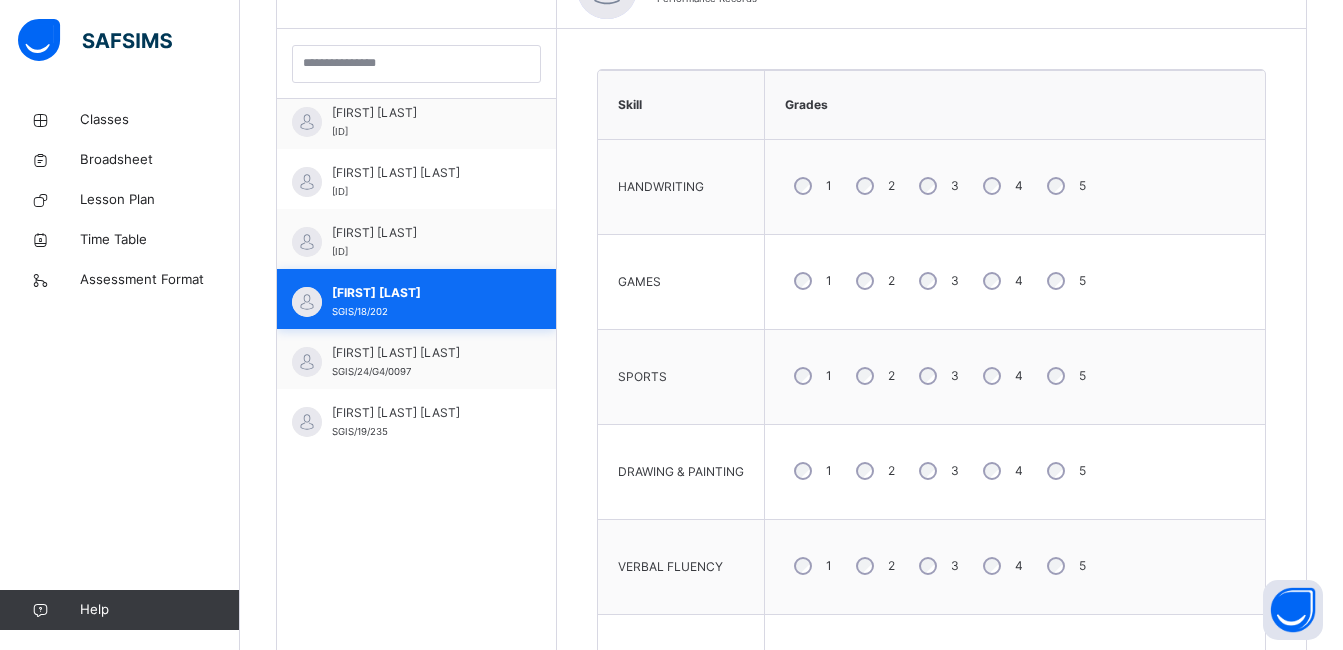 scroll, scrollTop: 701, scrollLeft: 0, axis: vertical 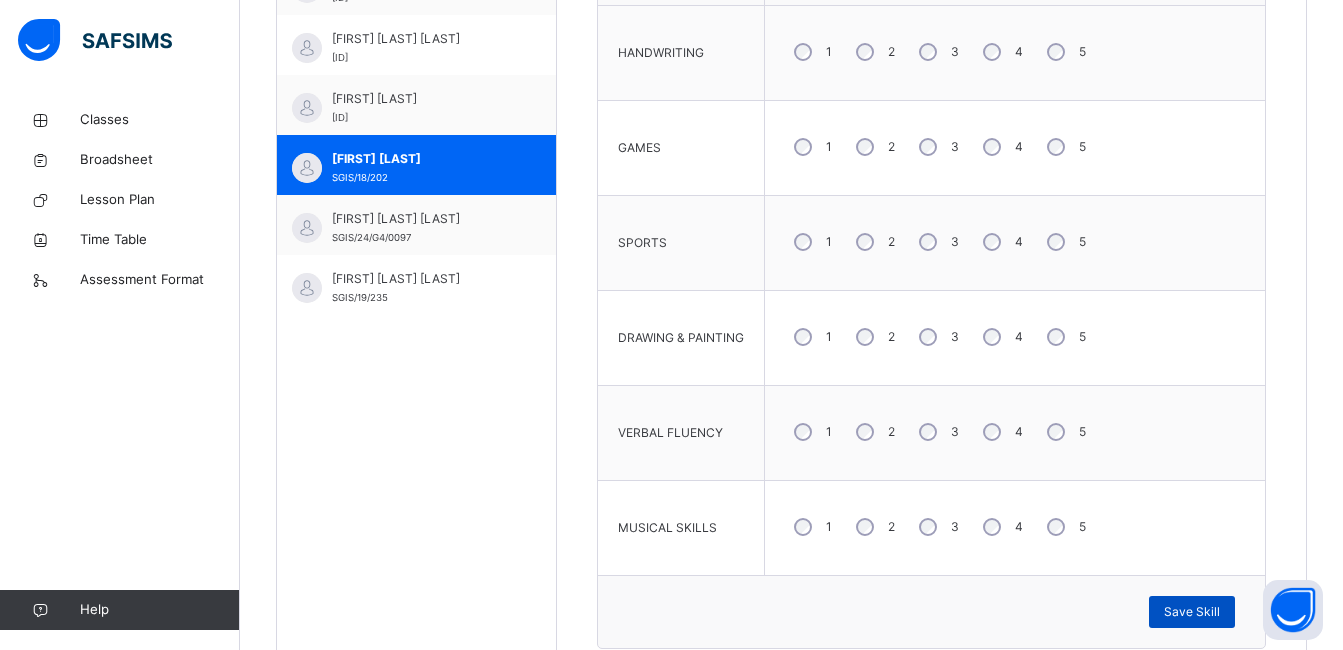 click on "Save Skill" at bounding box center (1192, 612) 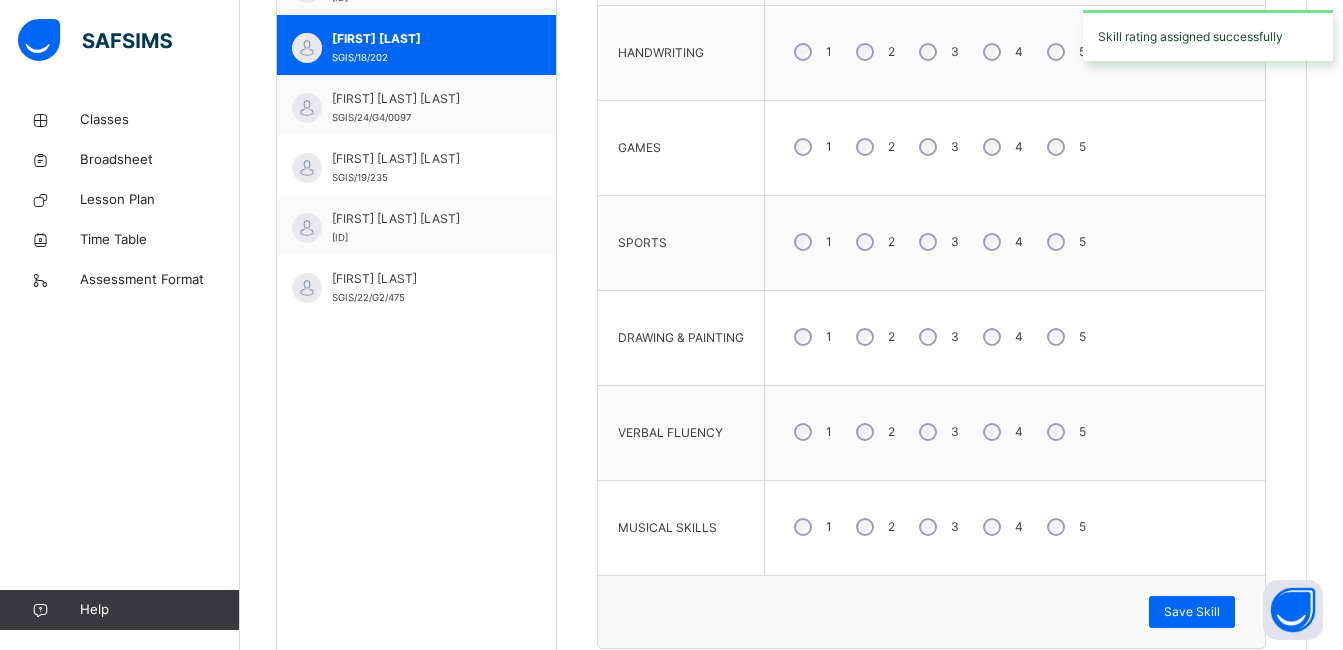 scroll, scrollTop: 830, scrollLeft: 0, axis: vertical 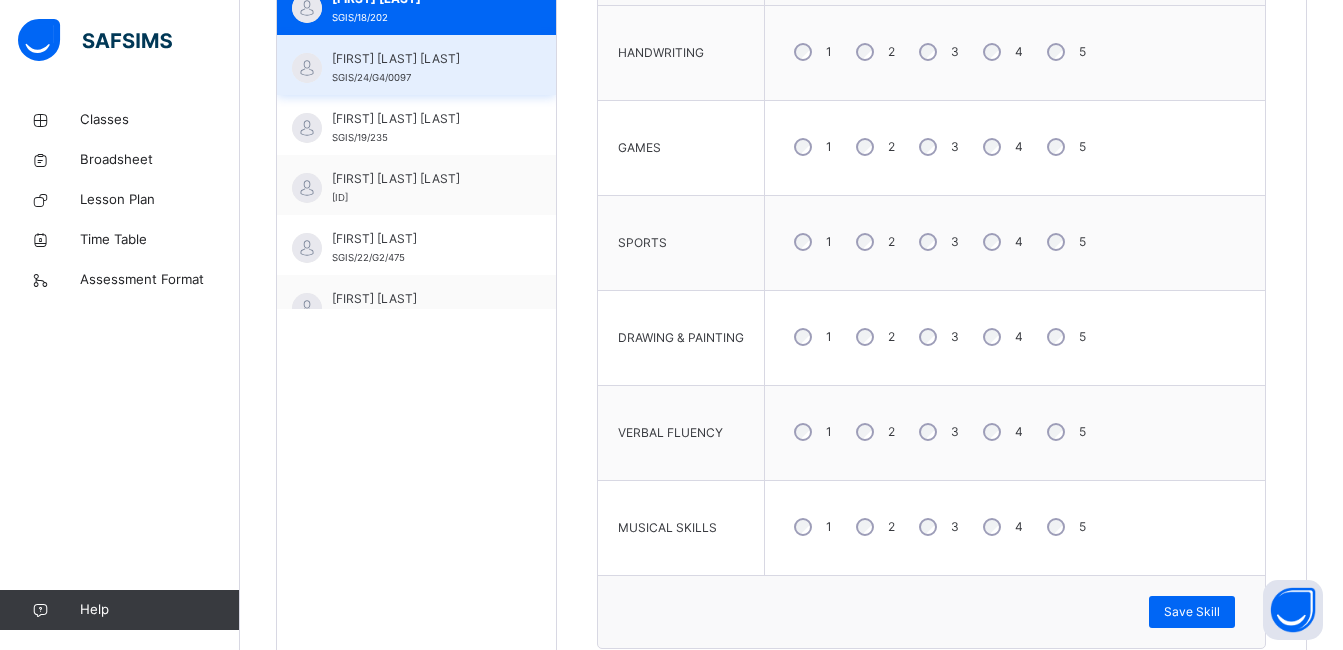 click on "[FIRST] [LAST] [ID]" at bounding box center (421, 68) 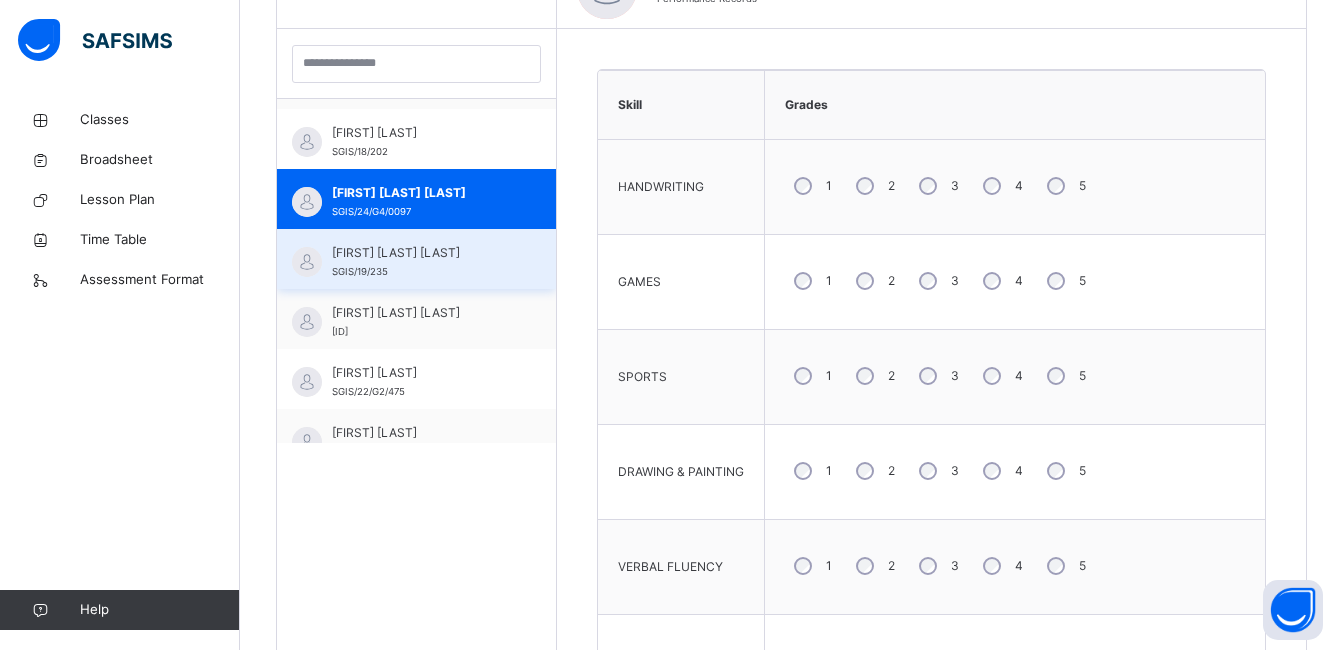 scroll, scrollTop: 701, scrollLeft: 0, axis: vertical 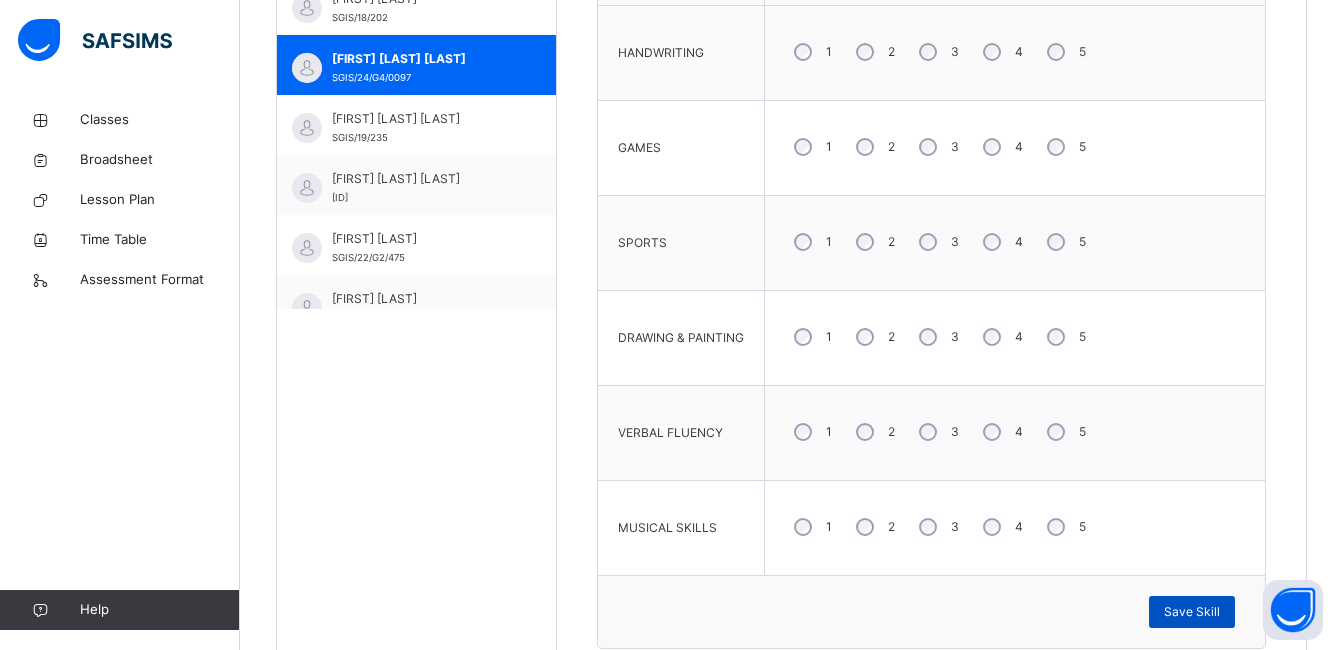 click on "Save Skill" at bounding box center [1192, 612] 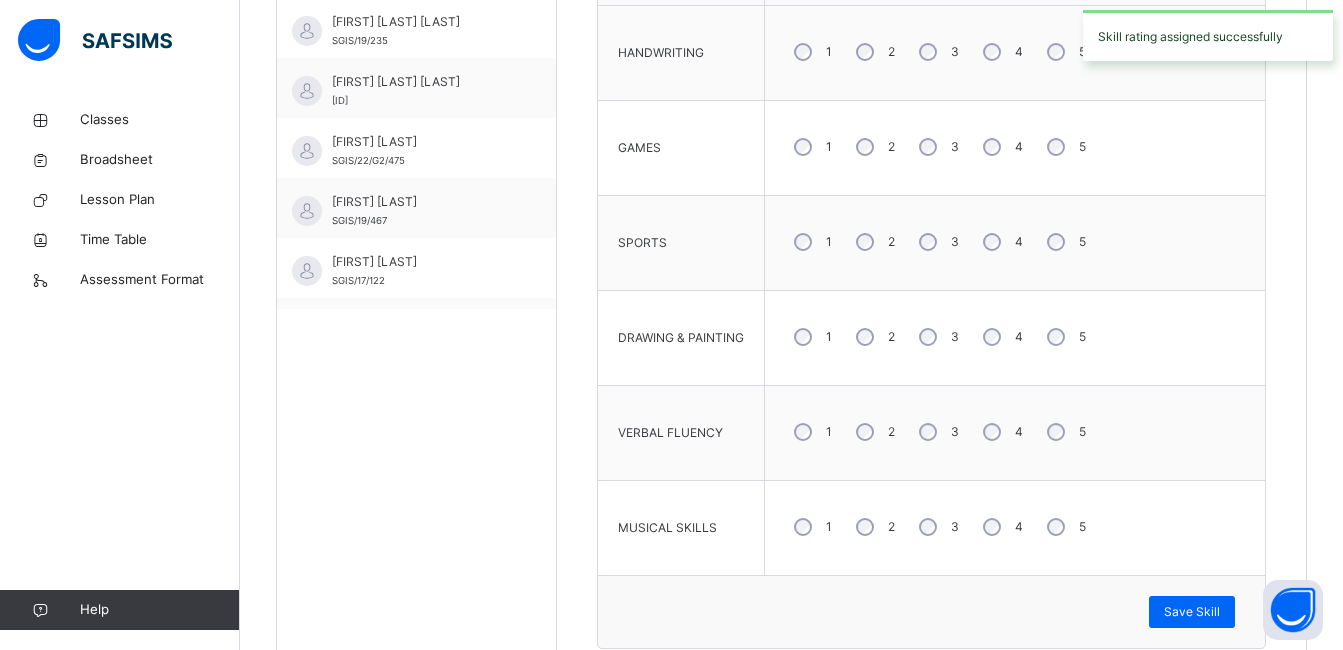 scroll, scrollTop: 932, scrollLeft: 0, axis: vertical 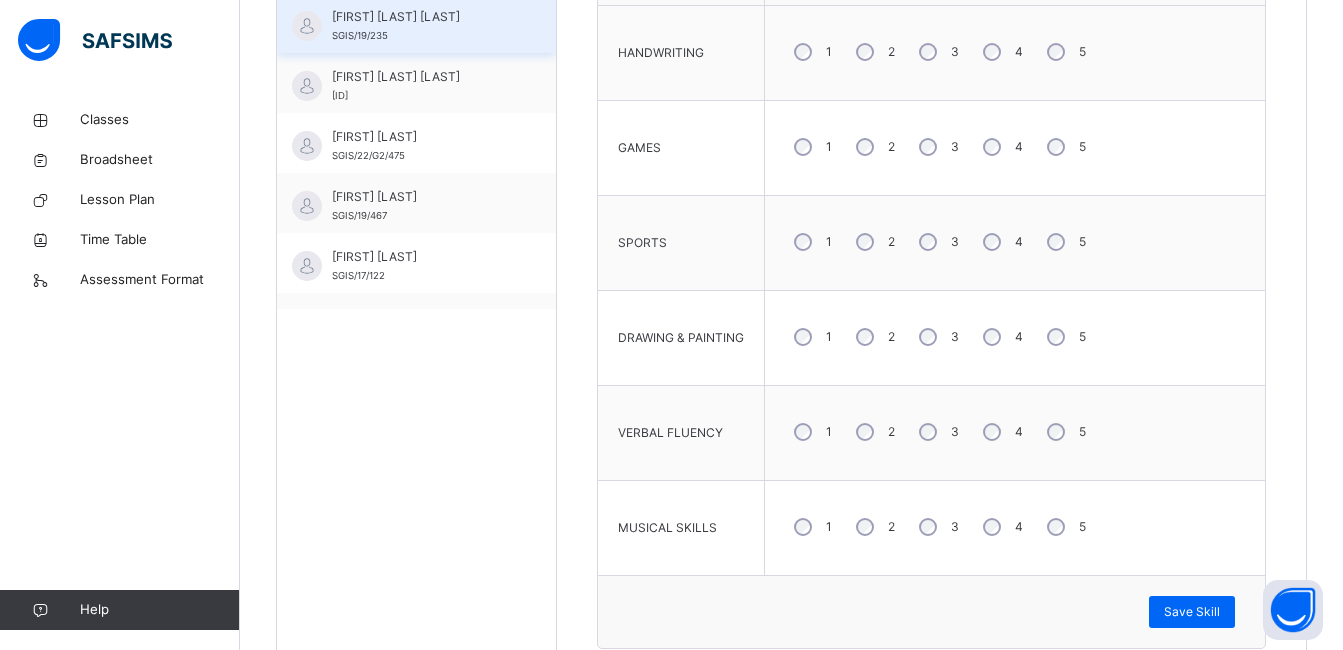 click on "[FIRST] [LAST] [LAST]" at bounding box center (421, 17) 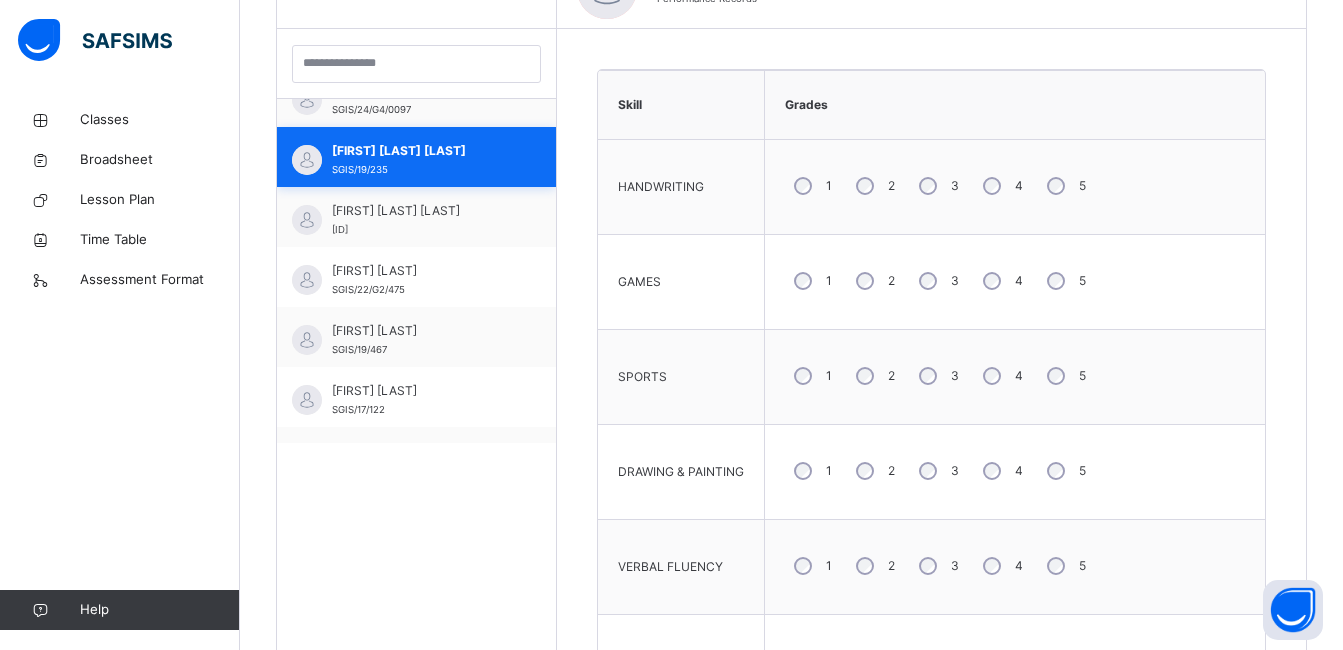 scroll, scrollTop: 701, scrollLeft: 0, axis: vertical 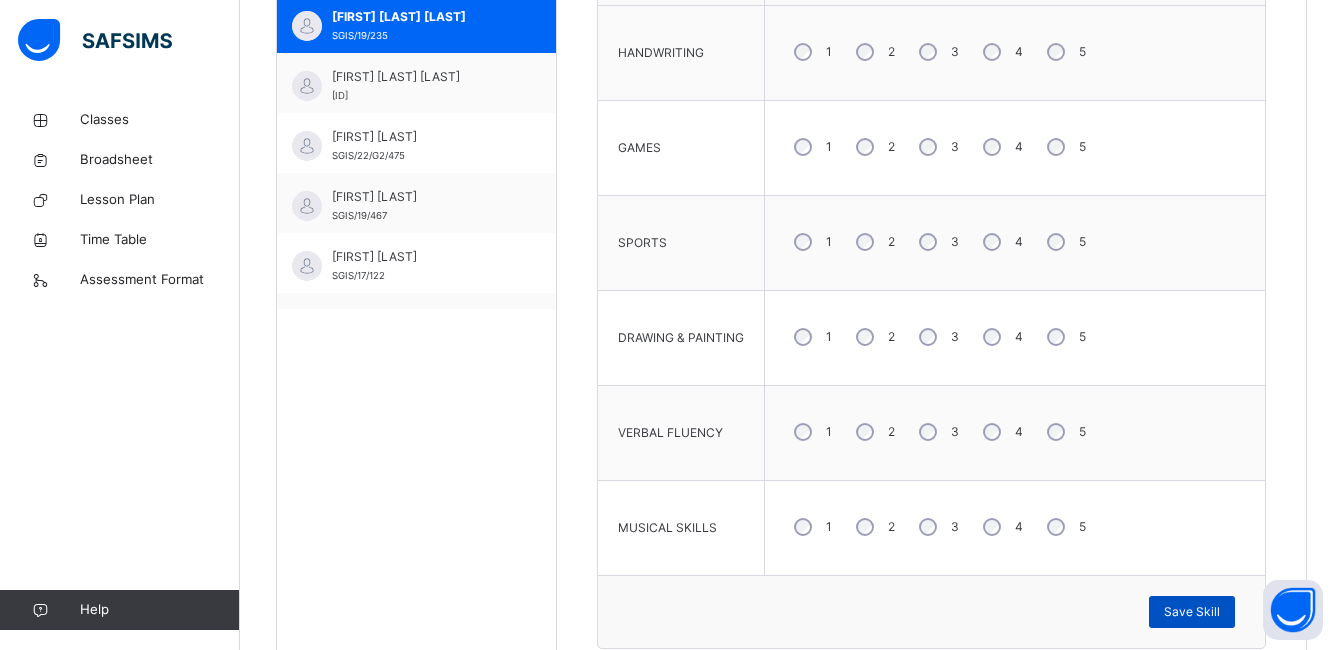 click on "Save Skill" at bounding box center (1192, 612) 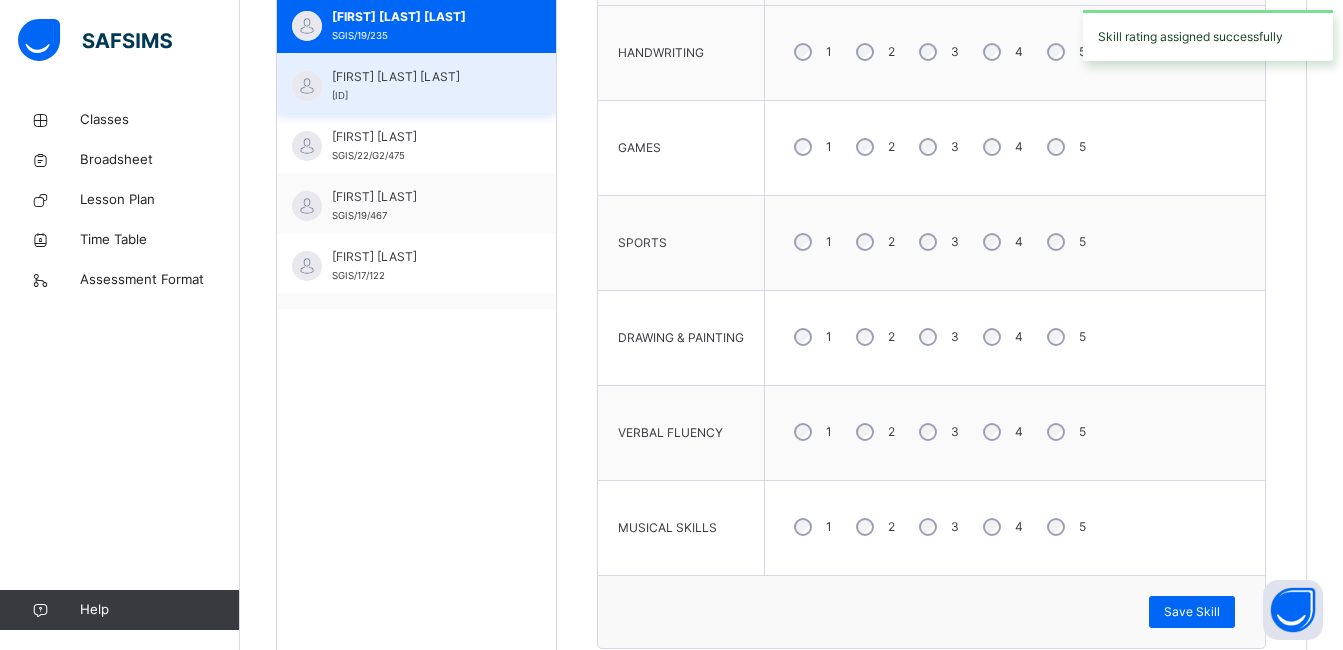 click on "[FIRST] [LAST] [LAST] [ID]" at bounding box center (416, 83) 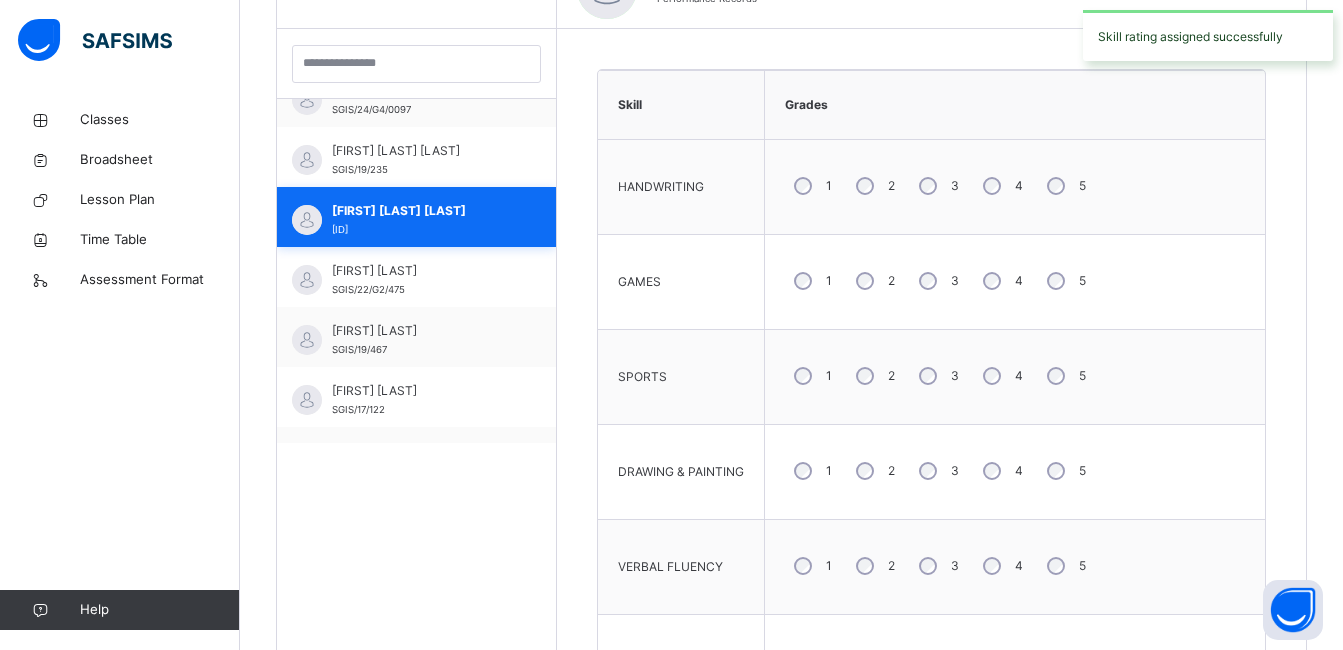 scroll, scrollTop: 701, scrollLeft: 0, axis: vertical 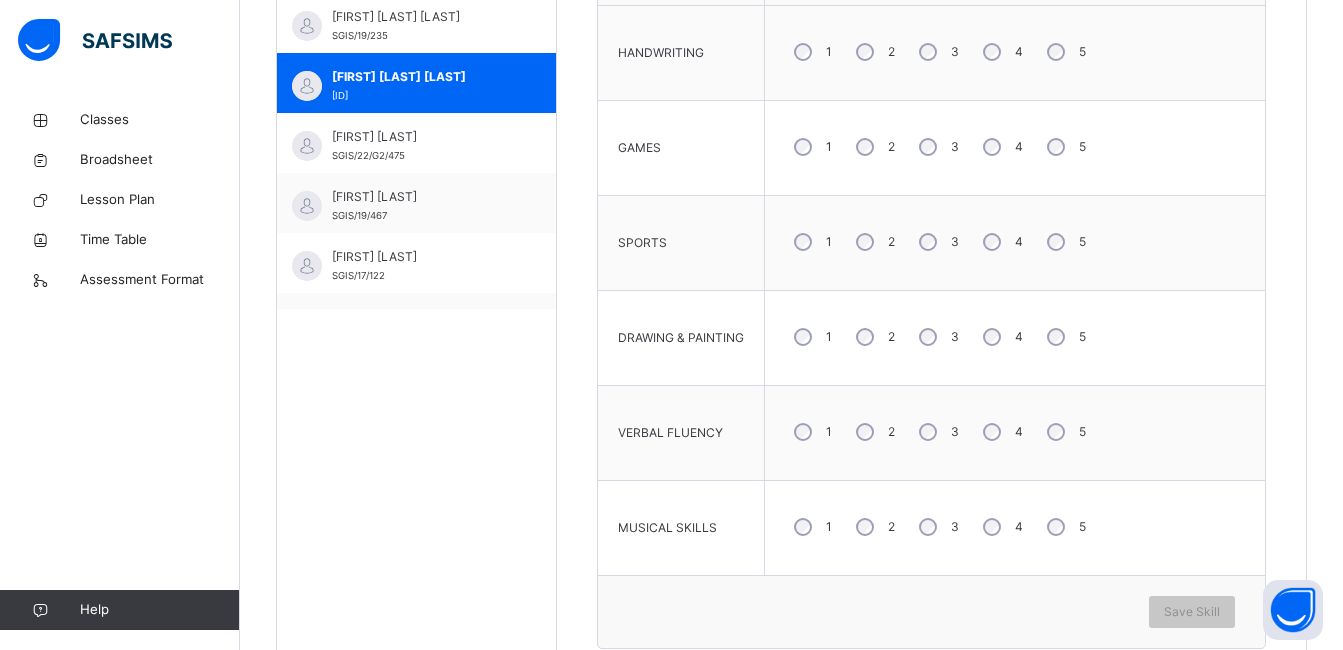 click on "3" at bounding box center (937, 527) 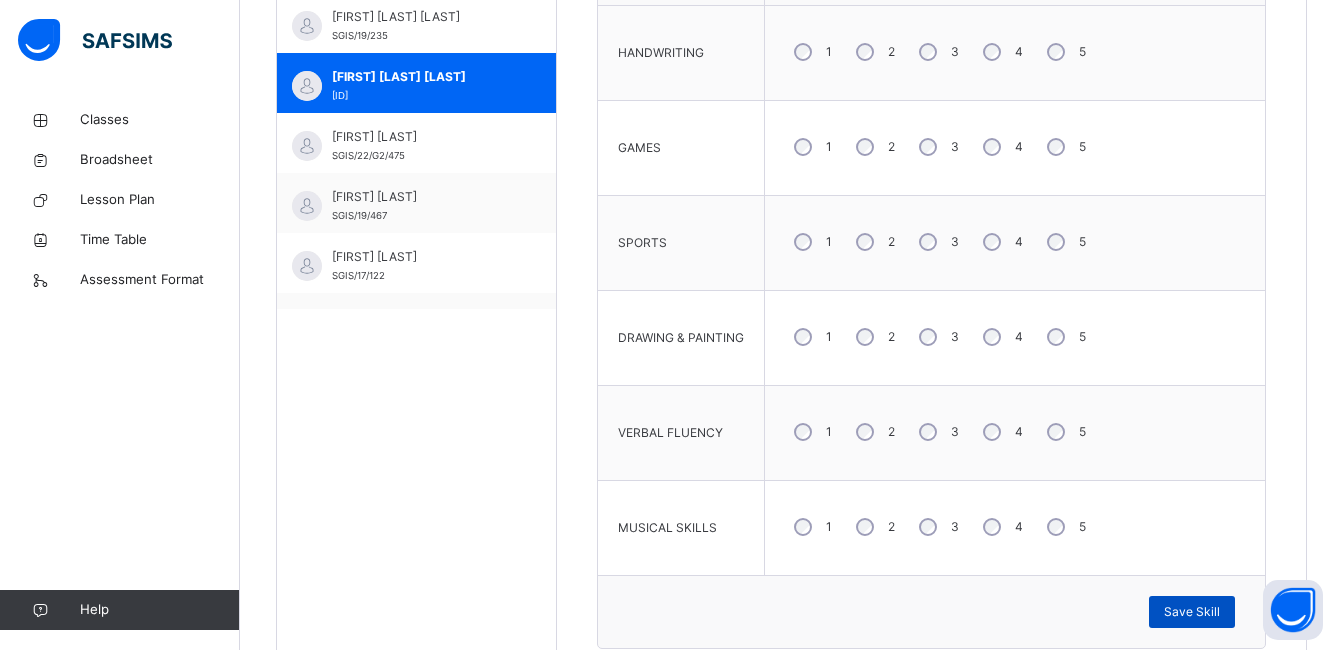 click on "Save Skill" at bounding box center (1192, 612) 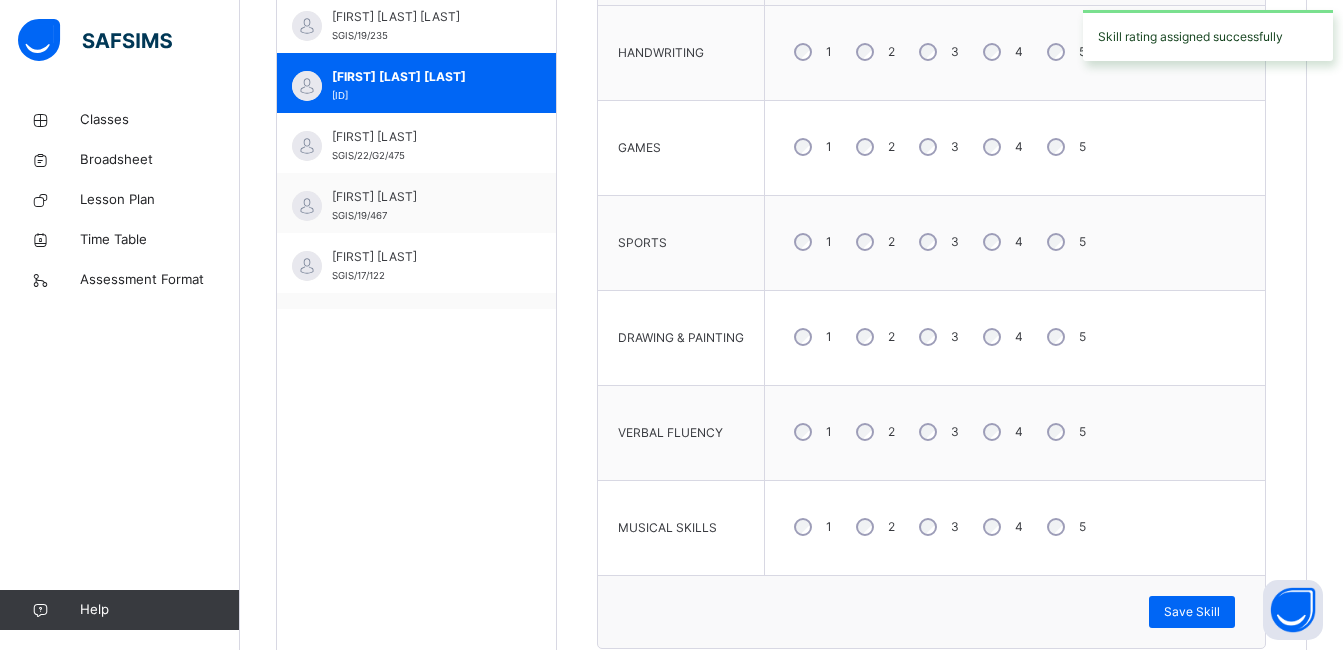 scroll, scrollTop: 976, scrollLeft: 0, axis: vertical 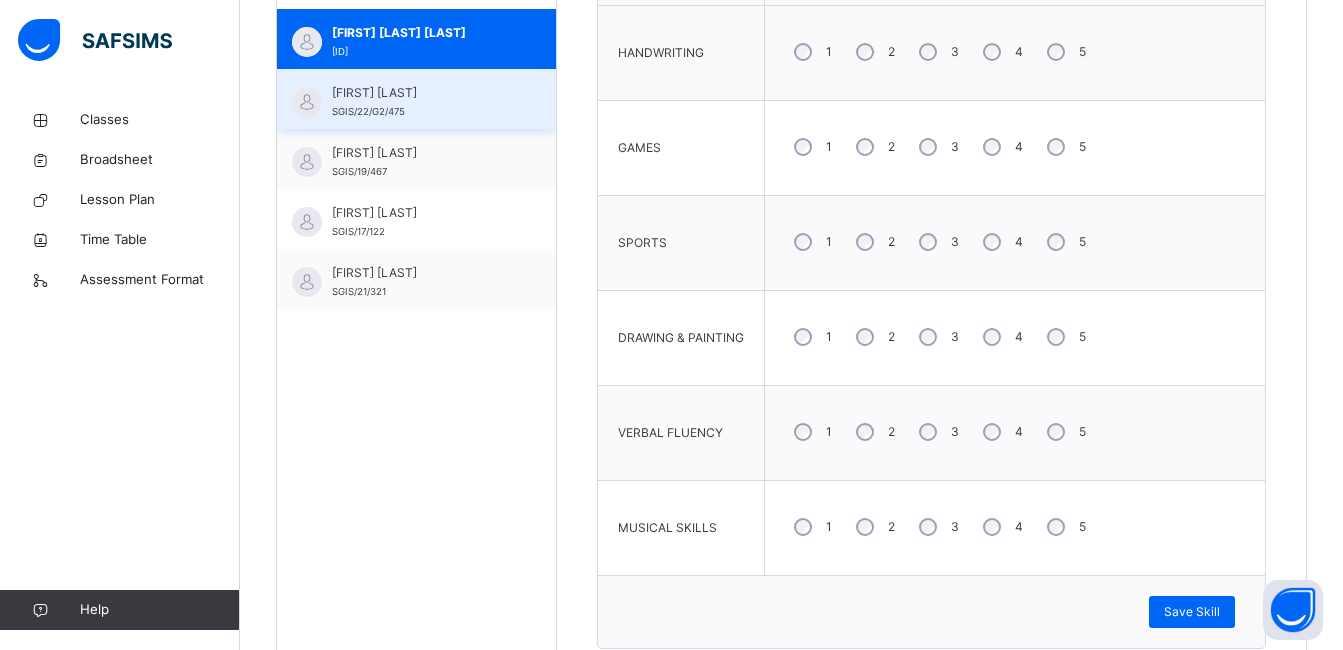 click on "[FIRST] [LAST] [ID]" at bounding box center (421, 102) 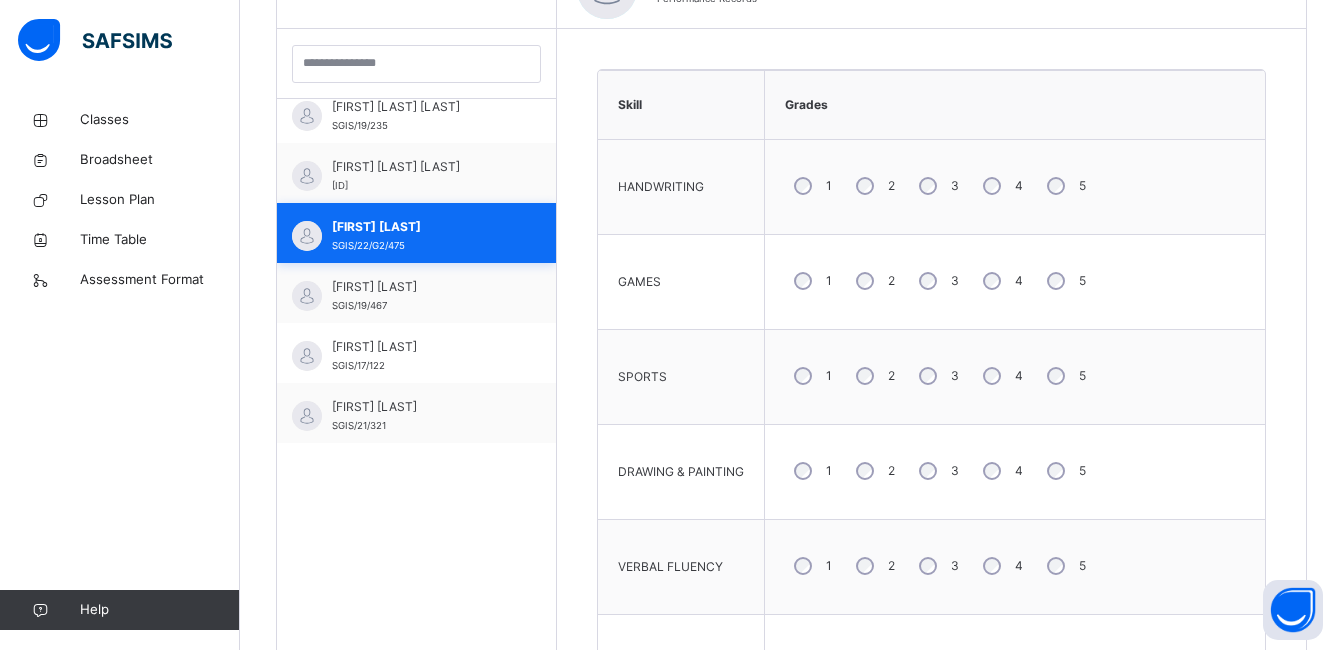 scroll, scrollTop: 701, scrollLeft: 0, axis: vertical 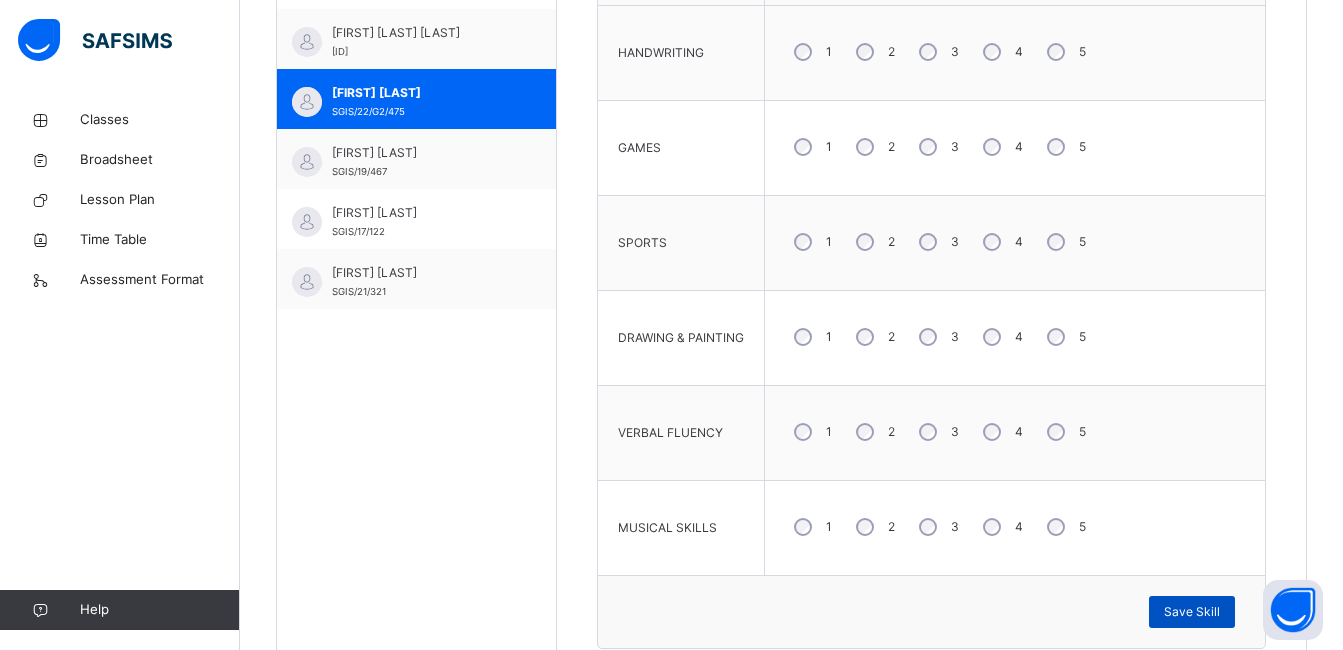 click on "Save Skill" at bounding box center [1192, 612] 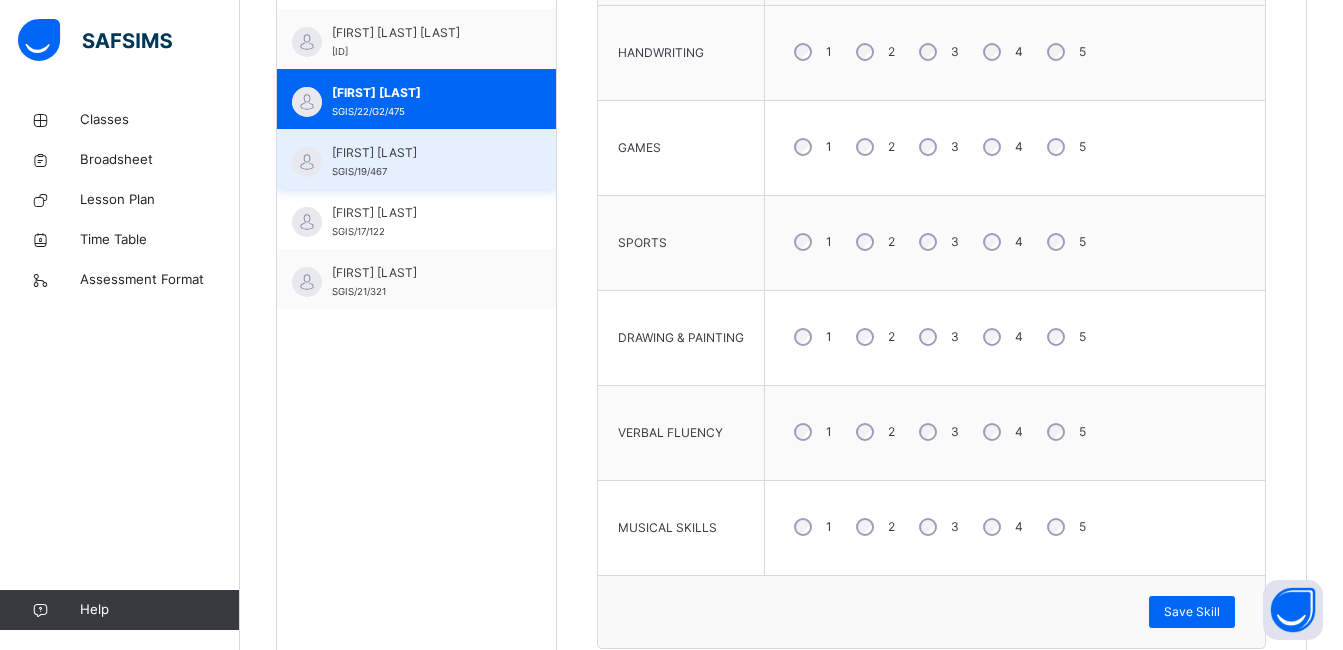 click on "[FIRST] [LAST] [ID]" at bounding box center [416, 159] 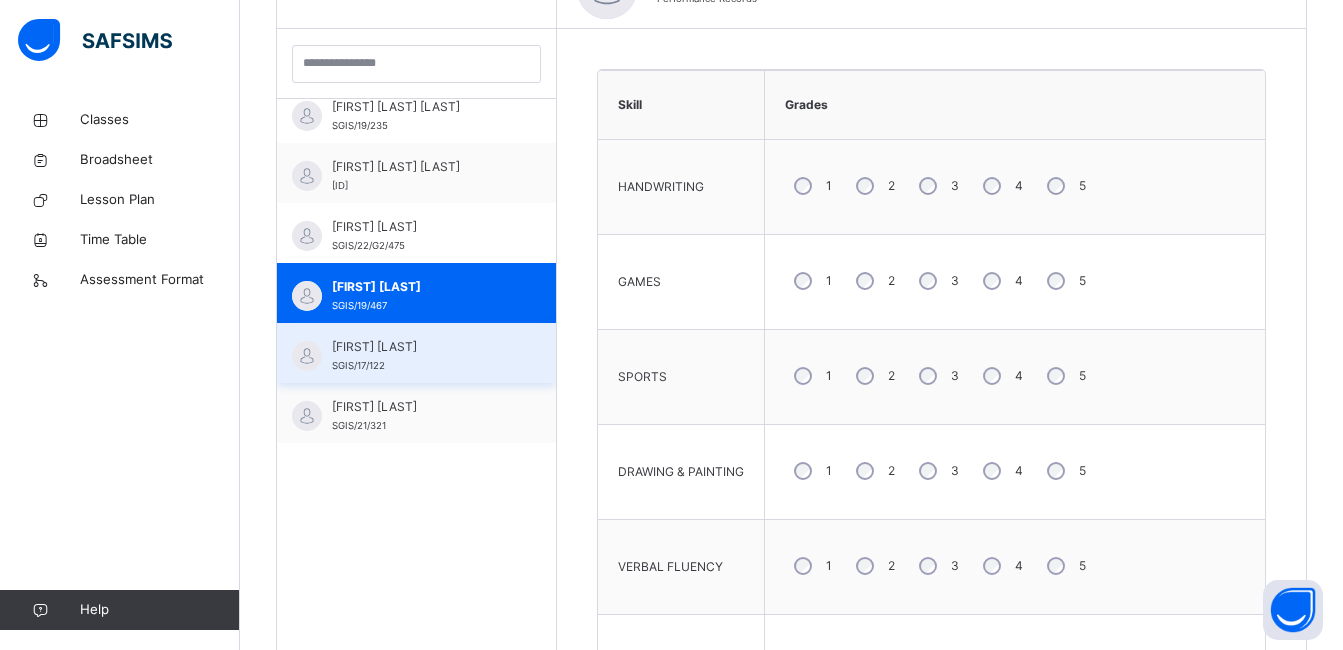 scroll, scrollTop: 701, scrollLeft: 0, axis: vertical 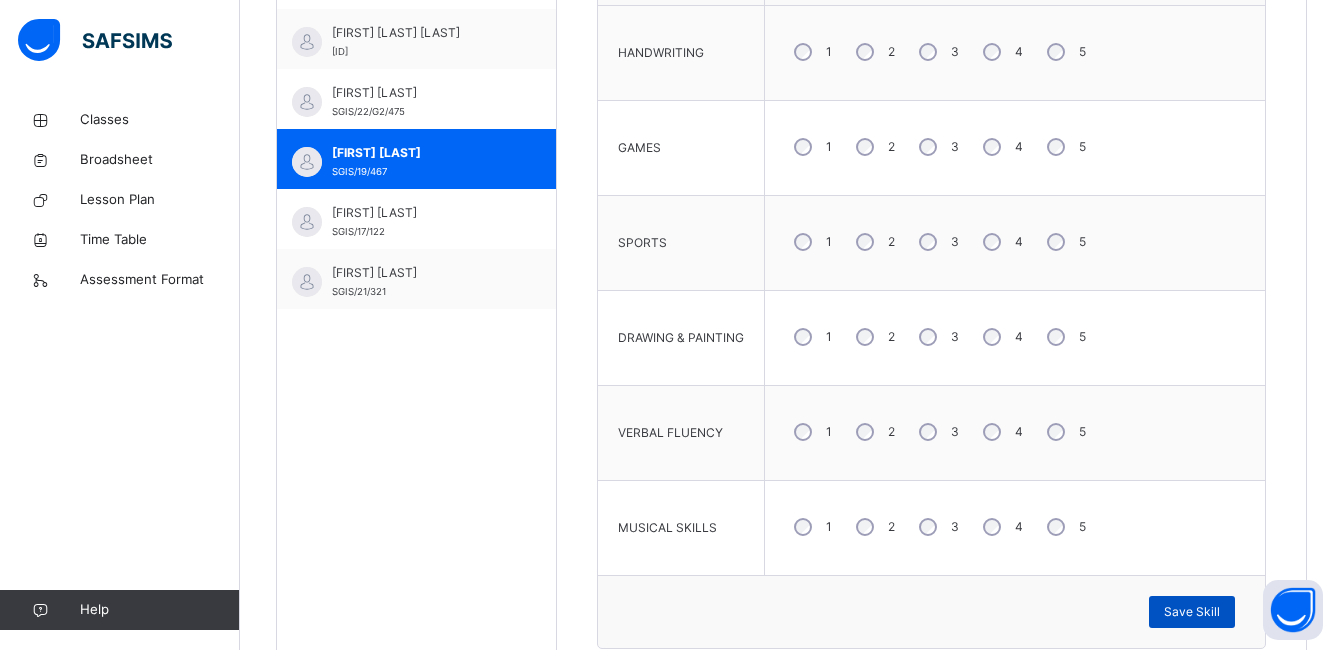 click on "Save Skill" at bounding box center [1192, 612] 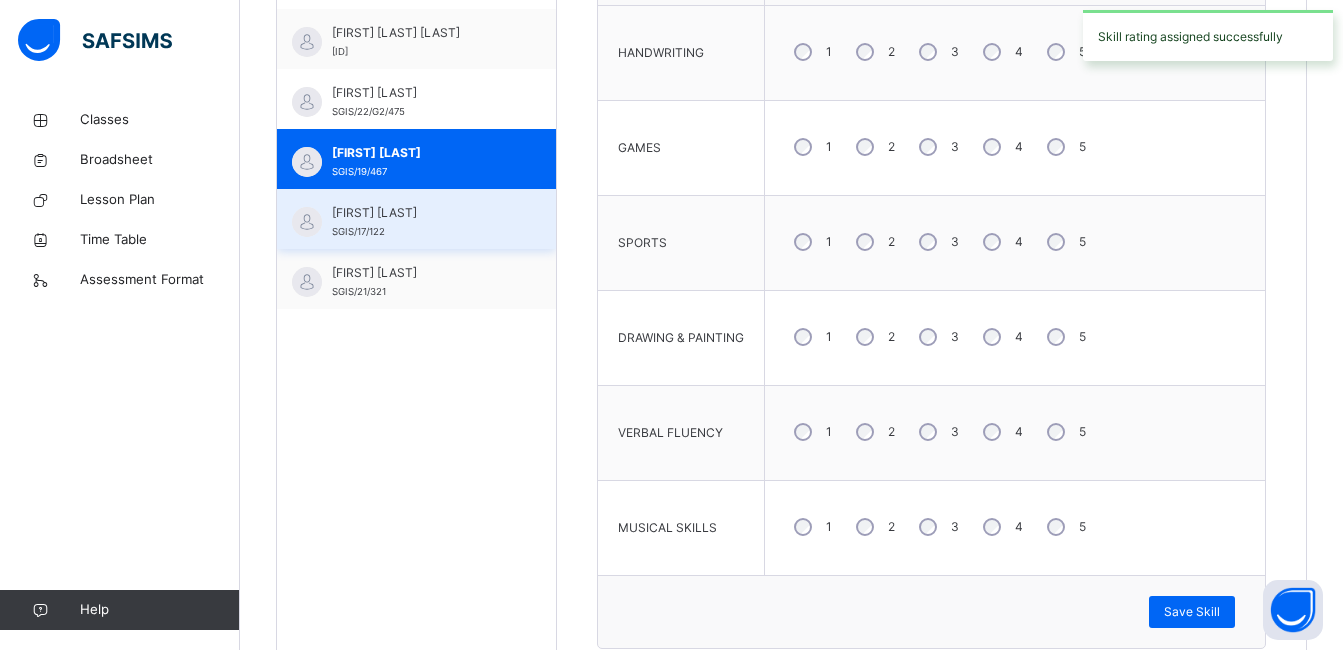 click on "[FIRST] [LAST] [ID]" at bounding box center [421, 222] 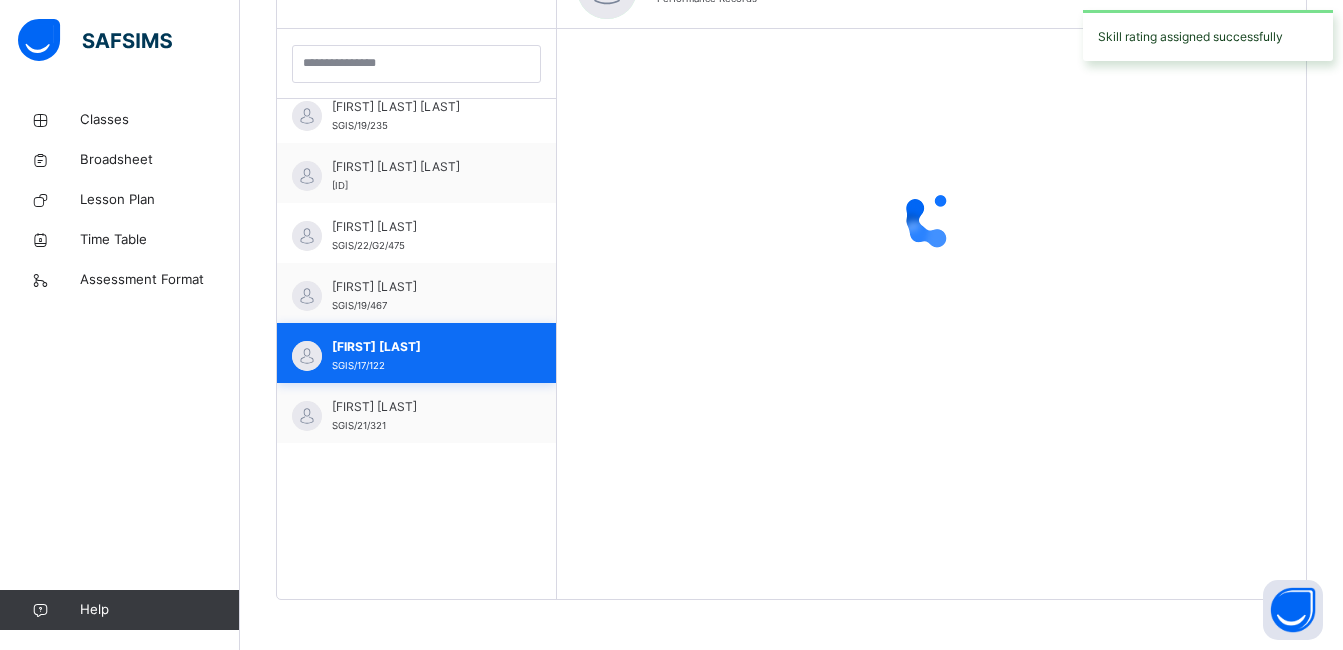 scroll, scrollTop: 701, scrollLeft: 0, axis: vertical 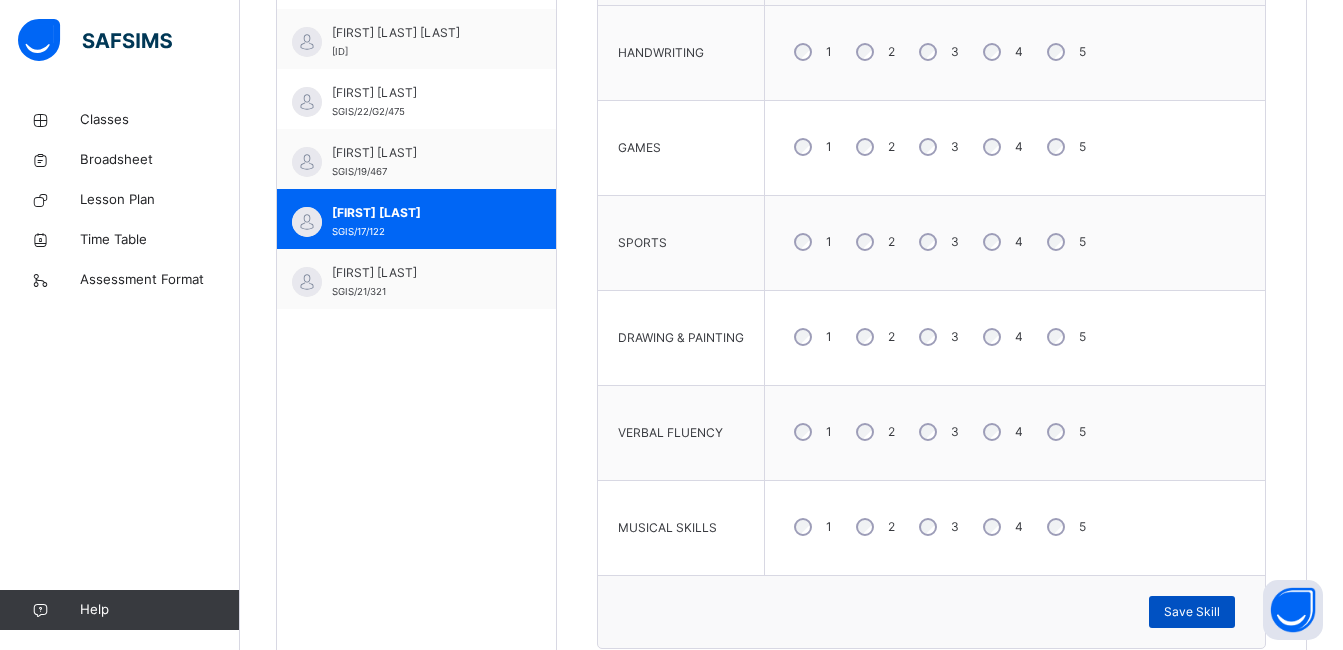 click on "Save Skill" at bounding box center (1192, 612) 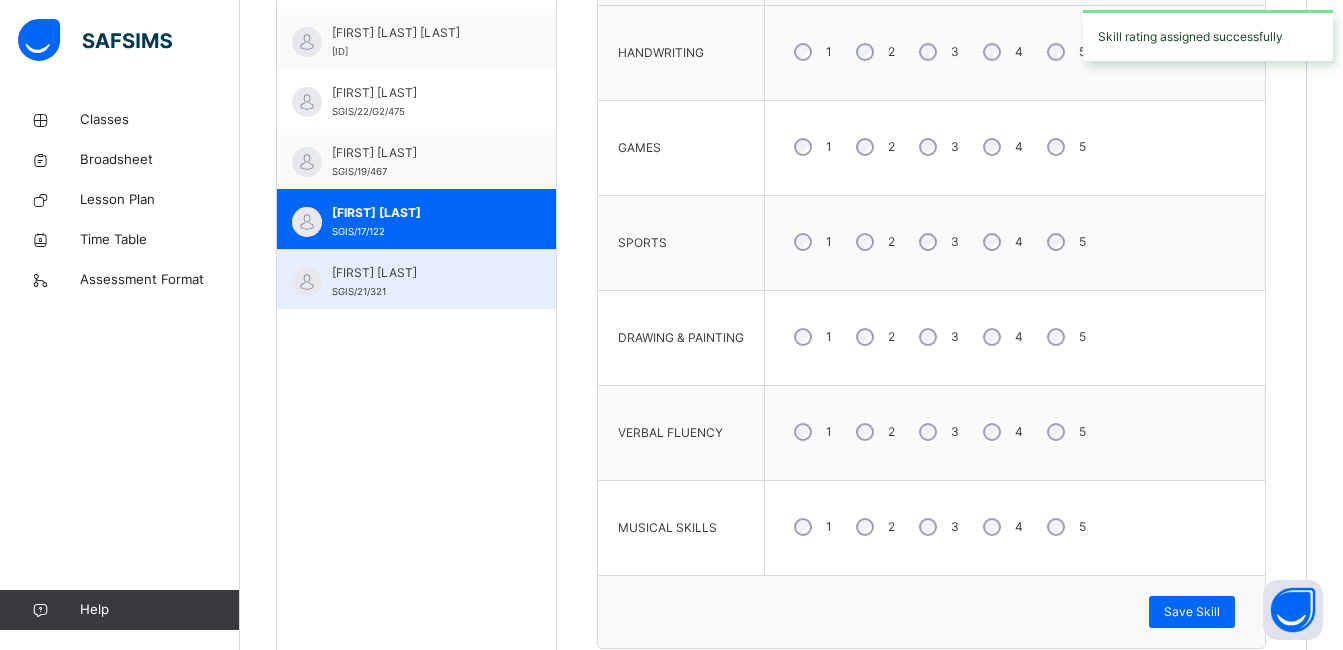 click on "[FIRST] [LAST]" at bounding box center (421, 273) 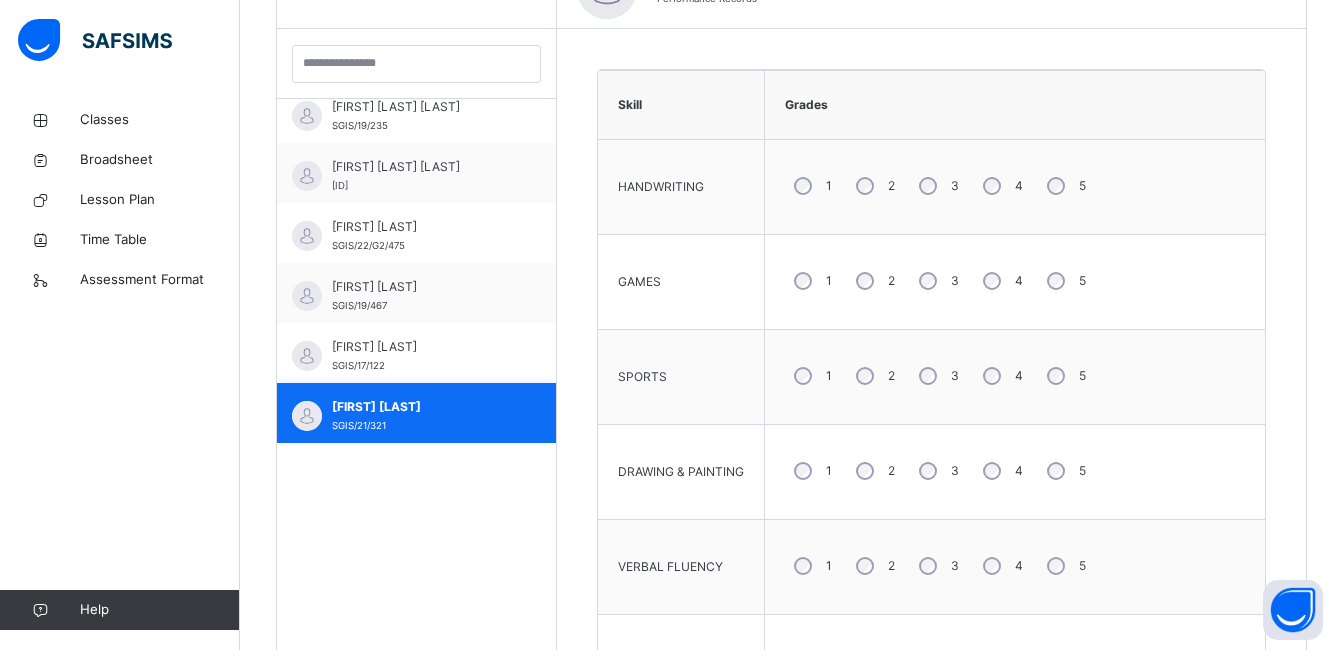 scroll, scrollTop: 701, scrollLeft: 0, axis: vertical 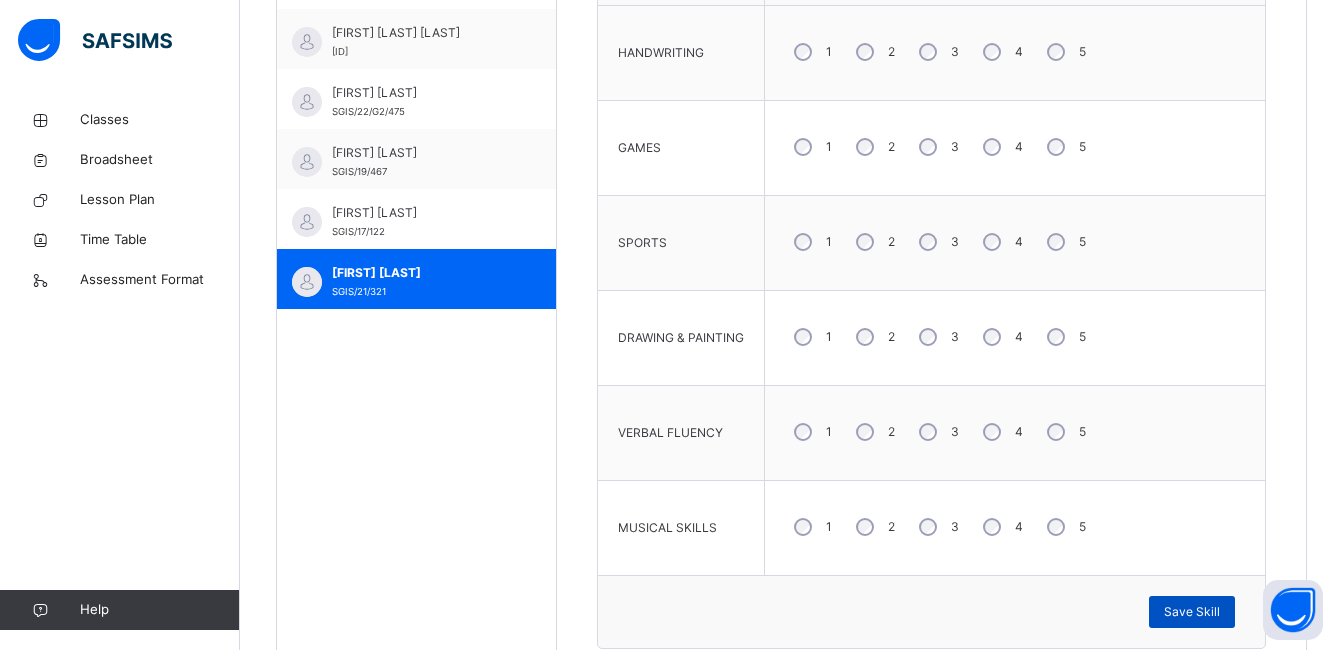 click on "Save Skill" at bounding box center [1192, 612] 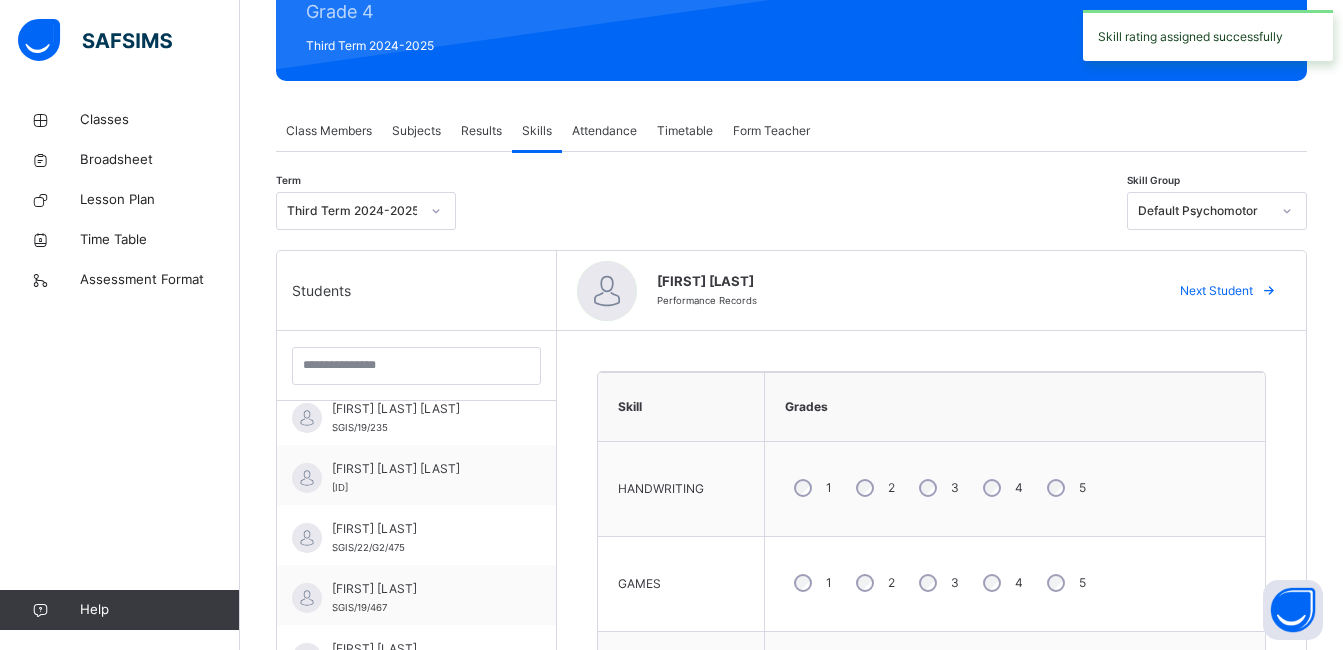 scroll, scrollTop: 212, scrollLeft: 0, axis: vertical 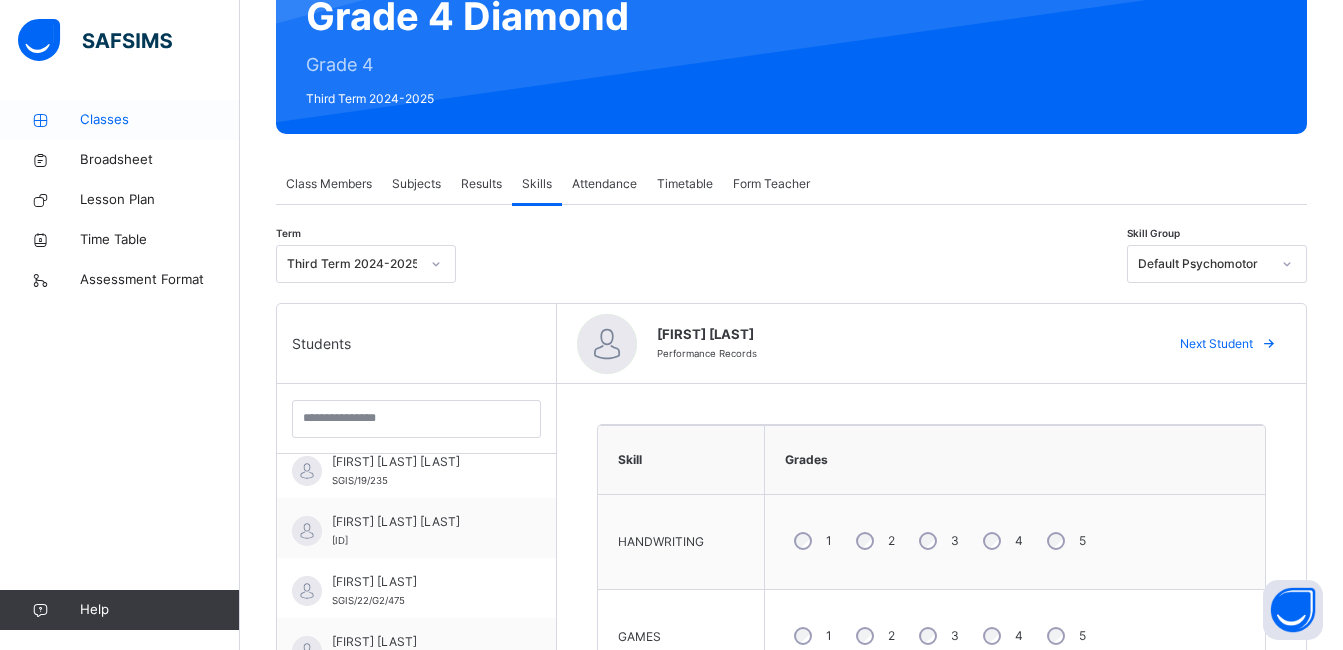 click at bounding box center (40, 120) 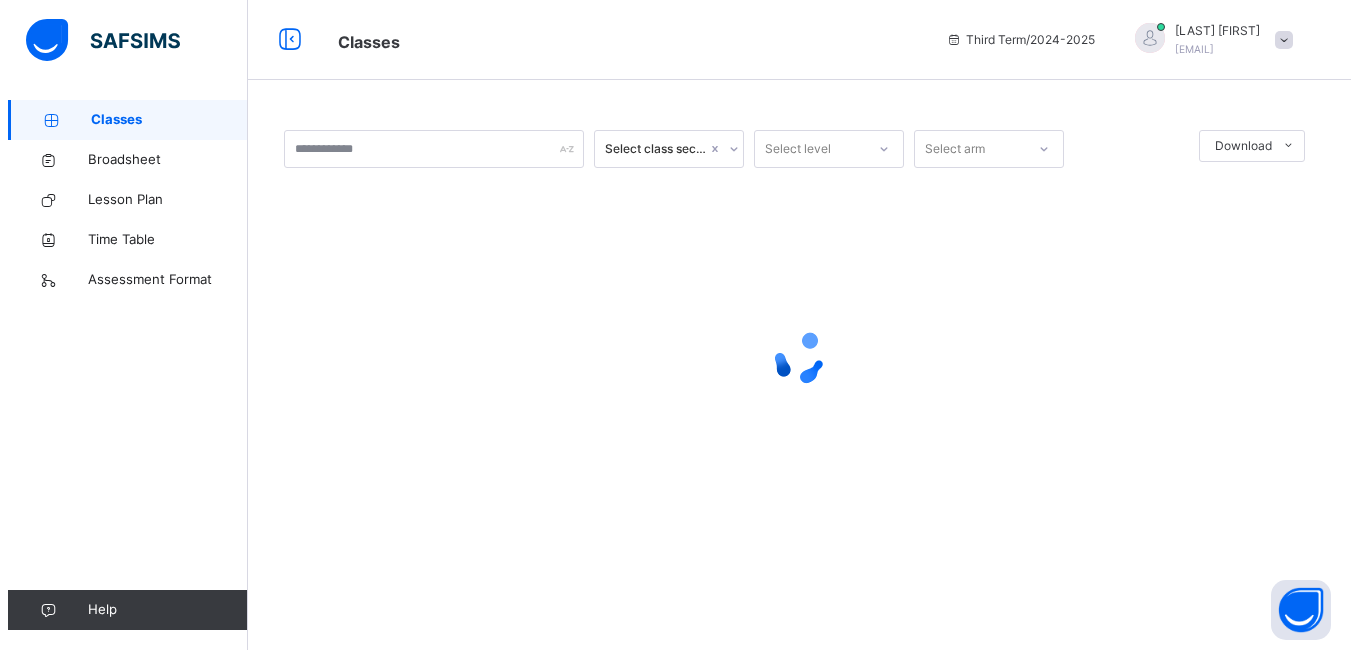 scroll, scrollTop: 0, scrollLeft: 0, axis: both 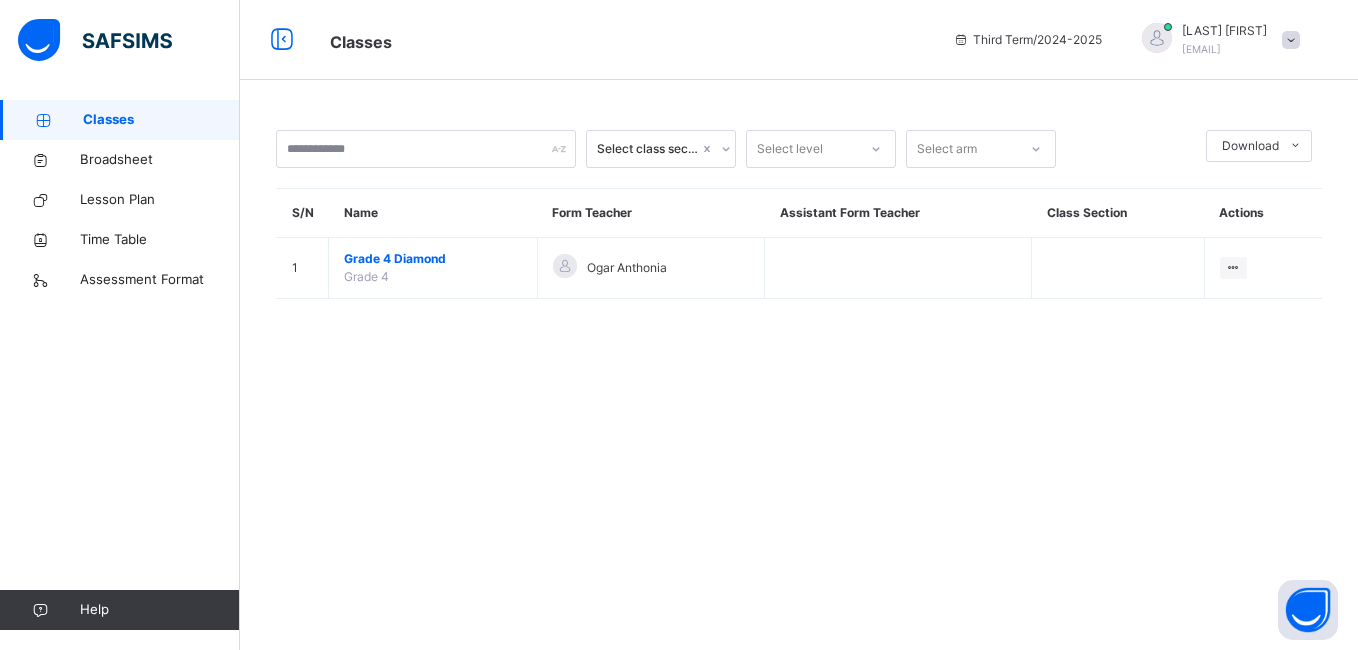 click at bounding box center [1291, 40] 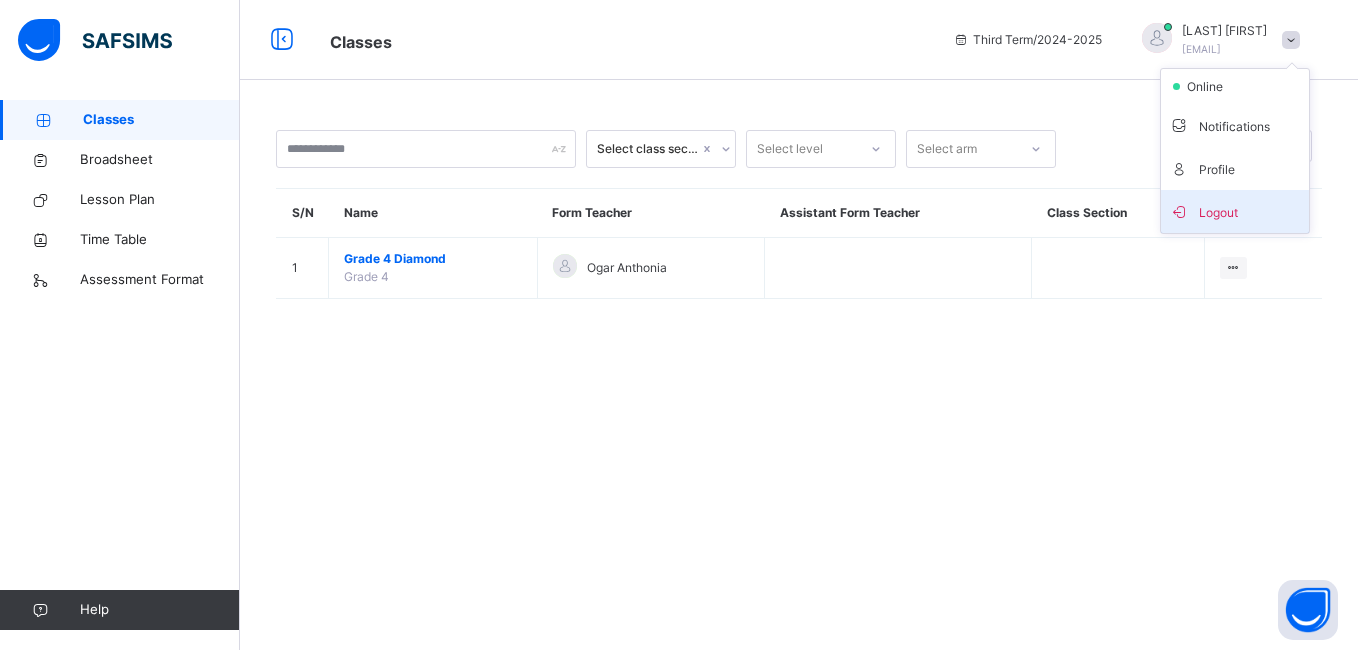 click on "Logout" at bounding box center (1235, 211) 